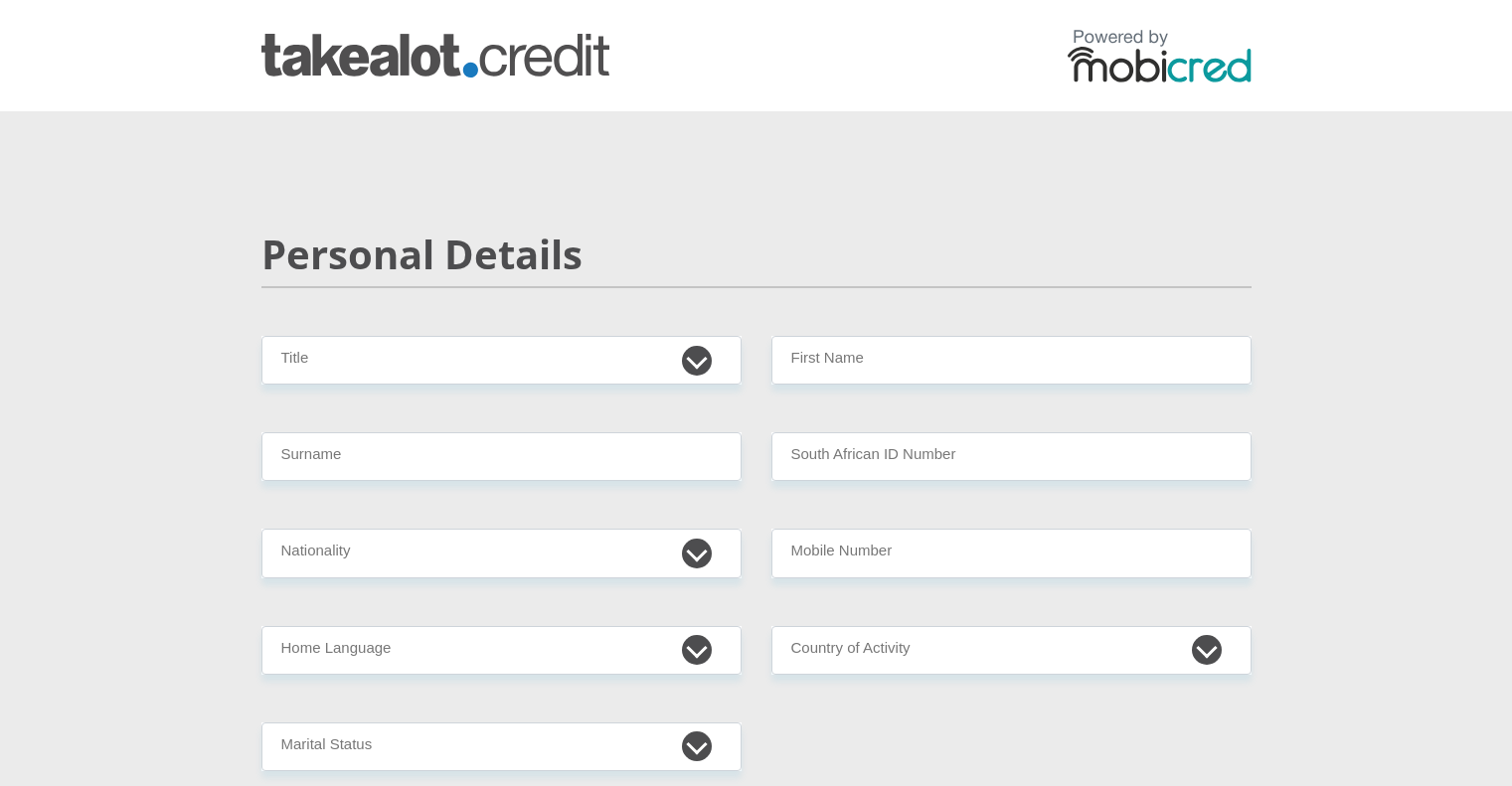 scroll, scrollTop: 0, scrollLeft: 0, axis: both 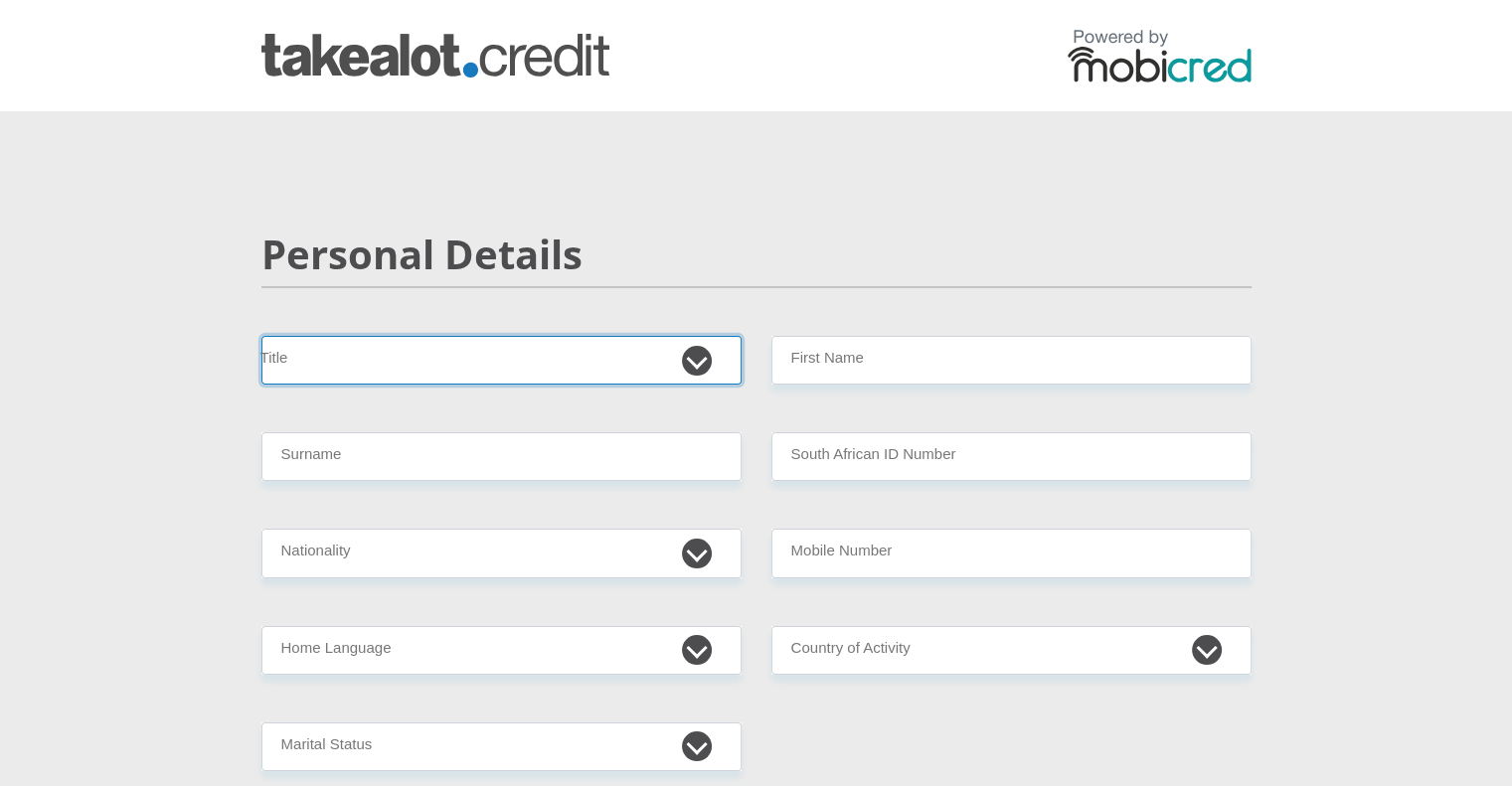 click on "Mr
Ms
Mrs
Dr
Other" at bounding box center (501, 360) 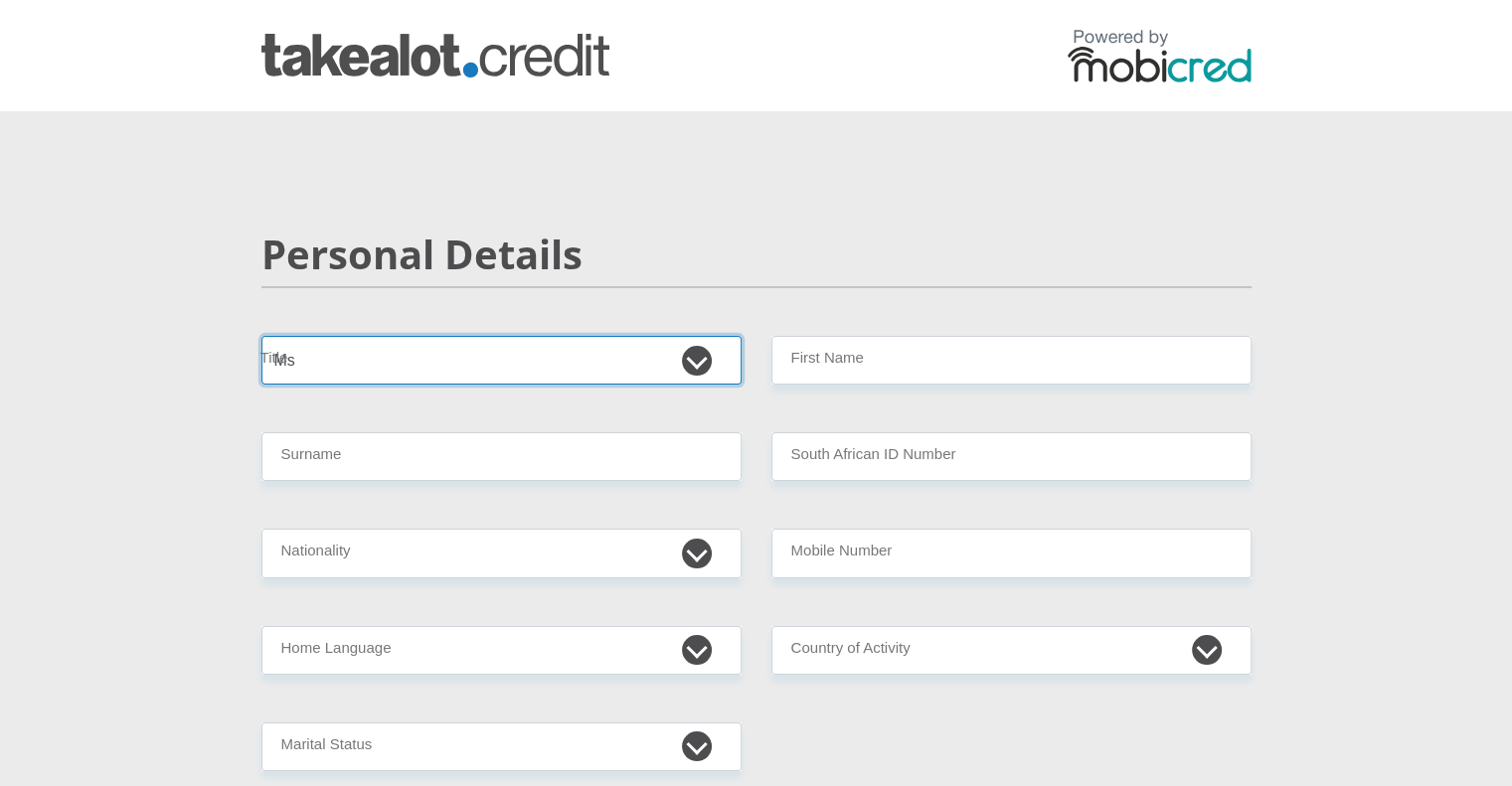 click on "Mr
Ms
Mrs
Dr
Other" at bounding box center (501, 360) 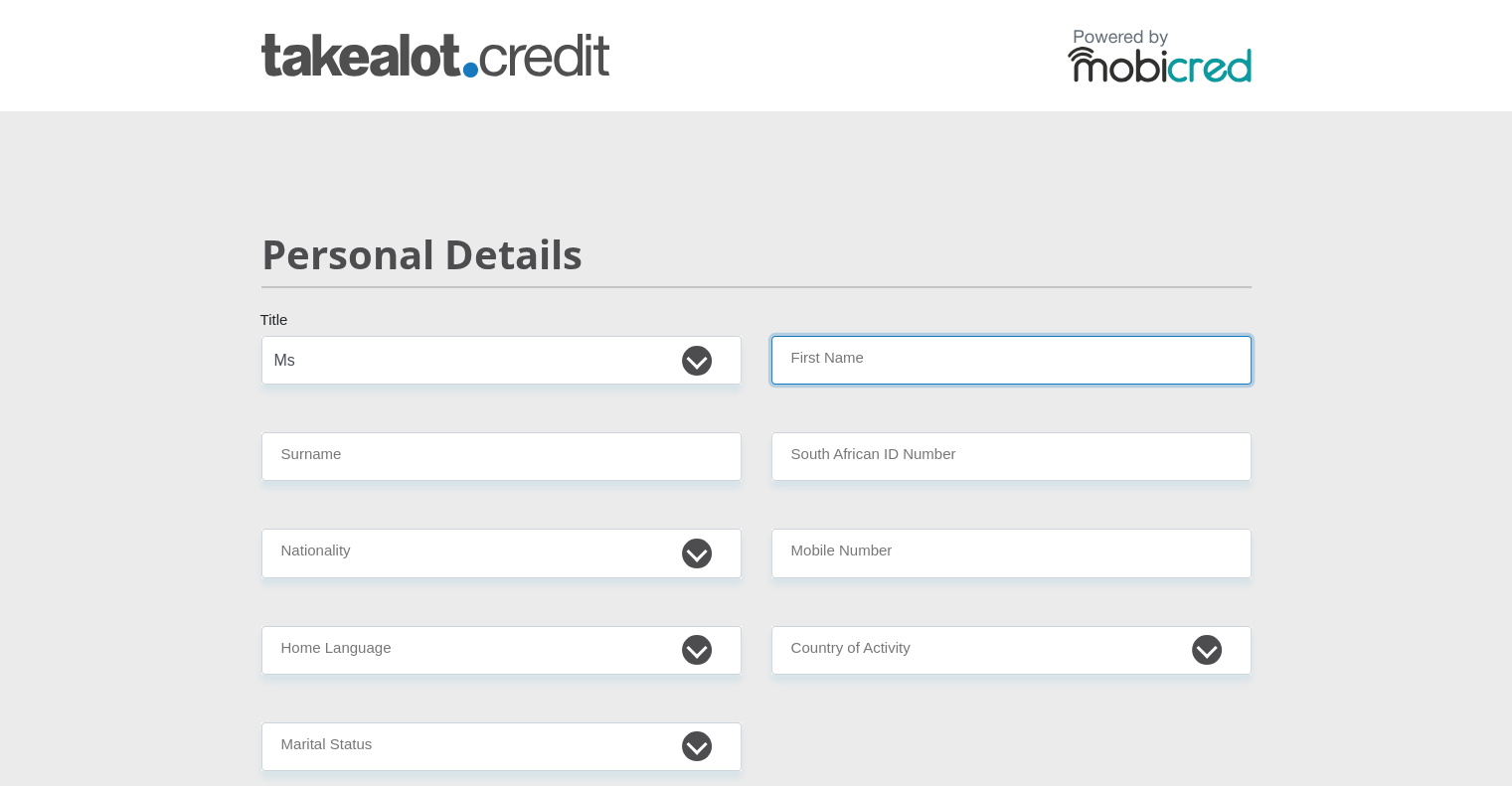 click on "First Name" at bounding box center (1011, 360) 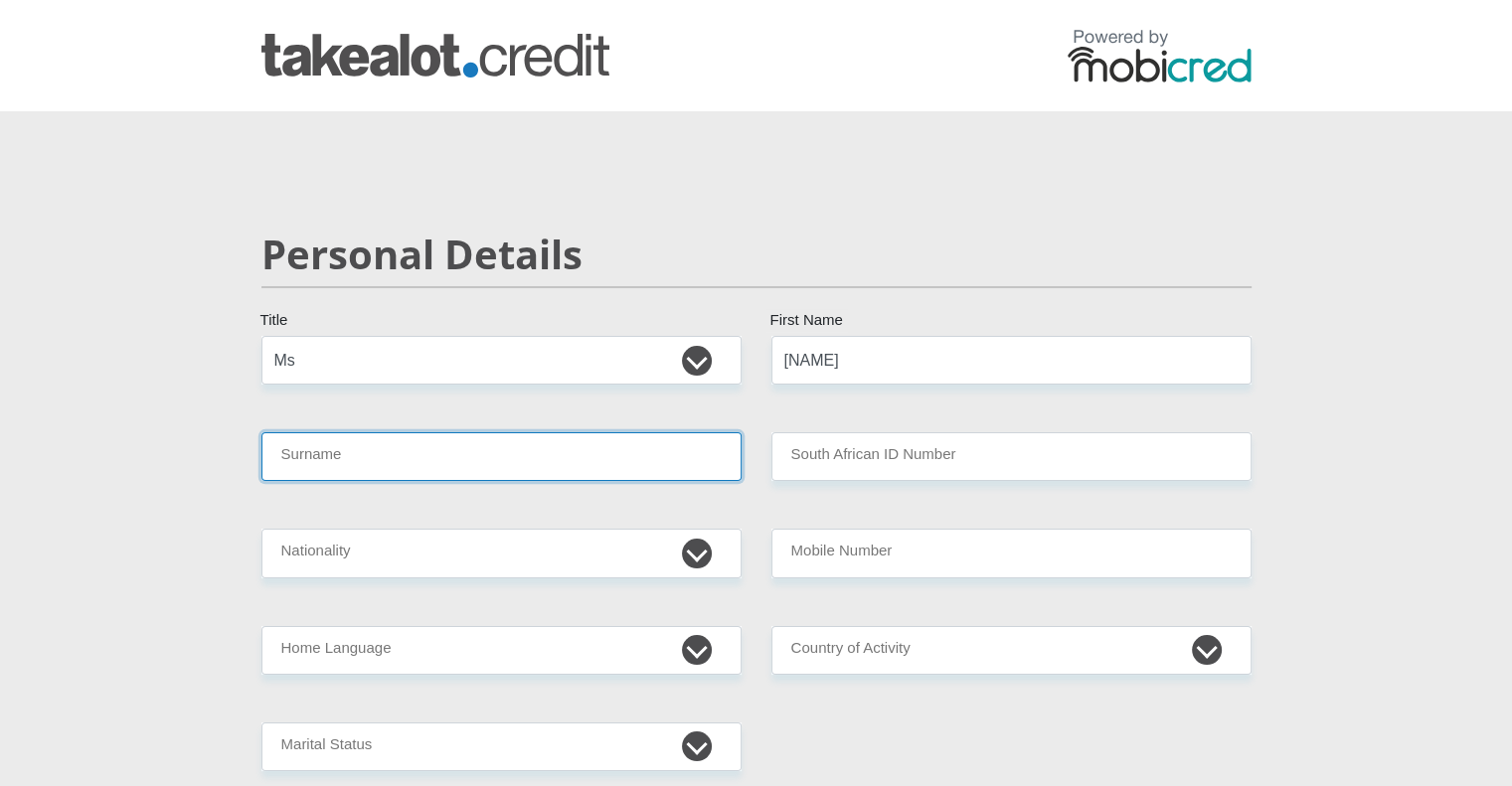 click on "Surname" at bounding box center [501, 456] 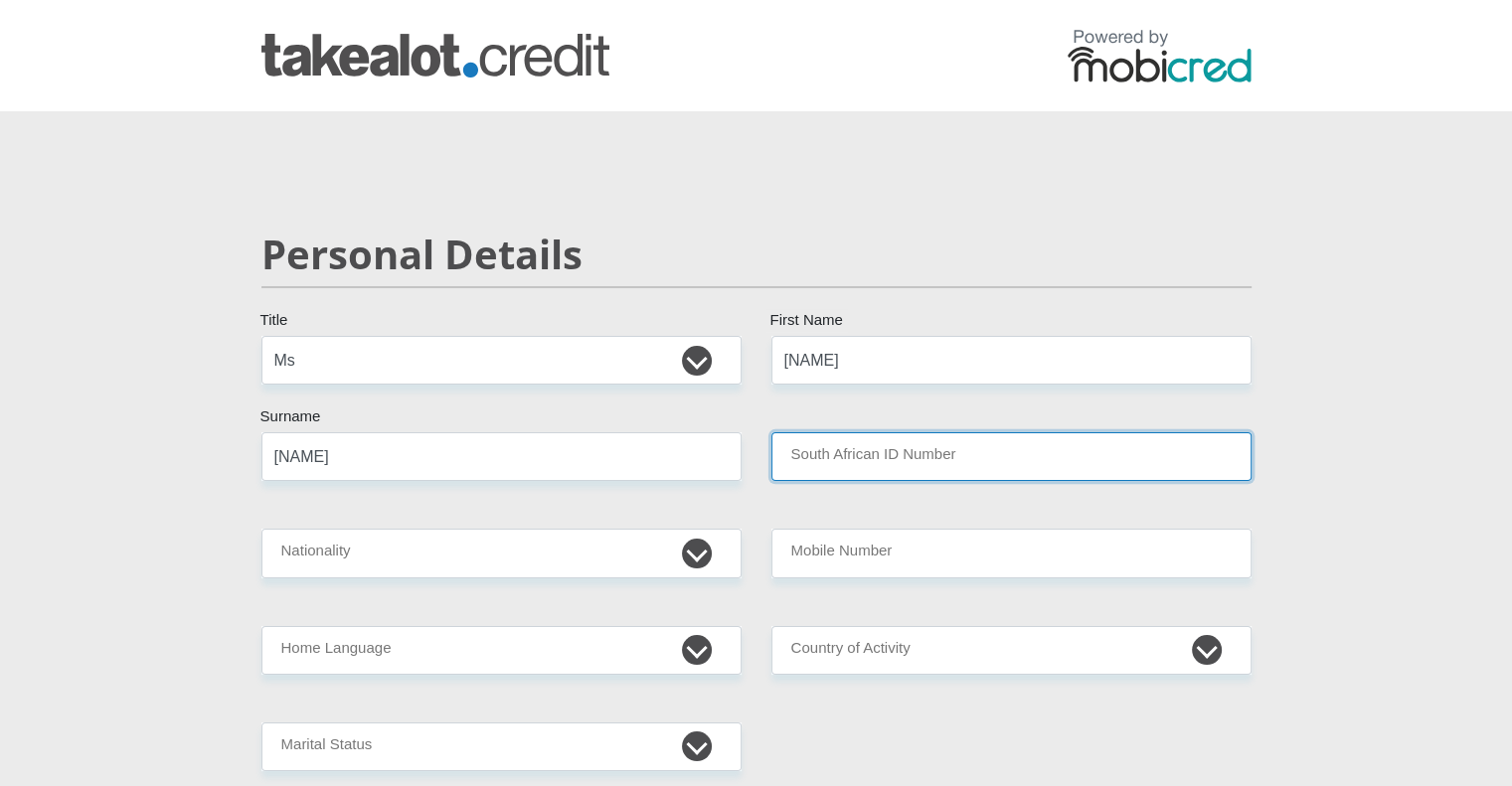 click on "South African ID Number" at bounding box center (1011, 456) 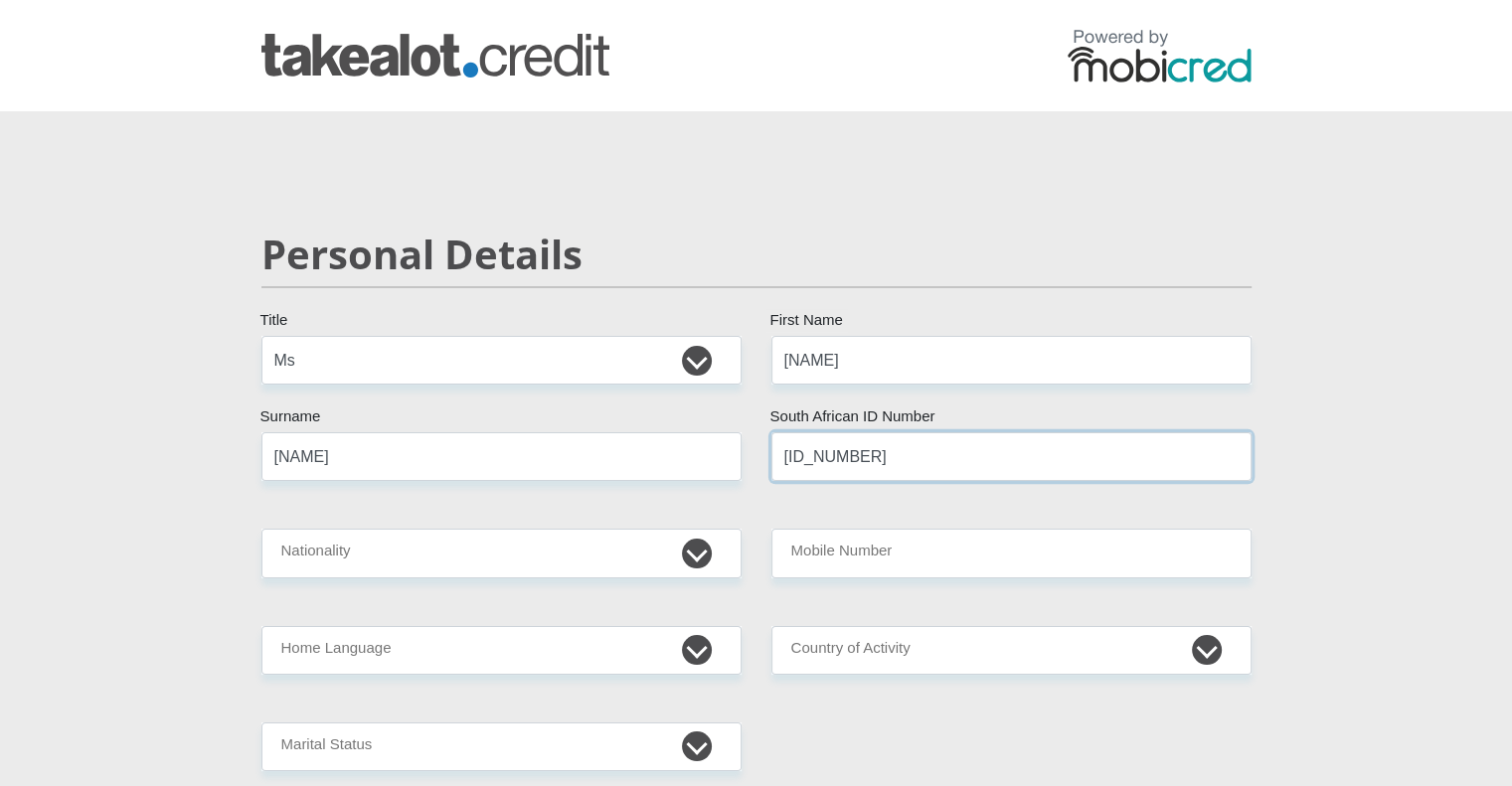 type on "[ID_NUMBER]" 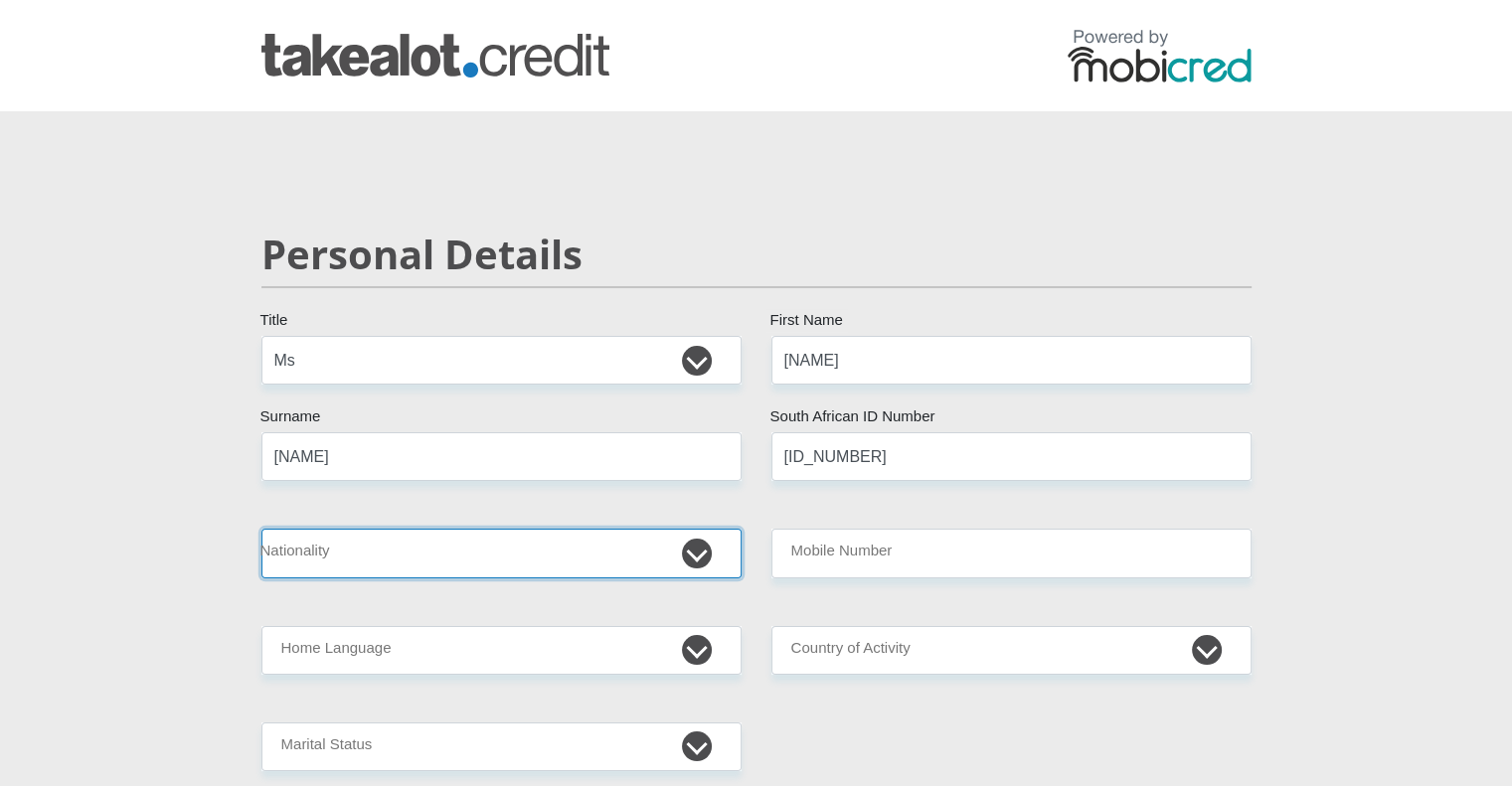click on "South Africa
Afghanistan
Aland Islands
Albania
Algeria
America Samoa
American Virgin Islands
Andorra
Angola
Anguilla
Antarctica
Antigua and Barbuda
Argentina
Armenia
Aruba
Ascension Island
Australia
Austria
Azerbaijan
Bahamas
Bahrain
Bangladesh
Barbados
Chad" at bounding box center [501, 552] 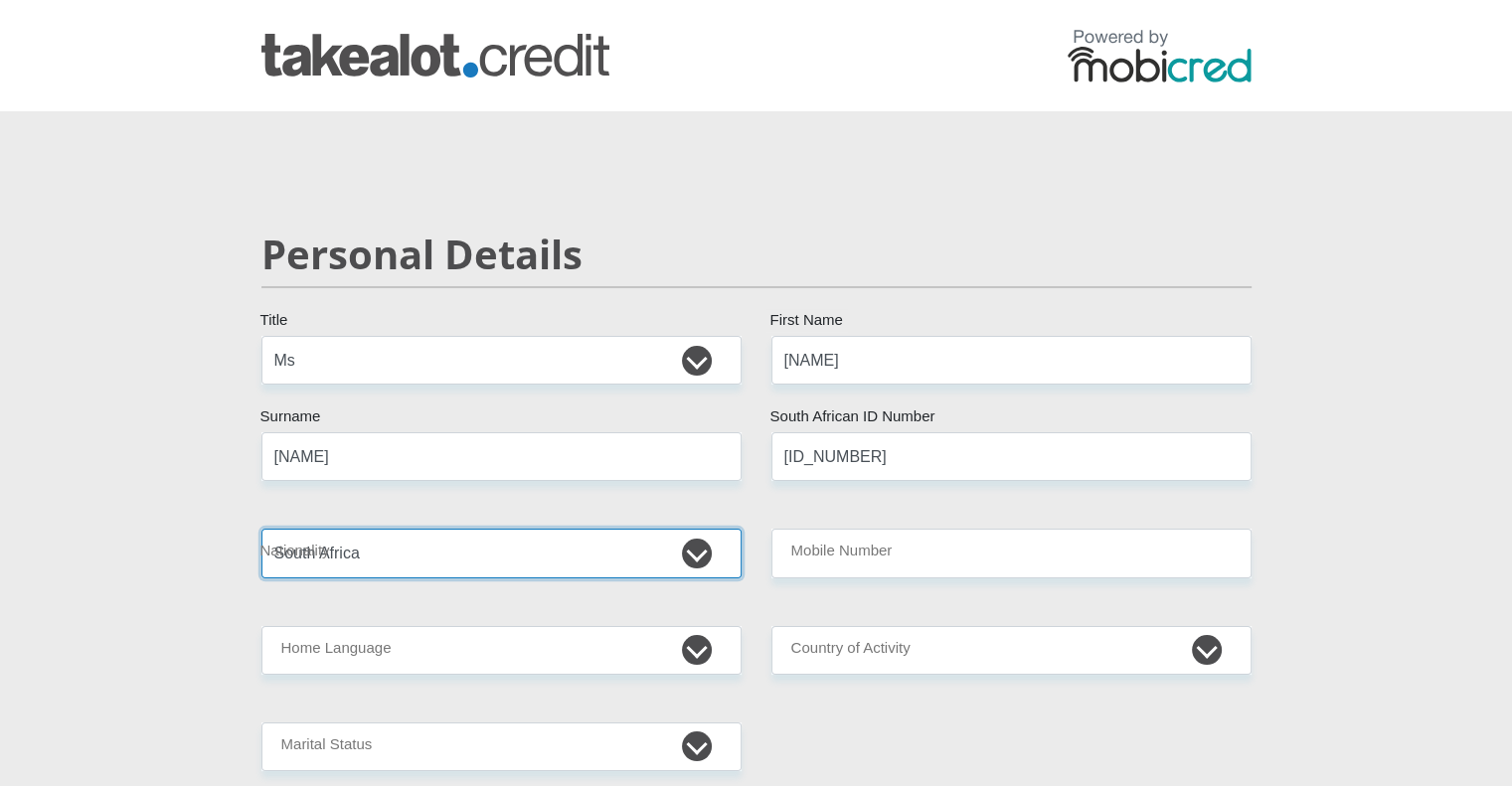 click on "South Africa
Afghanistan
Aland Islands
Albania
Algeria
America Samoa
American Virgin Islands
Andorra
Angola
Anguilla
Antarctica
Antigua and Barbuda
Argentina
Armenia
Aruba
Ascension Island
Australia
Austria
Azerbaijan
Bahamas
Bahrain
Bangladesh
Barbados
Chad" at bounding box center (501, 552) 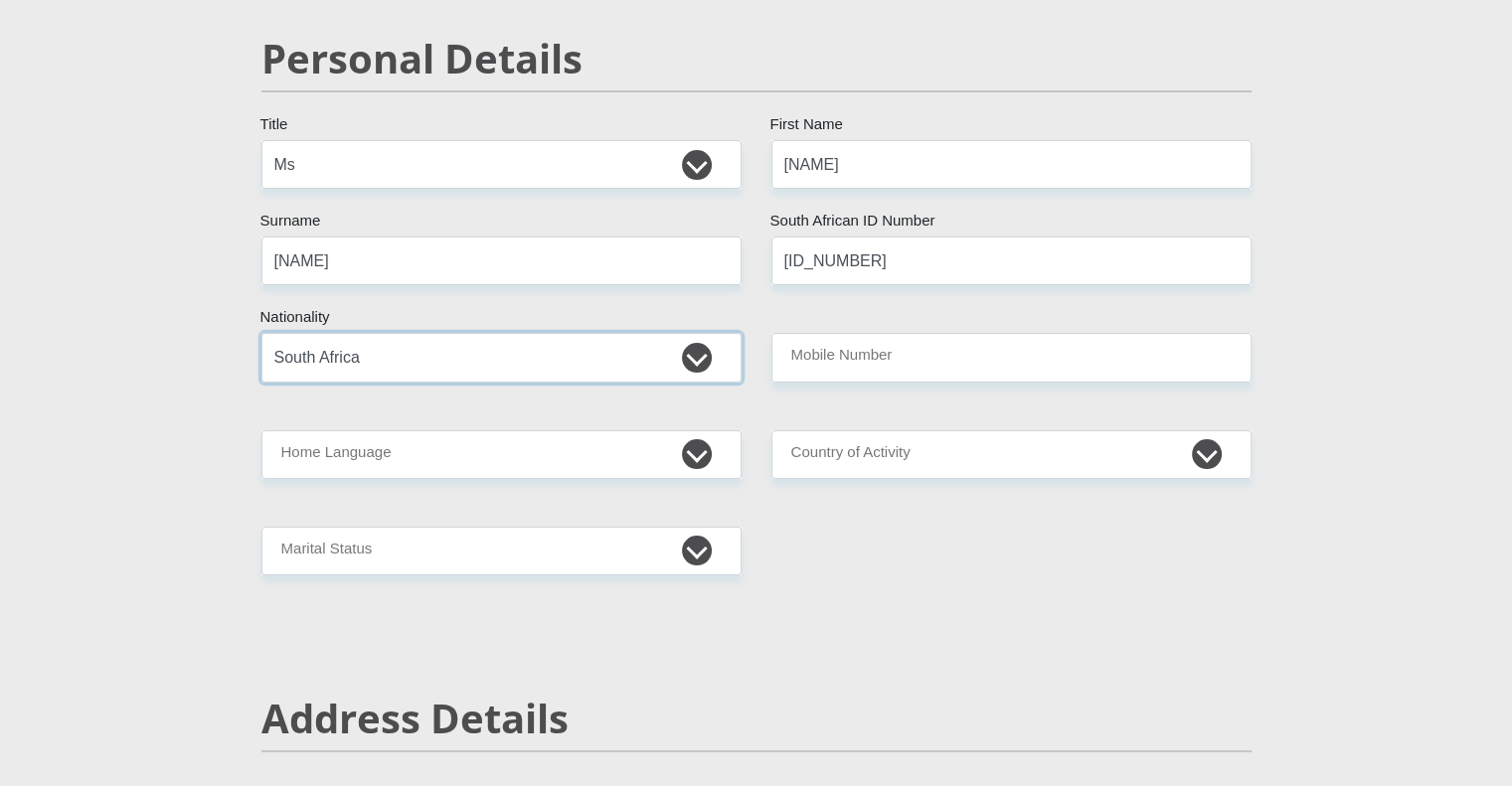 scroll, scrollTop: 199, scrollLeft: 0, axis: vertical 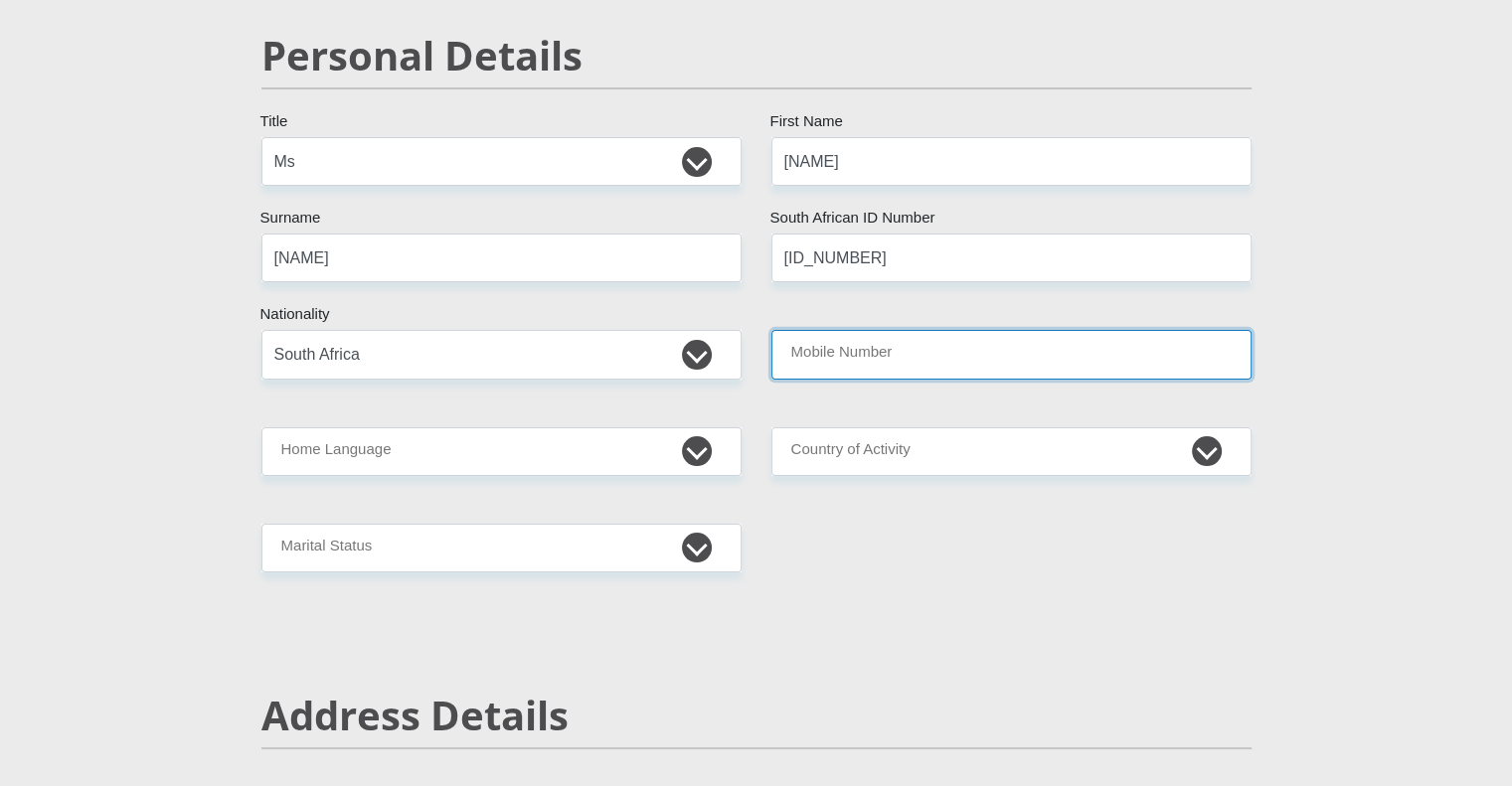 click on "Mobile Number" at bounding box center (1011, 354) 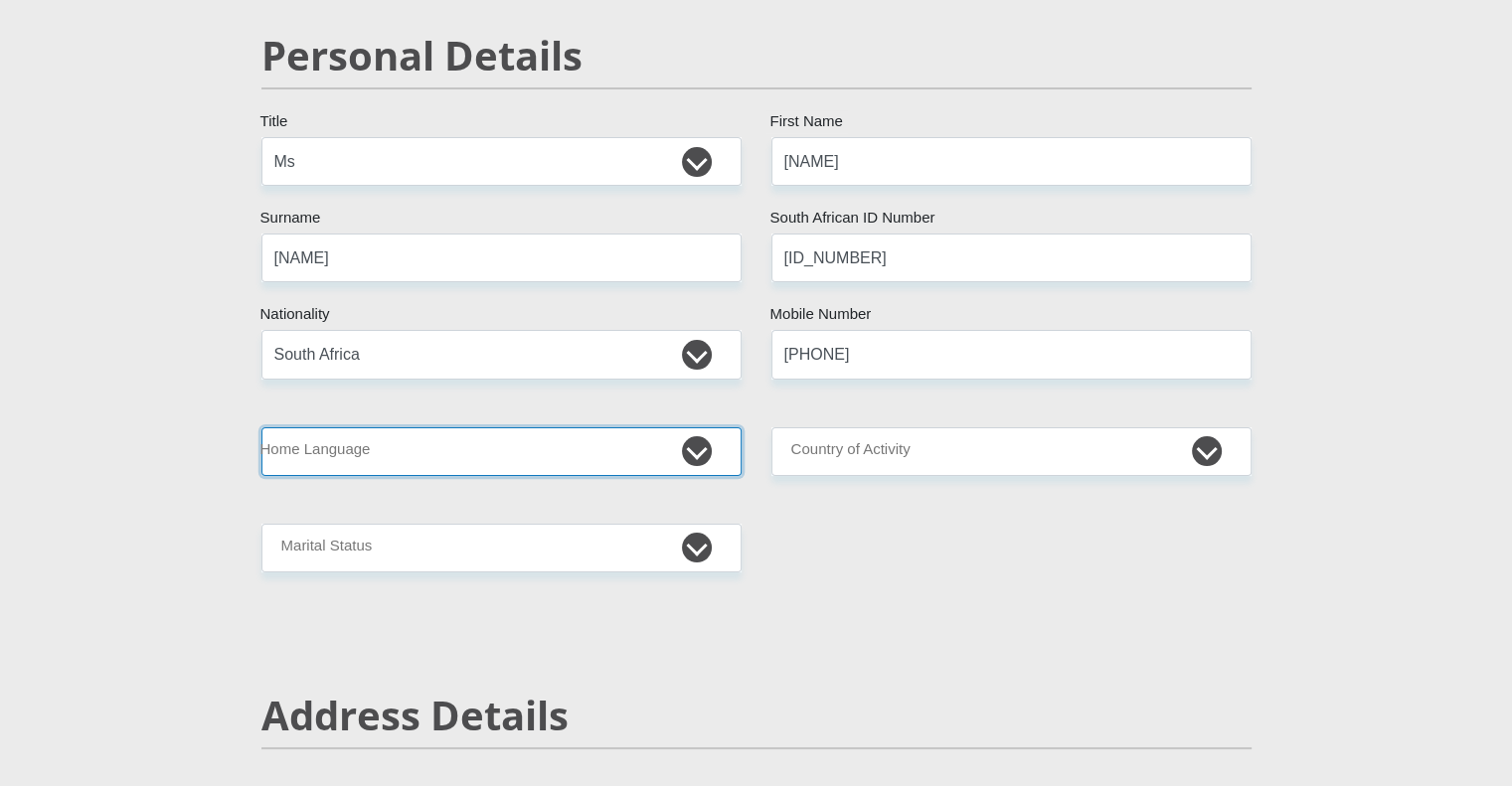 click on "Afrikaans
English
Sepedi
South Ndebele
Southern Sotho
Swati
Tsonga
Tswana
Venda
Xhosa
Zulu
Other" at bounding box center [501, 451] 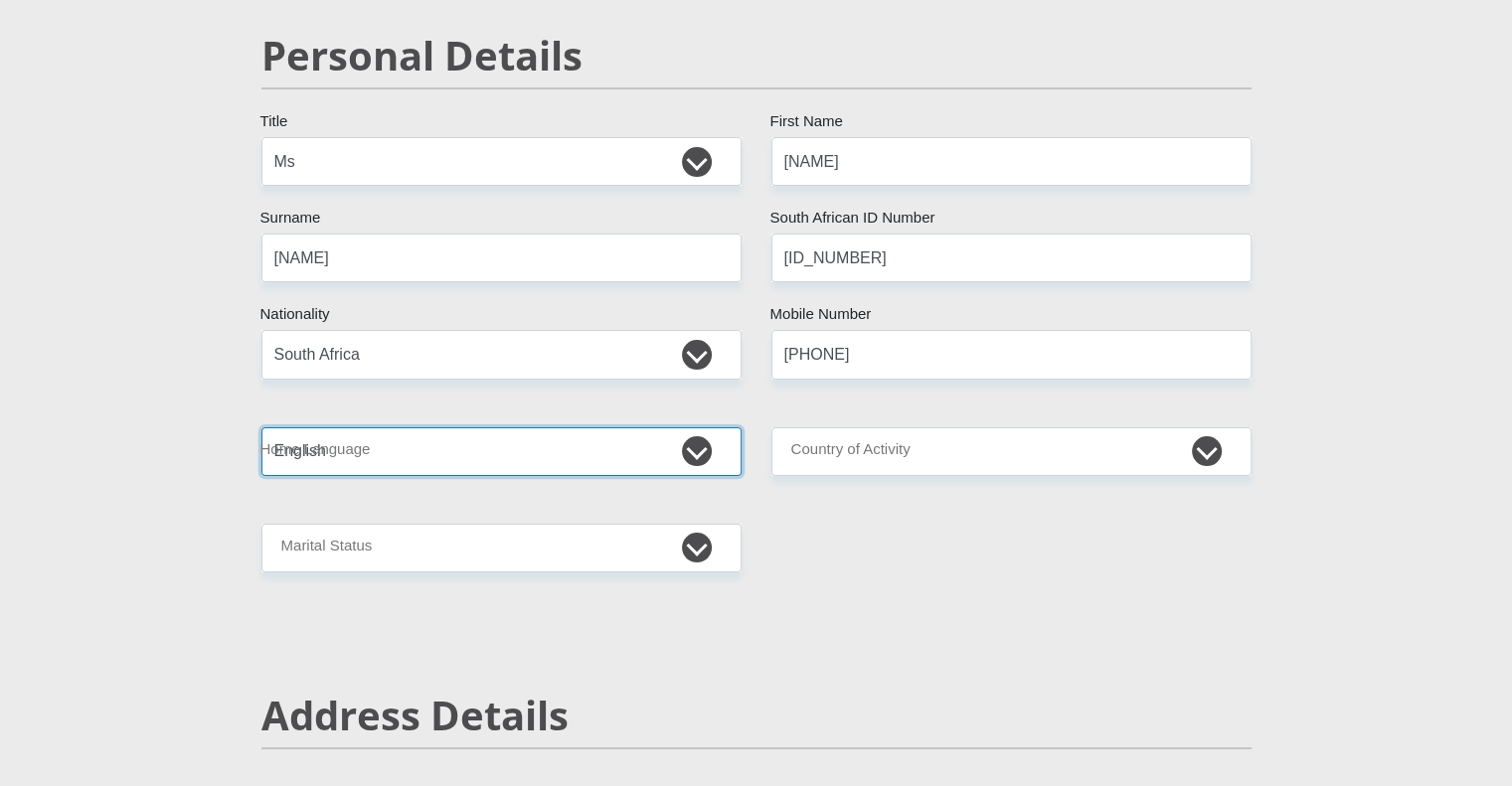 click on "Afrikaans
English
Sepedi
South Ndebele
Southern Sotho
Swati
Tsonga
Tswana
Venda
Xhosa
Zulu
Other" at bounding box center (501, 451) 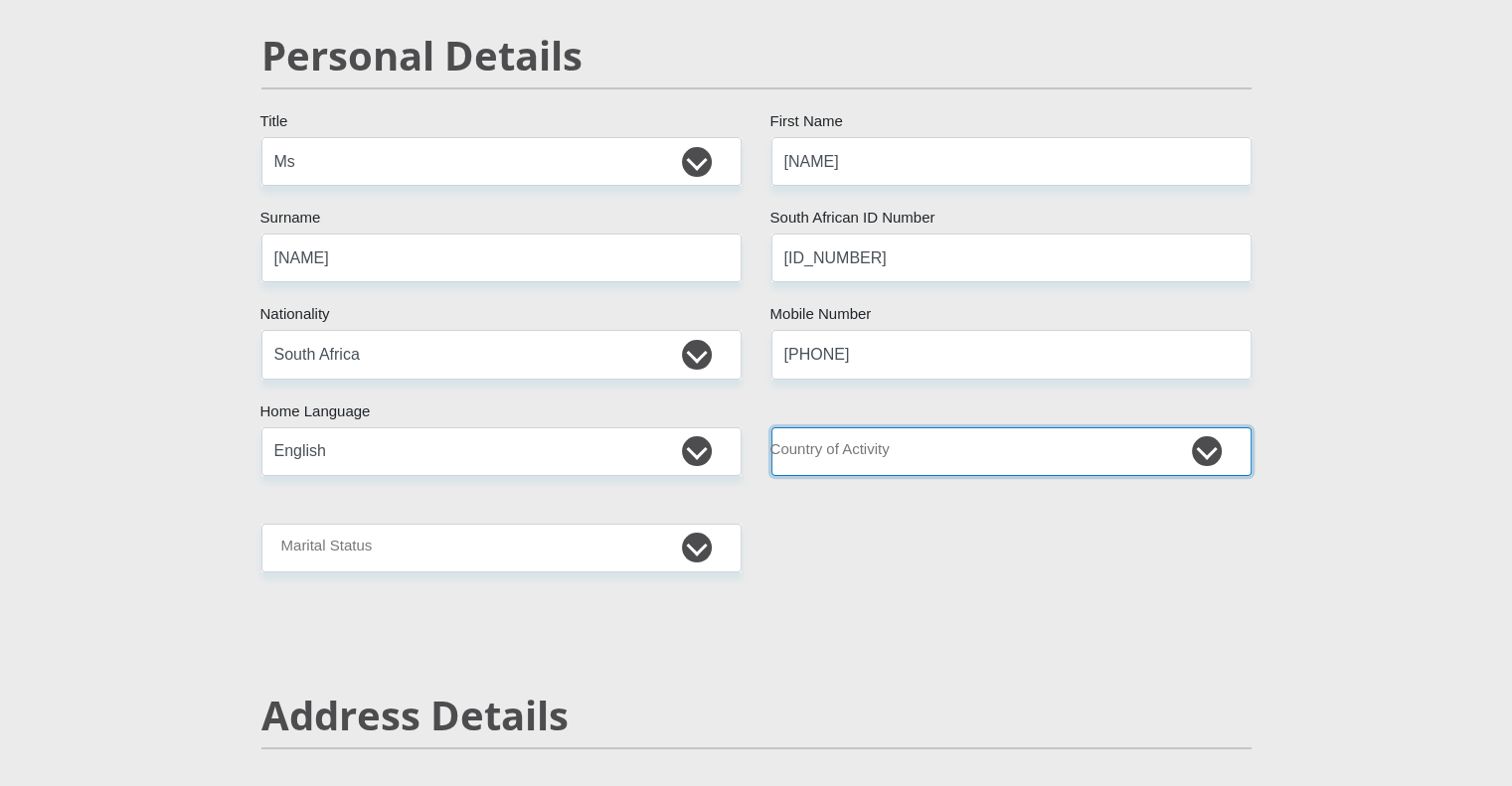 click on "South Africa
Afghanistan
Aland Islands
Albania
Algeria
America Samoa
American Virgin Islands
Andorra
Angola
Anguilla
Antarctica
Antigua and Barbuda
Argentina
Armenia
Aruba
Ascension Island
Australia
Austria
Azerbaijan
Chad" at bounding box center (1011, 451) 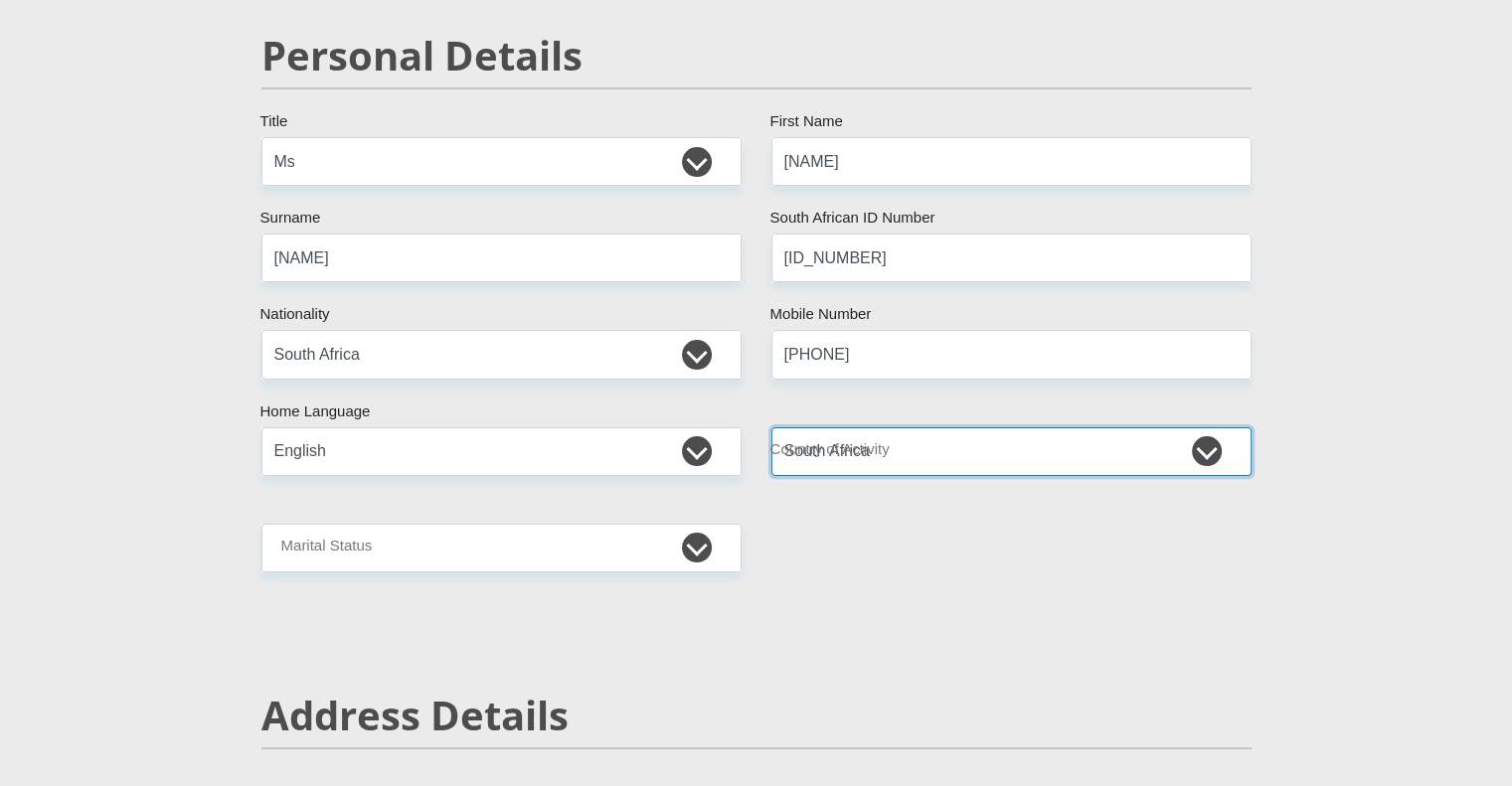 click on "South Africa
Afghanistan
Aland Islands
Albania
Algeria
America Samoa
American Virgin Islands
Andorra
Angola
Anguilla
Antarctica
Antigua and Barbuda
Argentina
Armenia
Aruba
Ascension Island
Australia
Austria
Azerbaijan
Chad" at bounding box center (1011, 451) 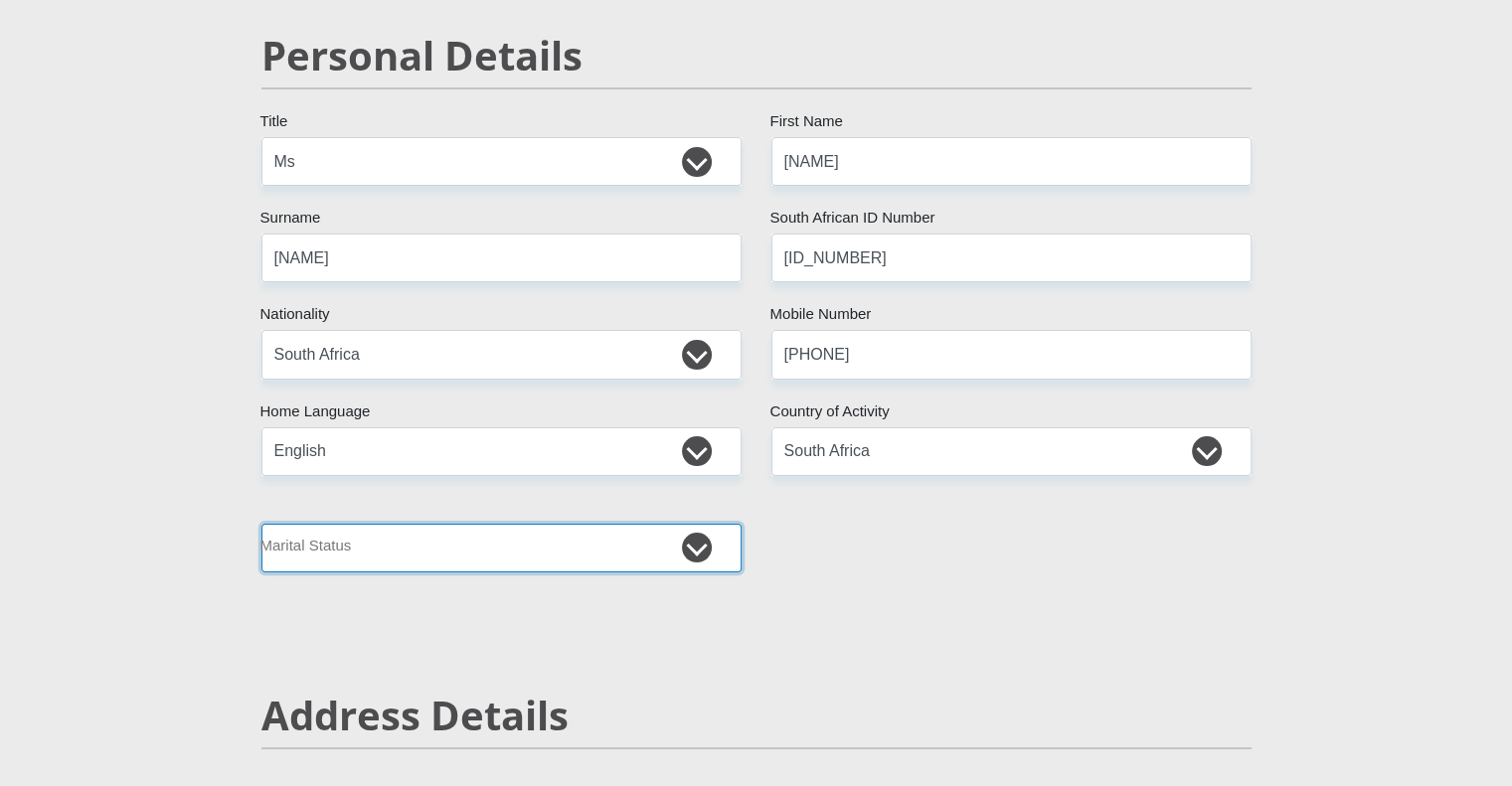 click on "Married ANC
Single
Divorced
Widowed
Married COP or Customary Law" at bounding box center [501, 548] 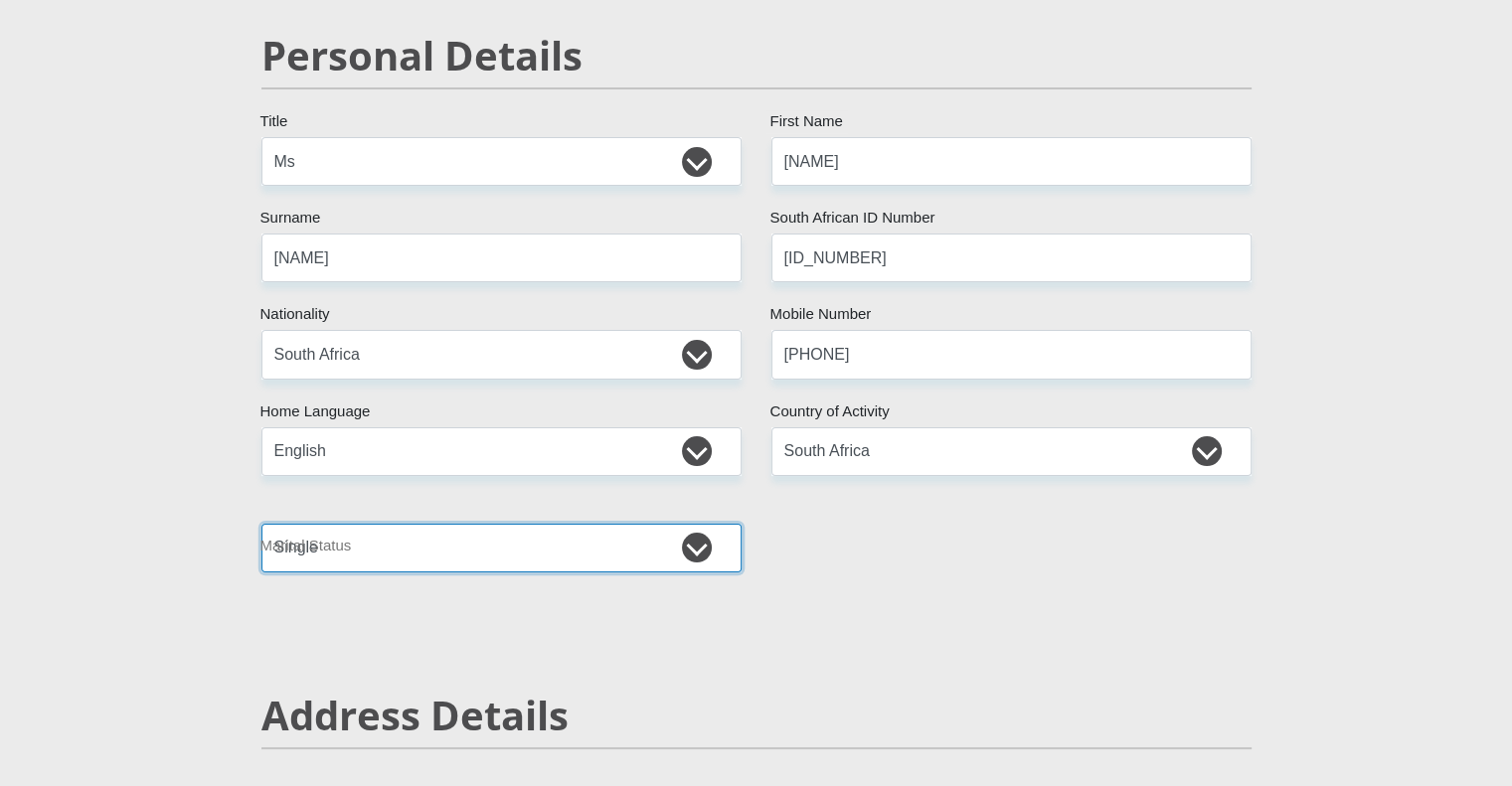 click on "Married ANC
Single
Divorced
Widowed
Married COP or Customary Law" at bounding box center [501, 548] 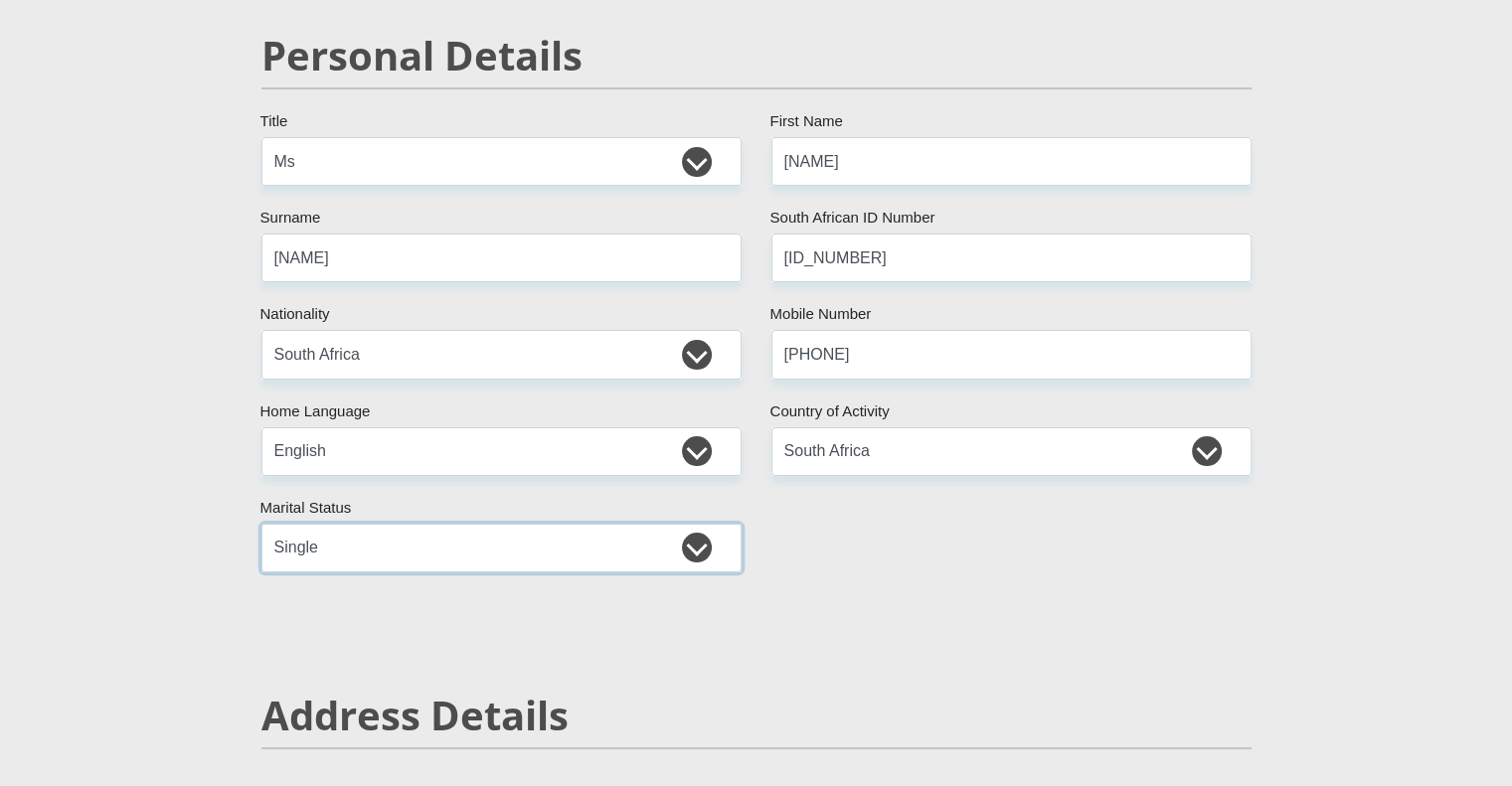 scroll, scrollTop: 795, scrollLeft: 0, axis: vertical 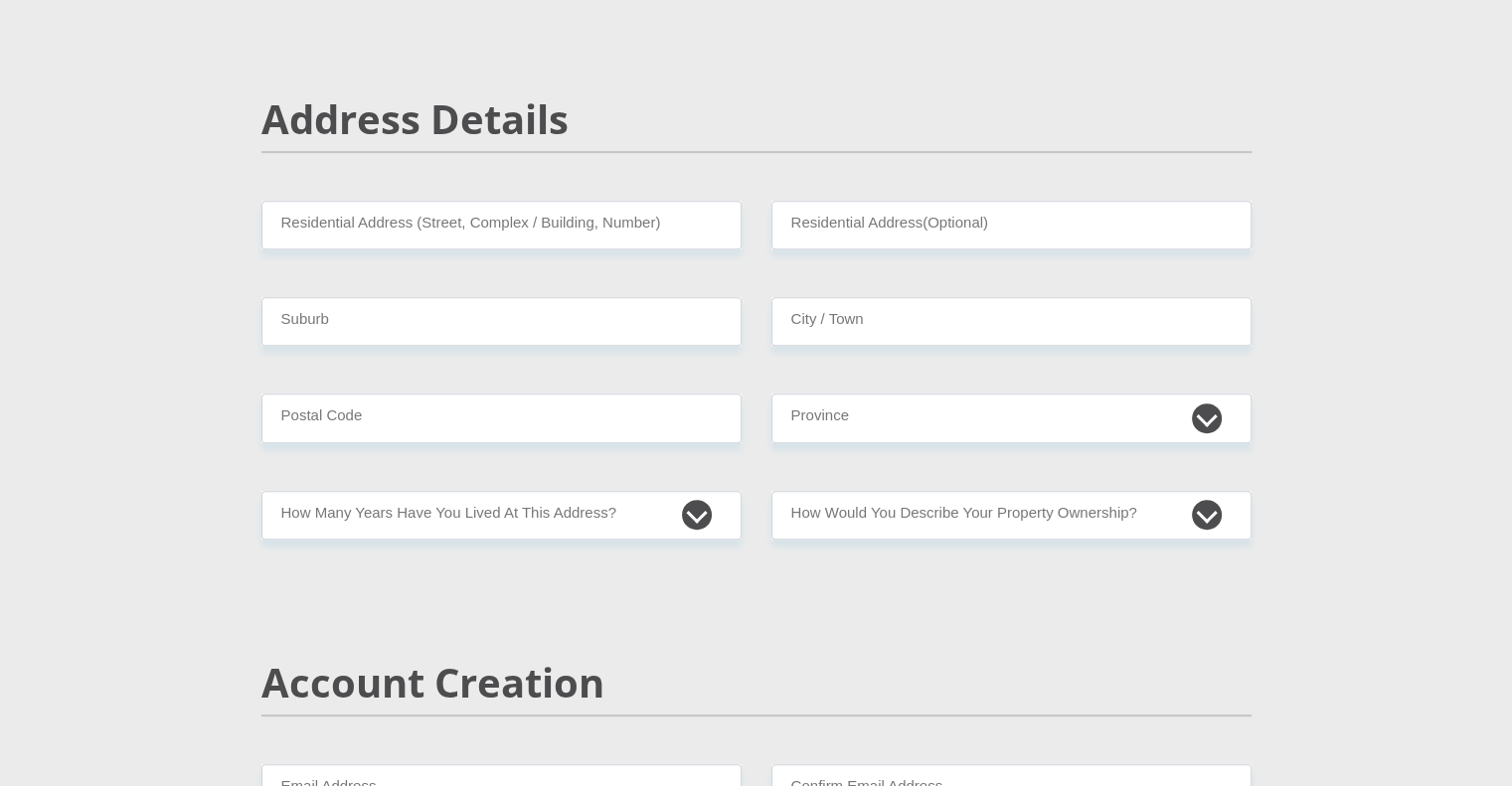 click on "Residential Address (Street, Complex / Building, Number)" at bounding box center (501, 225) 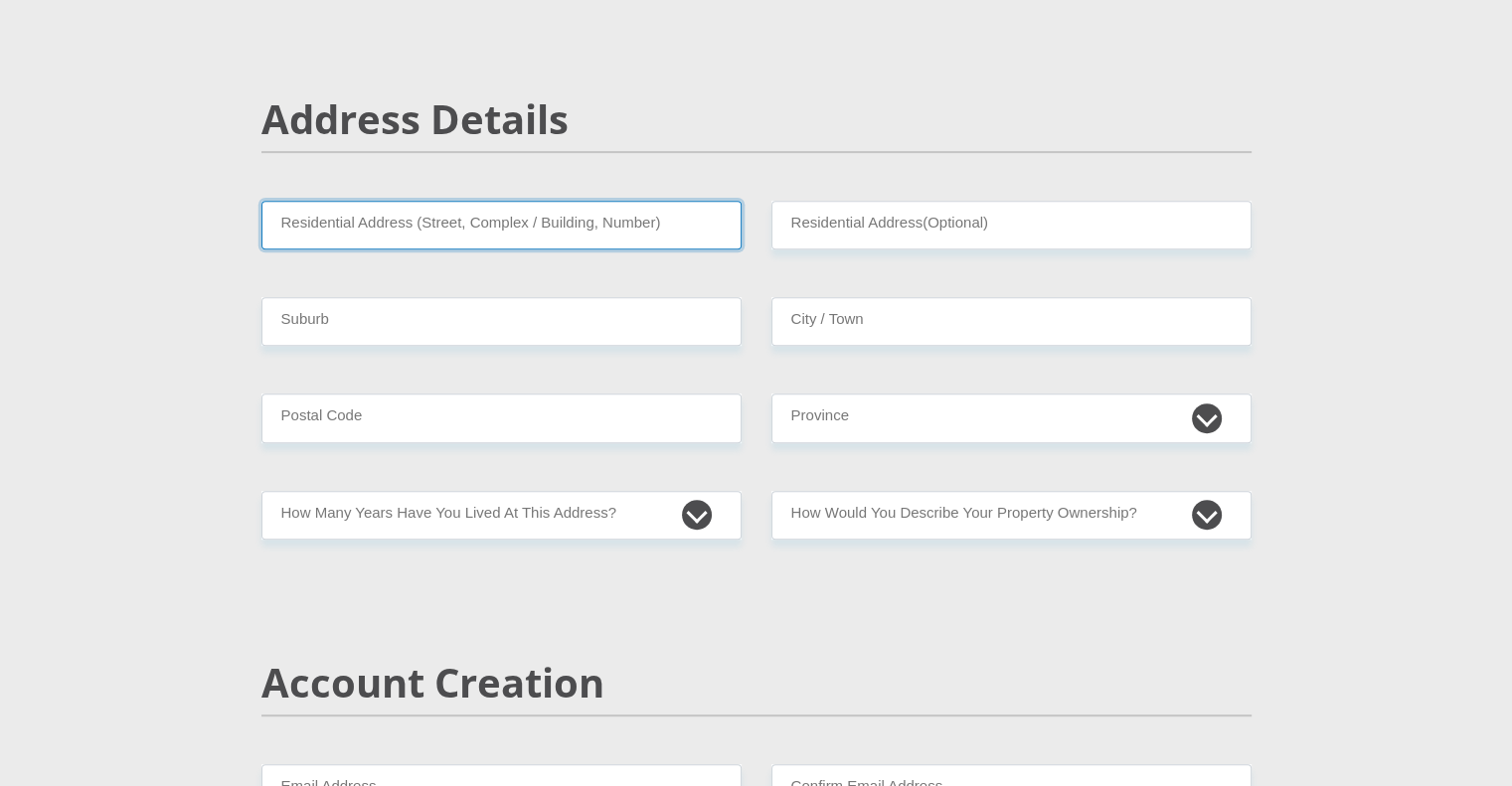 click on "Residential Address (Street, Complex / Building, Number)" at bounding box center (501, 225) 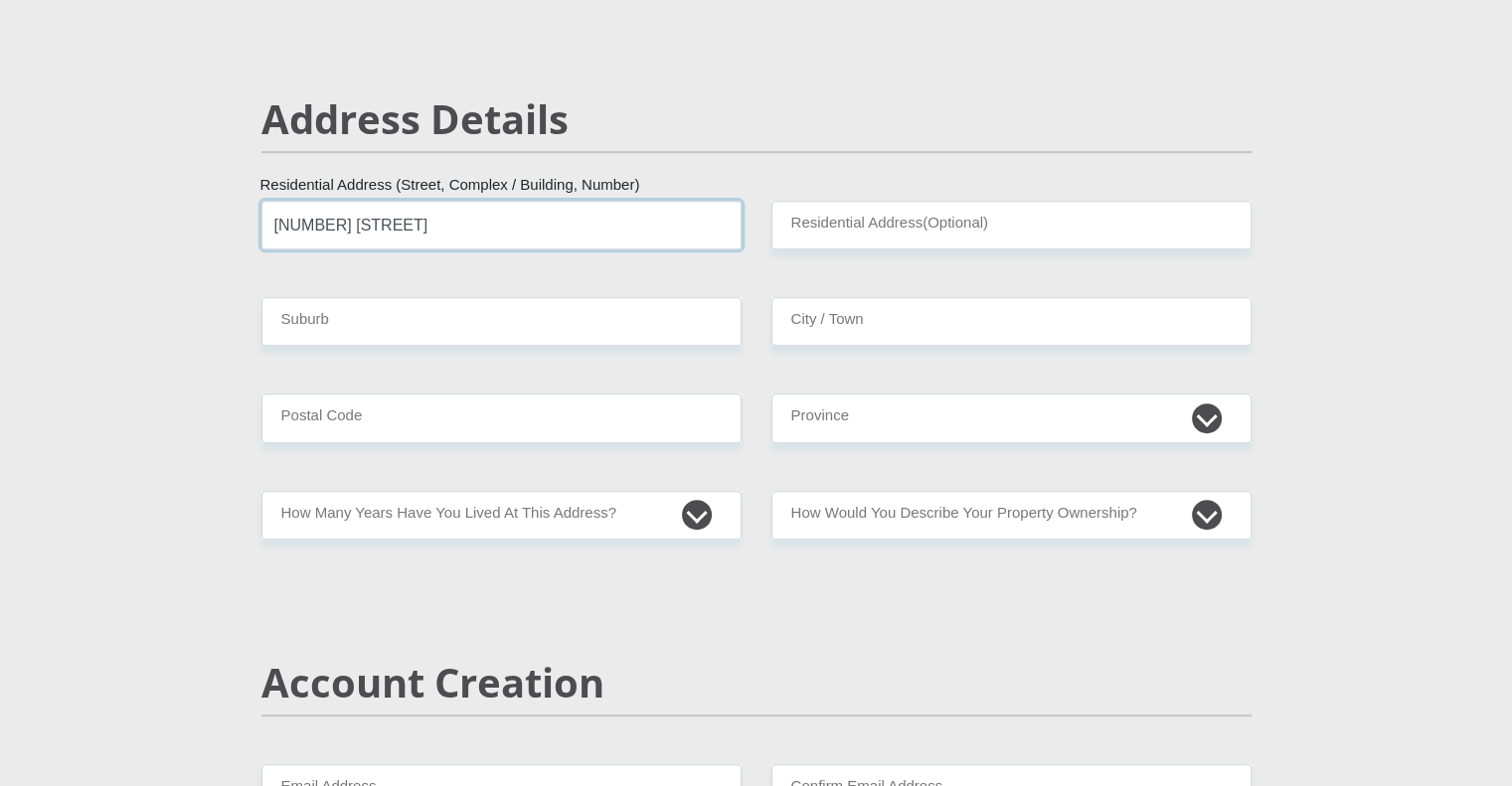 type on "[NUMBER] [STREET]" 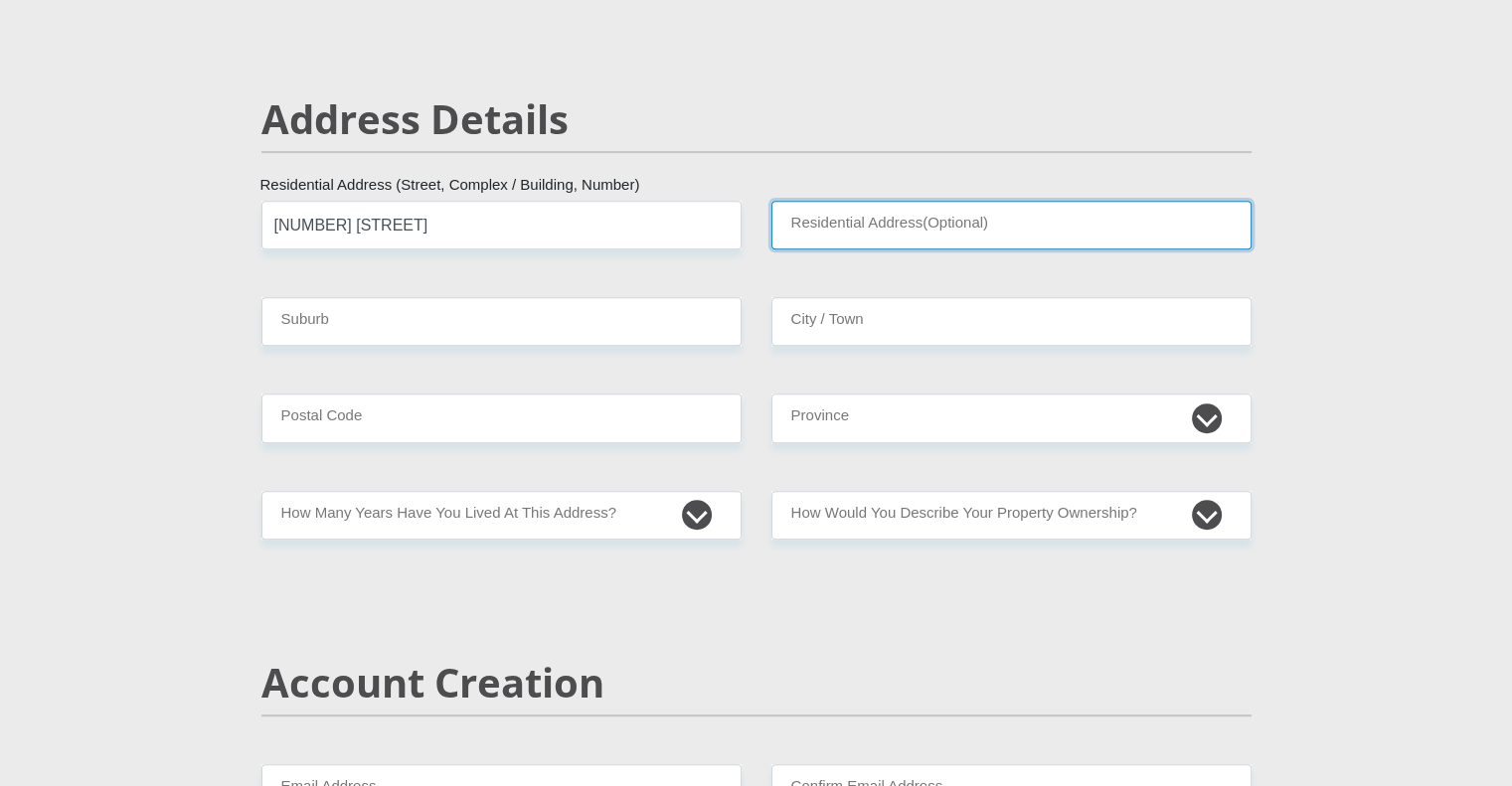 click on "Residential Address(Optional)" at bounding box center (1011, 225) 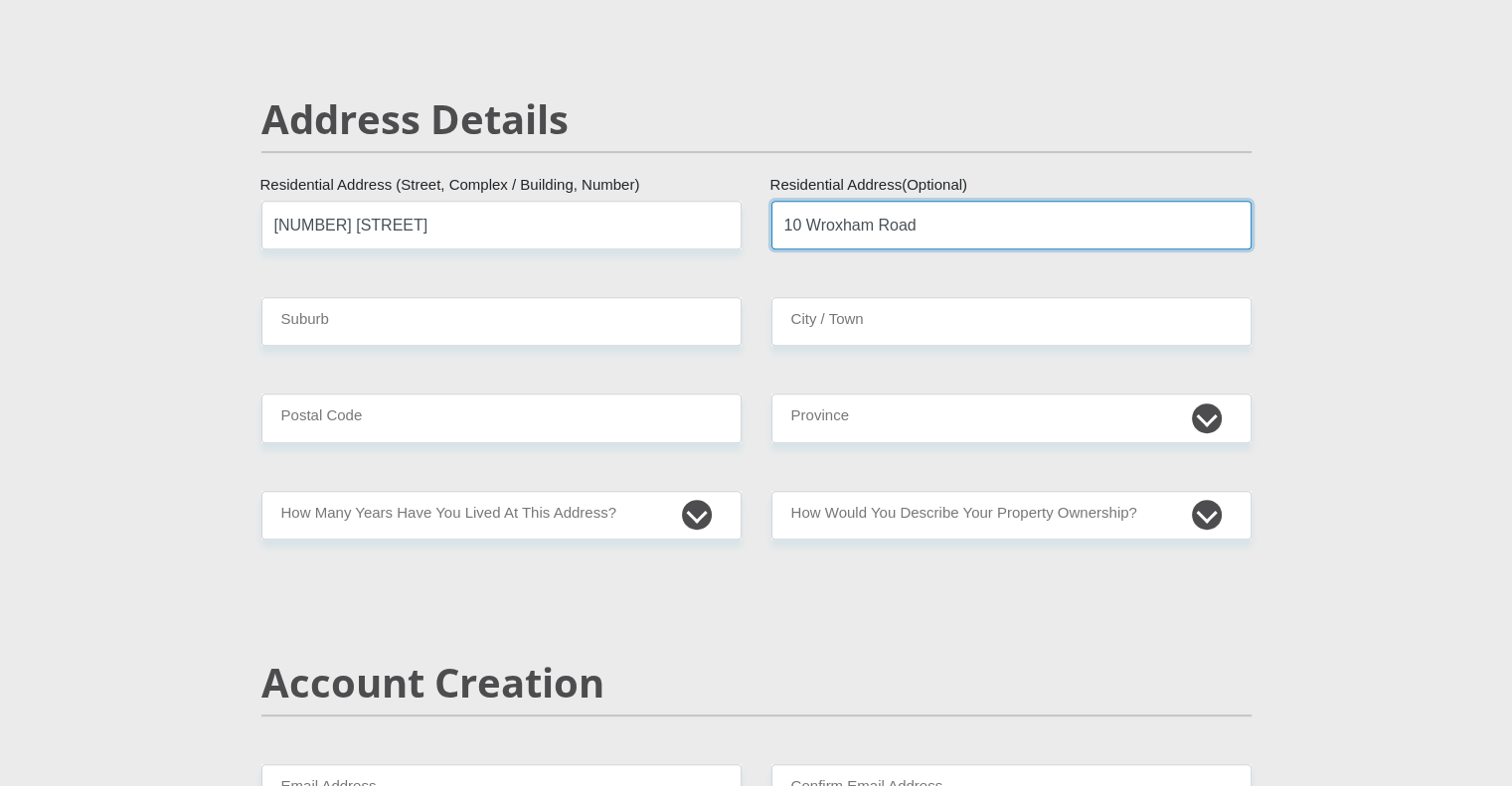 type on "10 Wroxham Road" 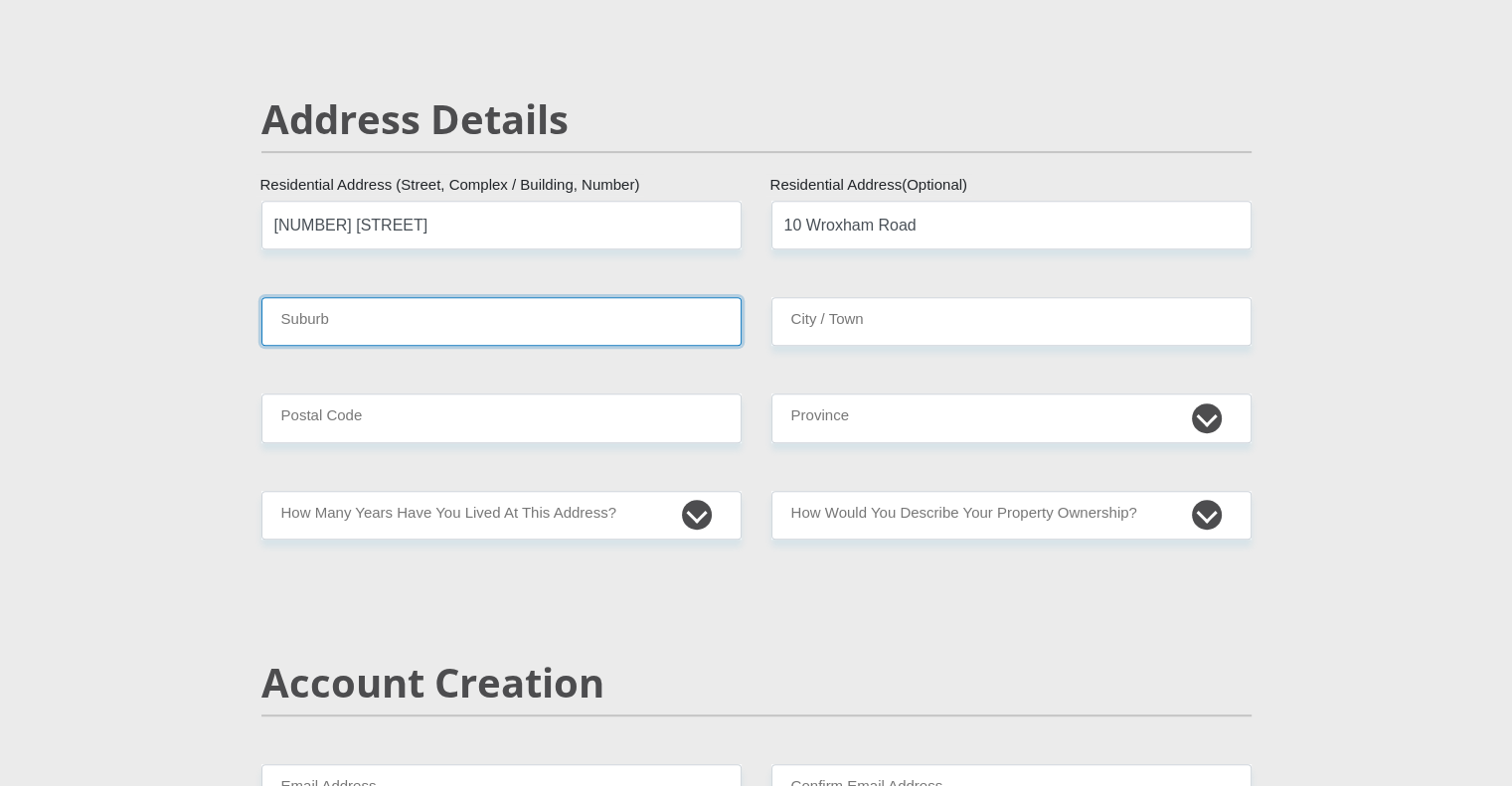 click on "Suburb" at bounding box center [501, 321] 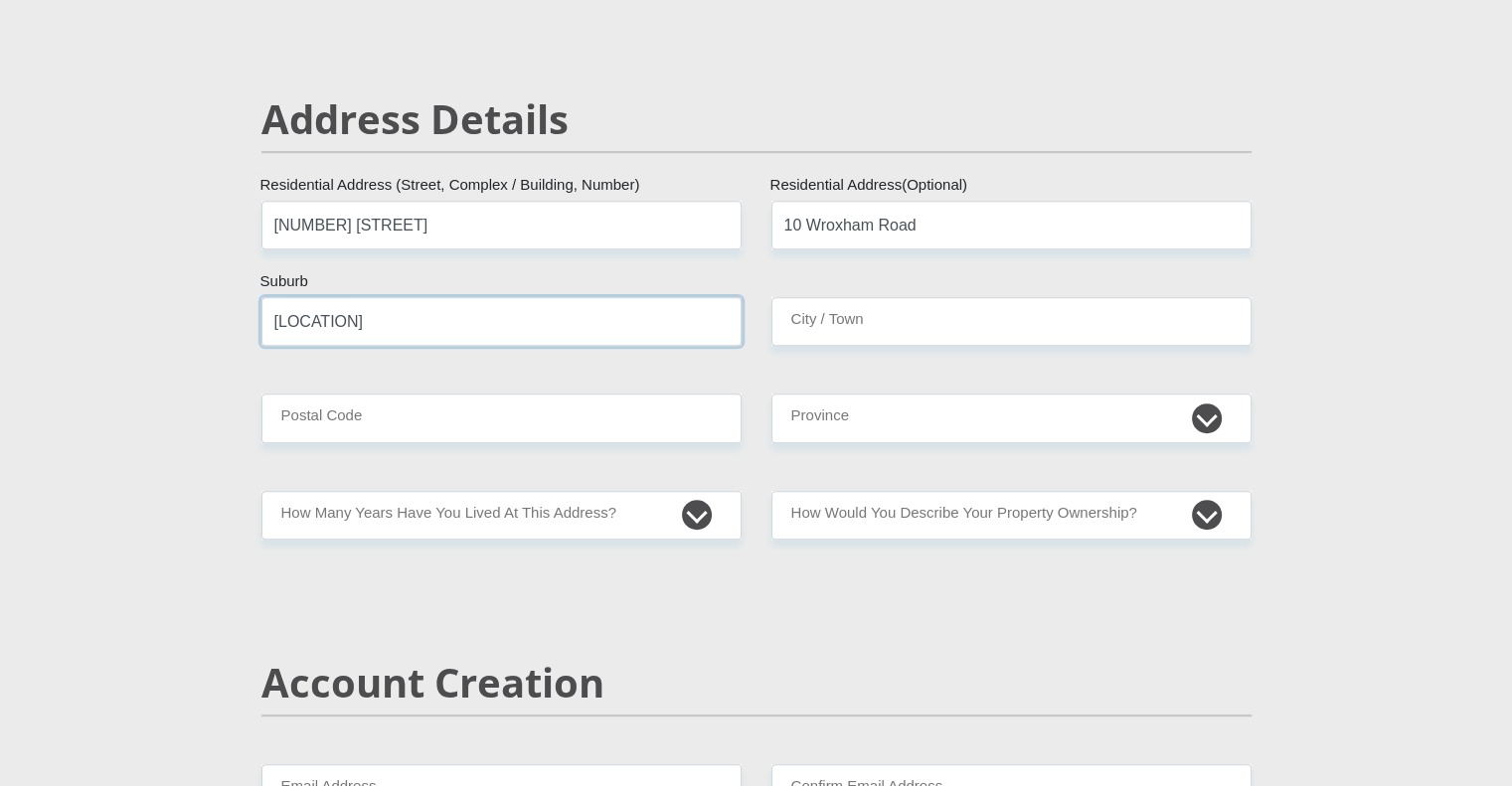 type on "[LOCATION]" 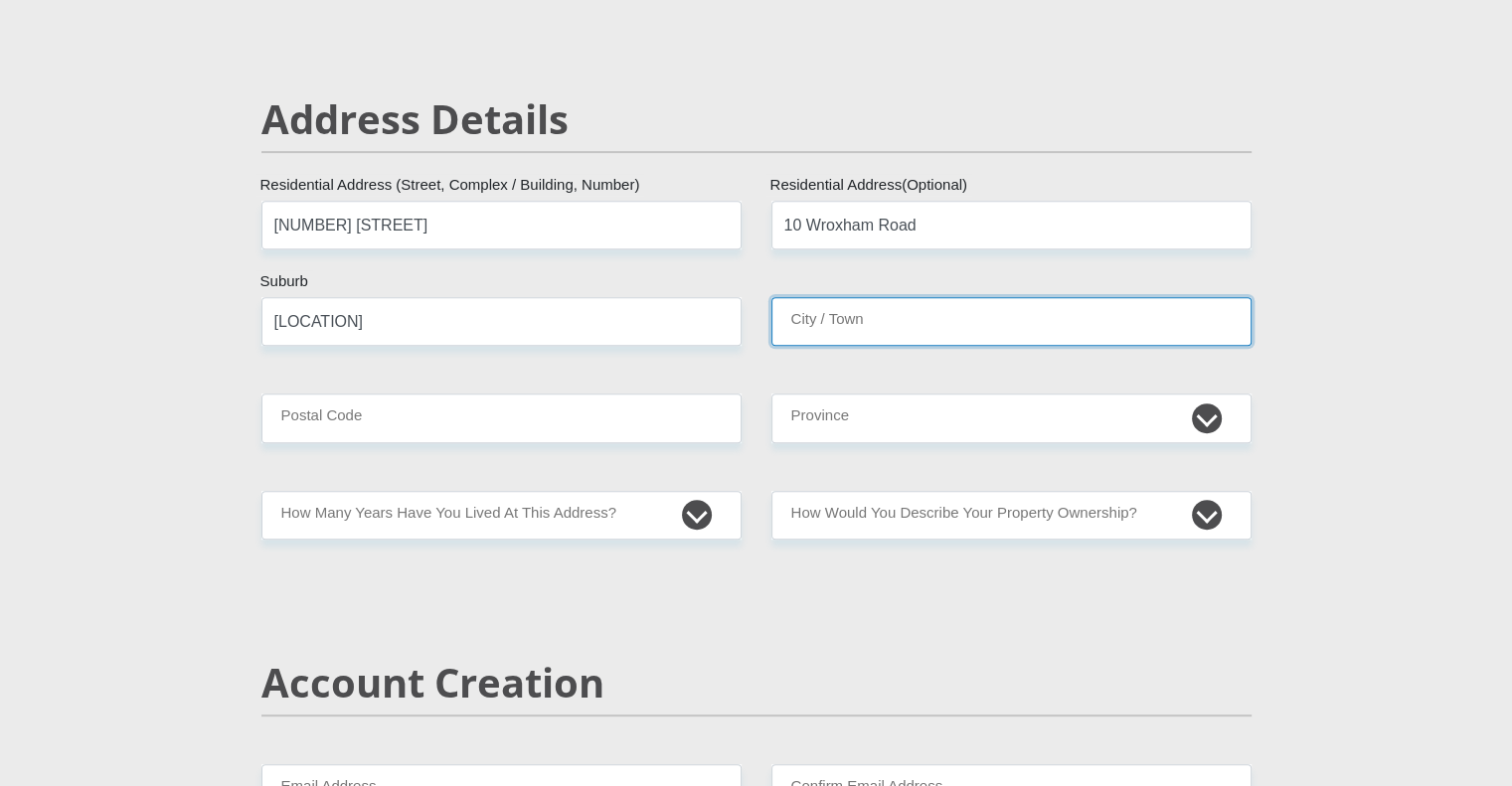 click on "City / Town" at bounding box center [1011, 321] 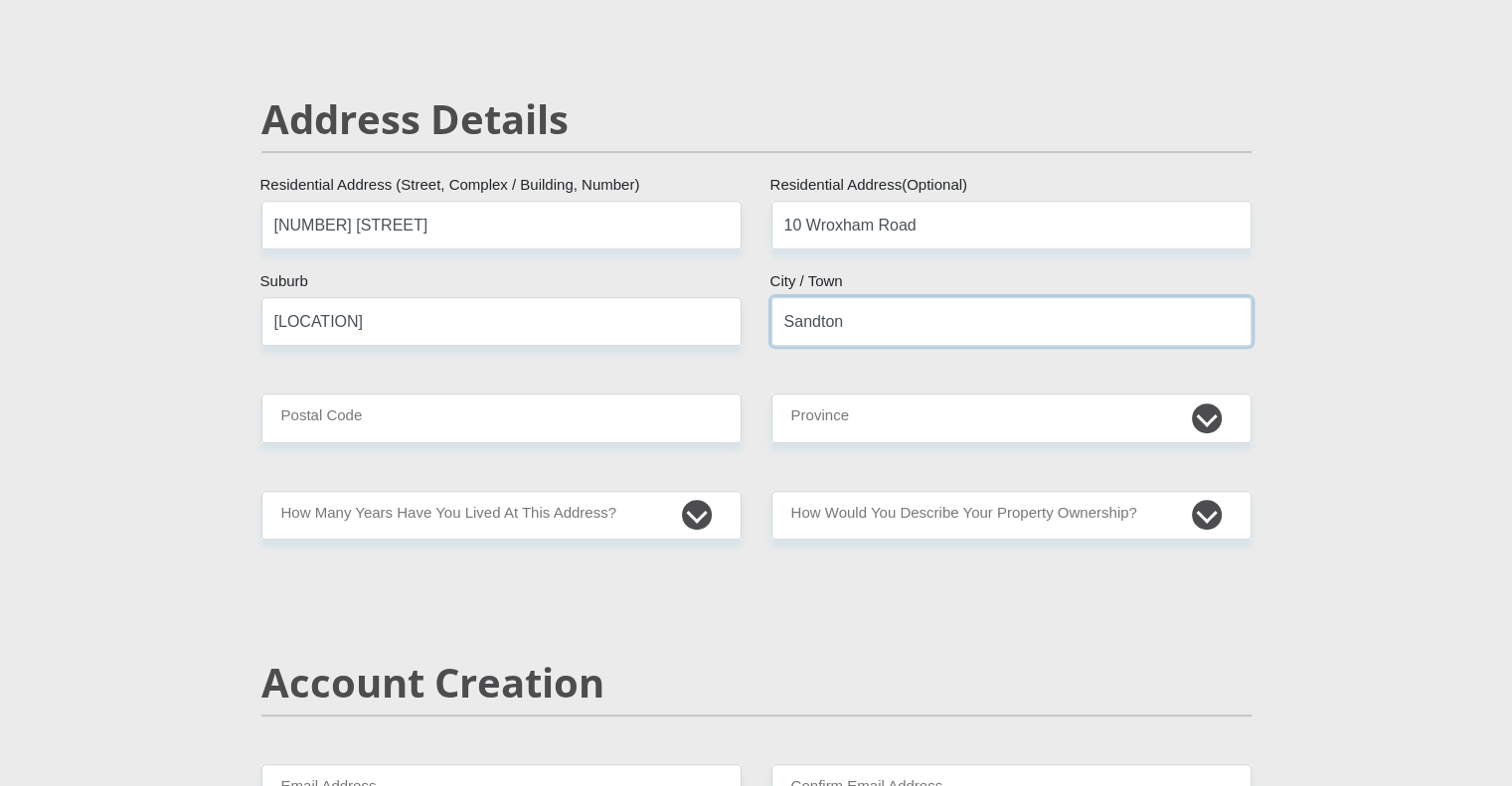 type on "Sandton" 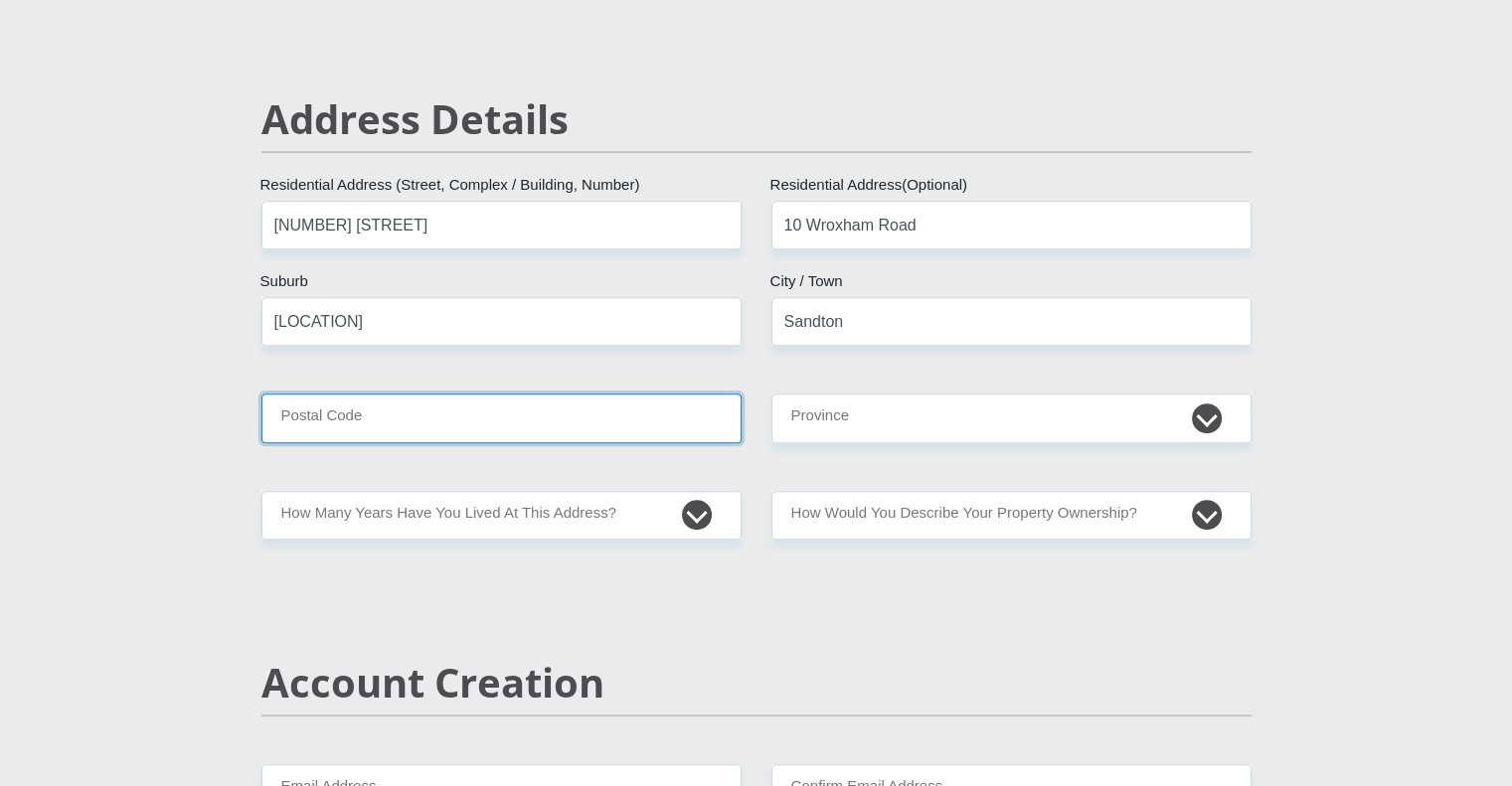 click on "Postal Code" at bounding box center (501, 417) 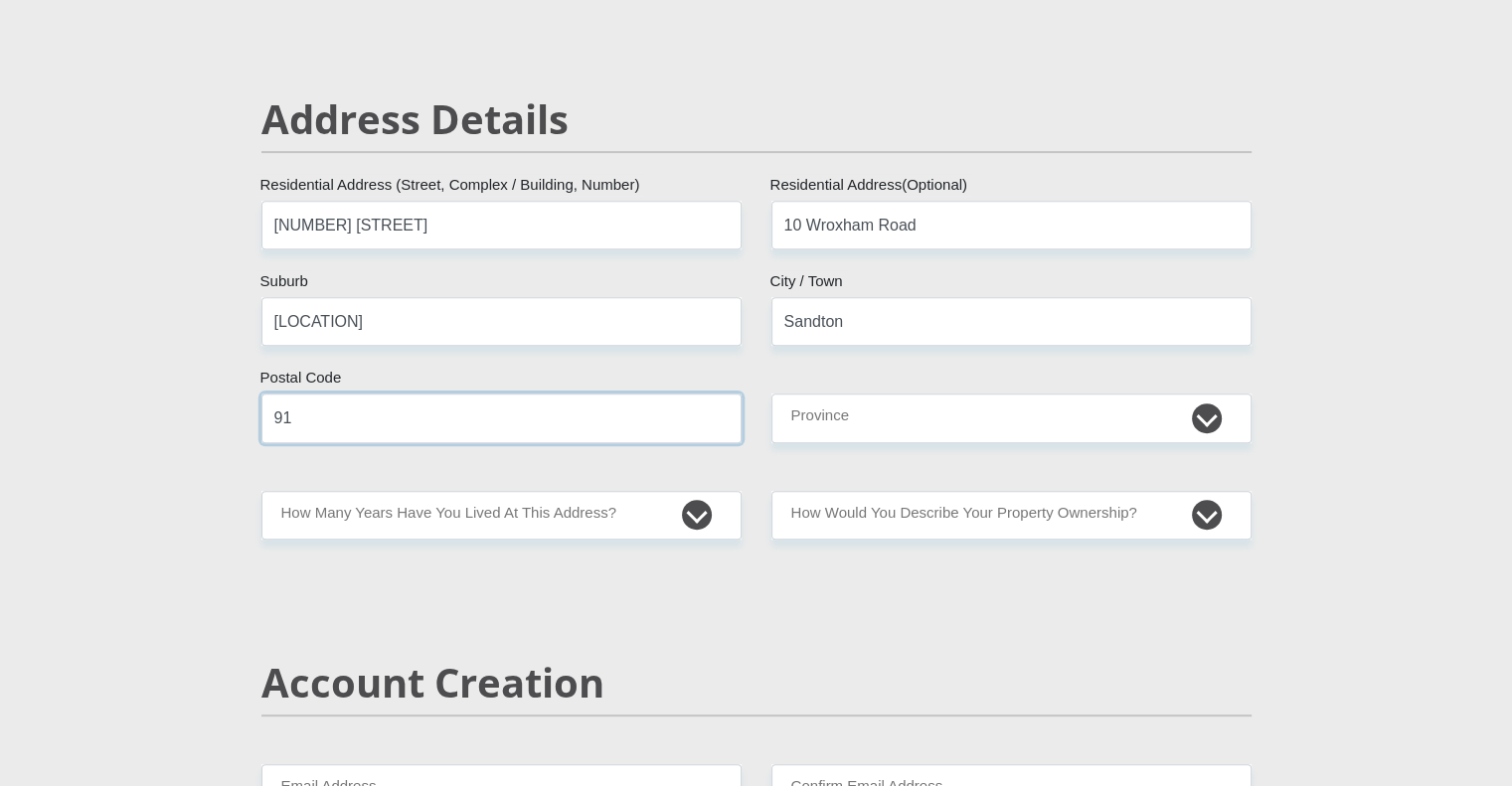 type on "9" 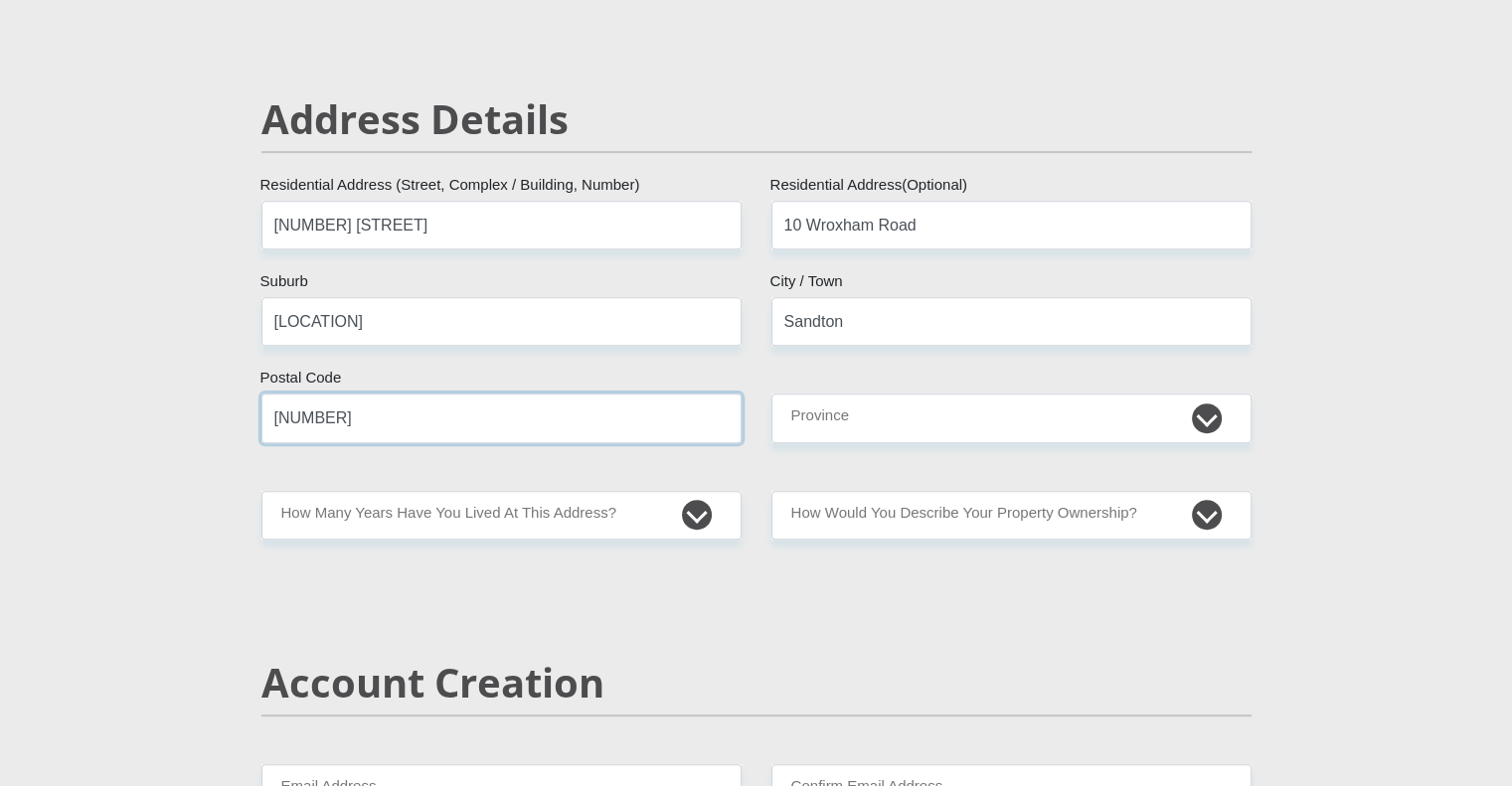 type on "[NUMBER]" 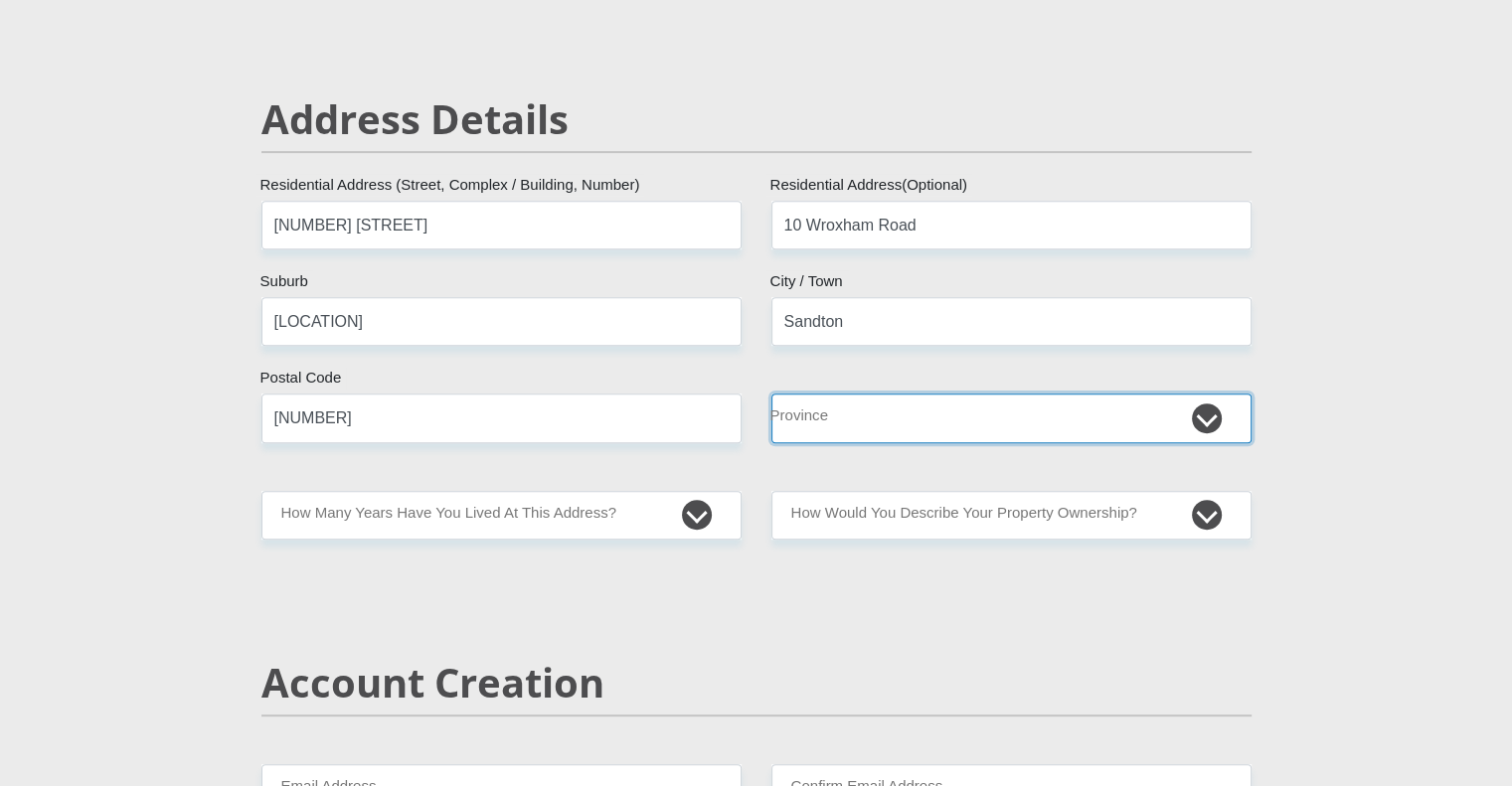 click on "Eastern Cape
Free State
Gauteng
KwaZulu-Natal
Limpopo
Mpumalanga
Northern Cape
North West
Western Cape" at bounding box center [1011, 417] 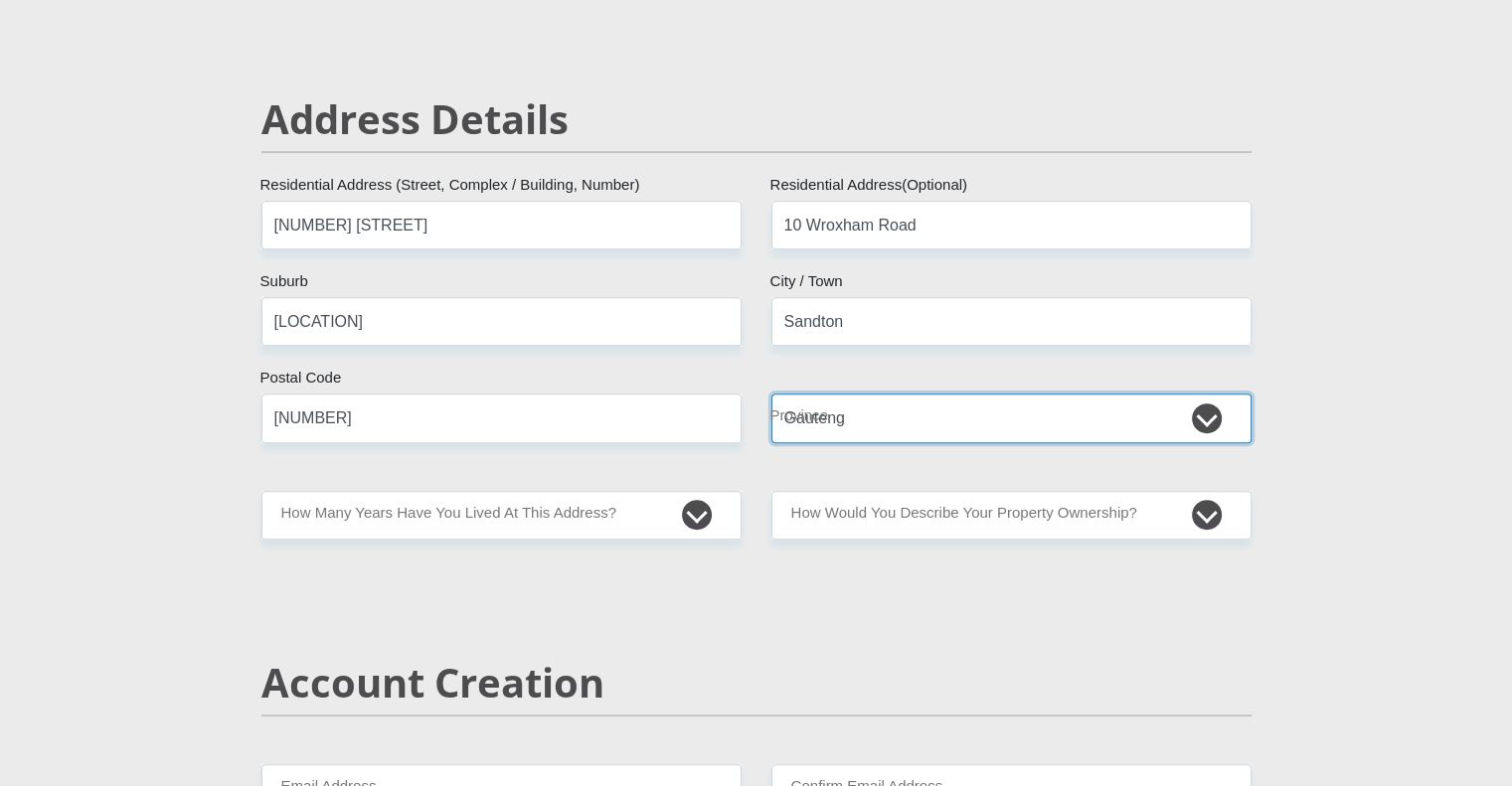 click on "Eastern Cape
Free State
Gauteng
KwaZulu-Natal
Limpopo
Mpumalanga
Northern Cape
North West
Western Cape" at bounding box center (1011, 417) 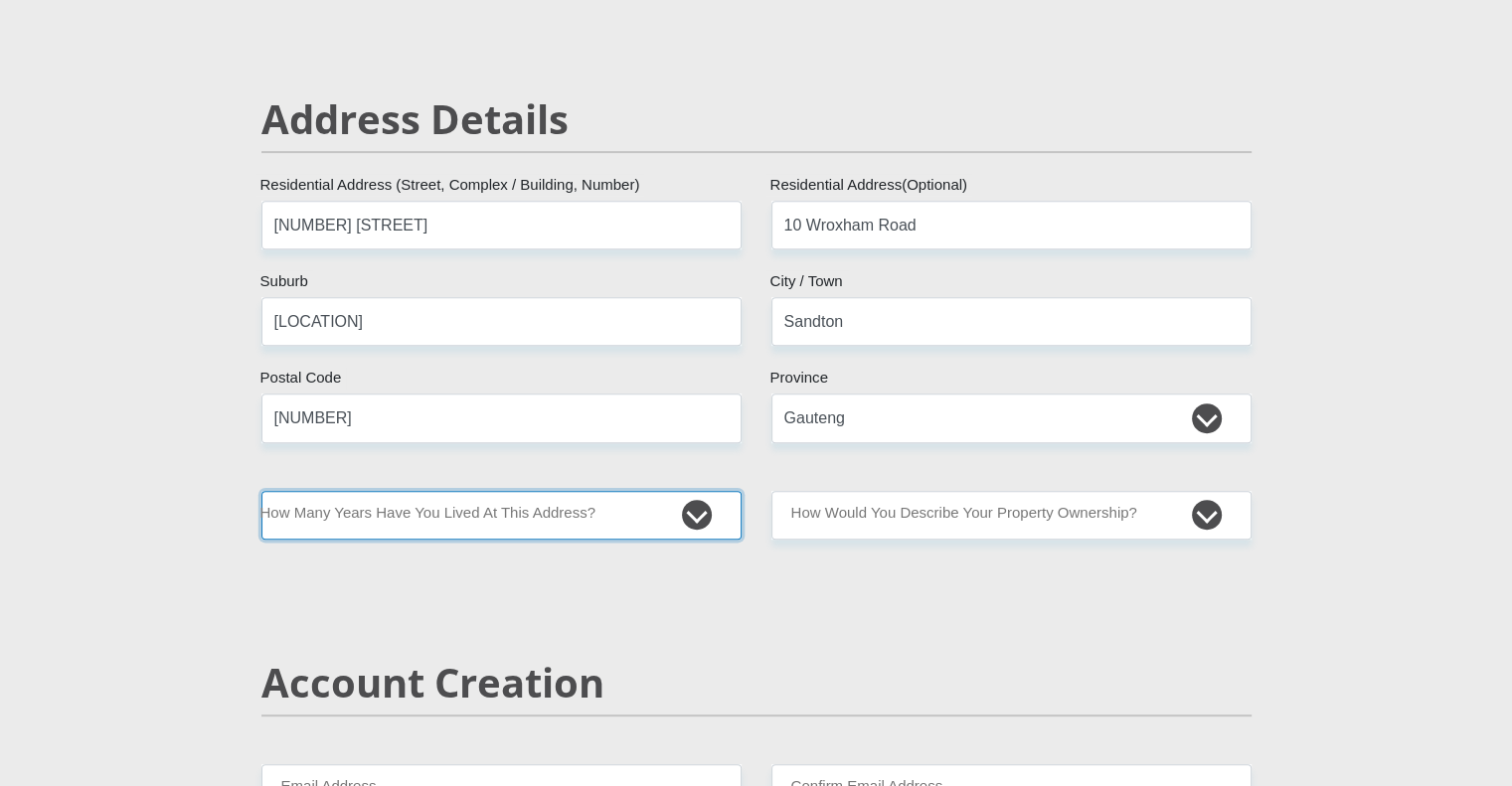 drag, startPoint x: 550, startPoint y: 517, endPoint x: 549, endPoint y: 506, distance: 11.045361 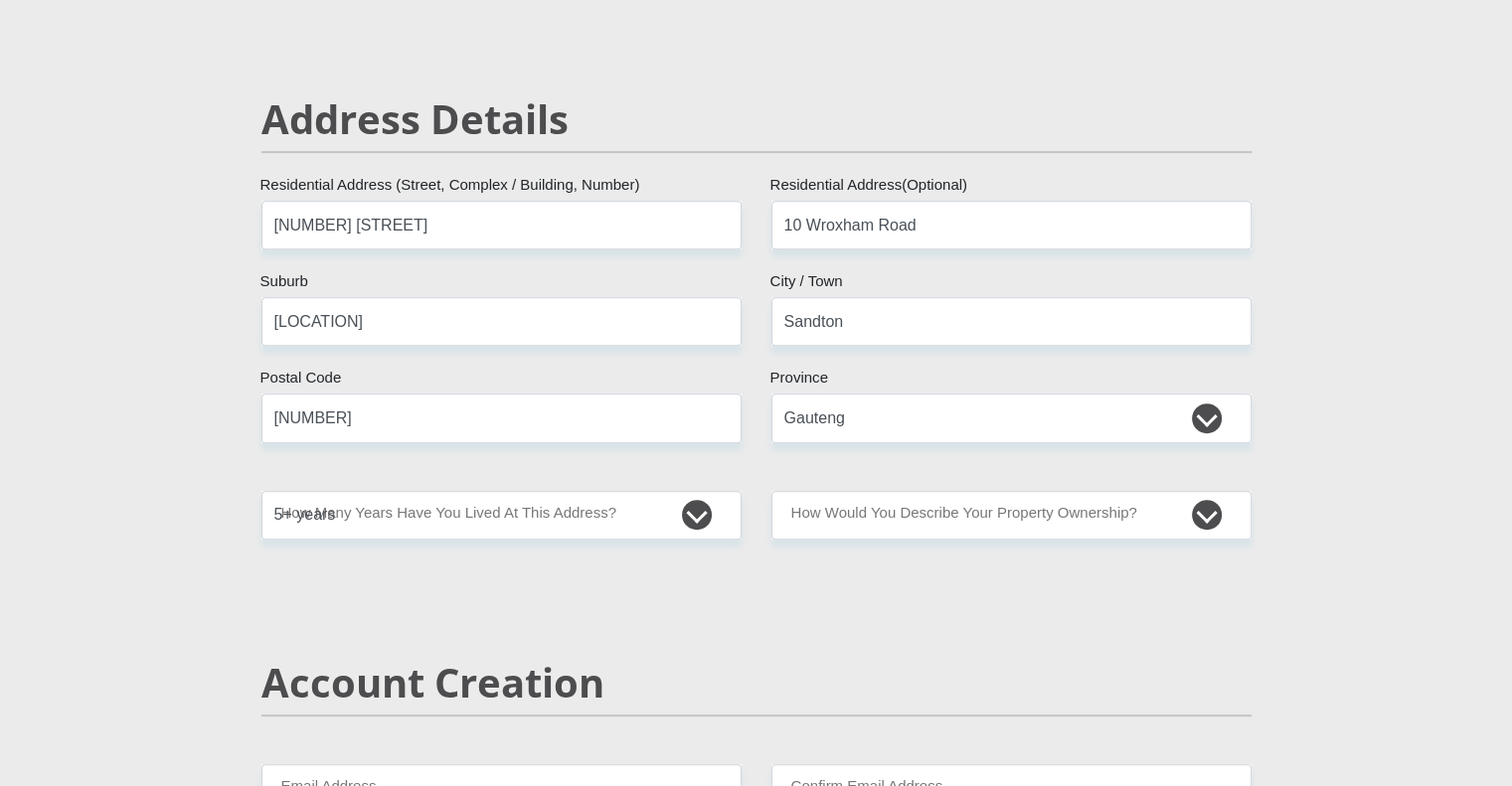 drag, startPoint x: 855, startPoint y: 586, endPoint x: 931, endPoint y: 546, distance: 85.88364 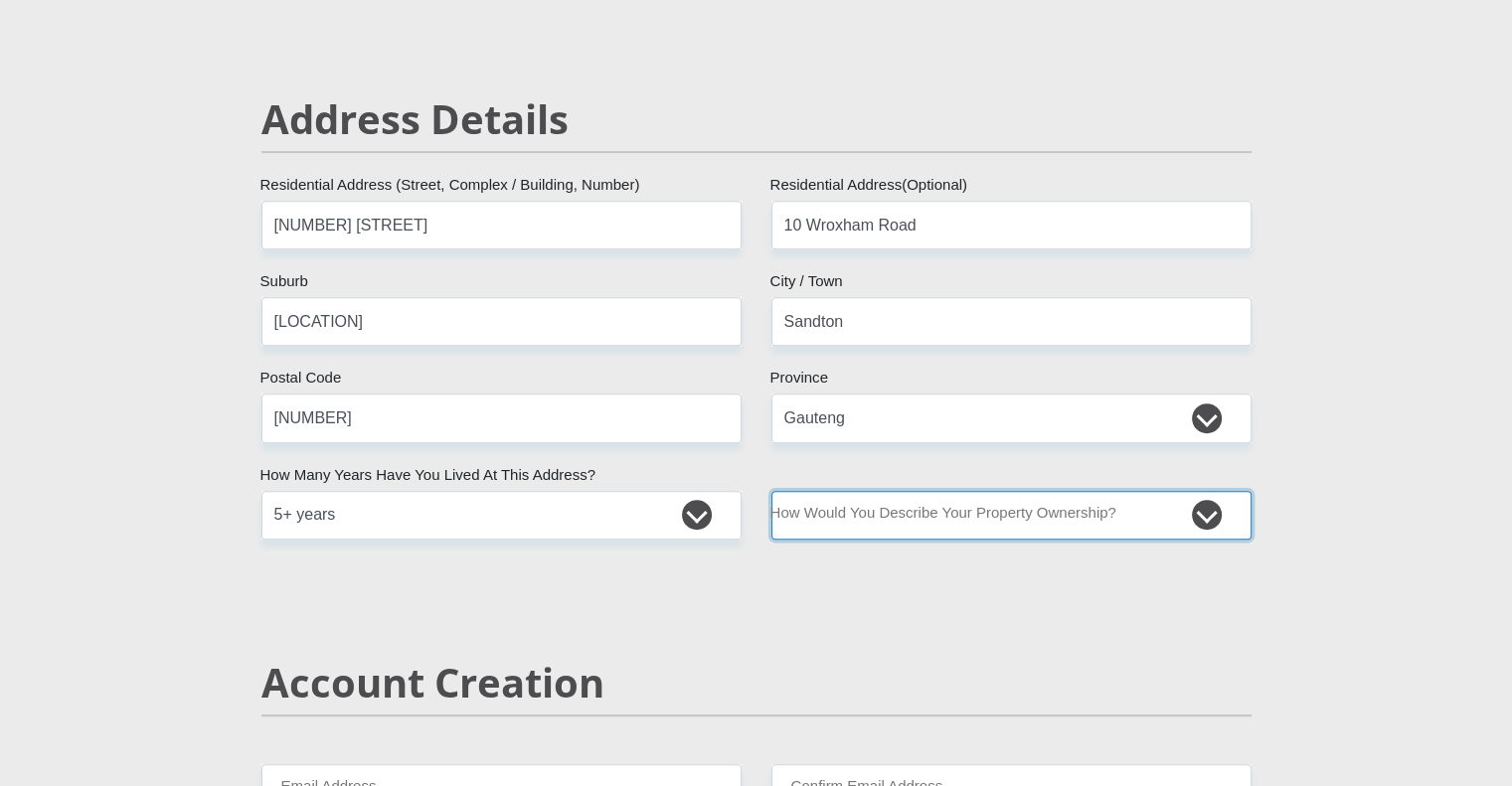 click on "Owned
Rented
Family Owned
Company Dwelling" at bounding box center [1011, 515] 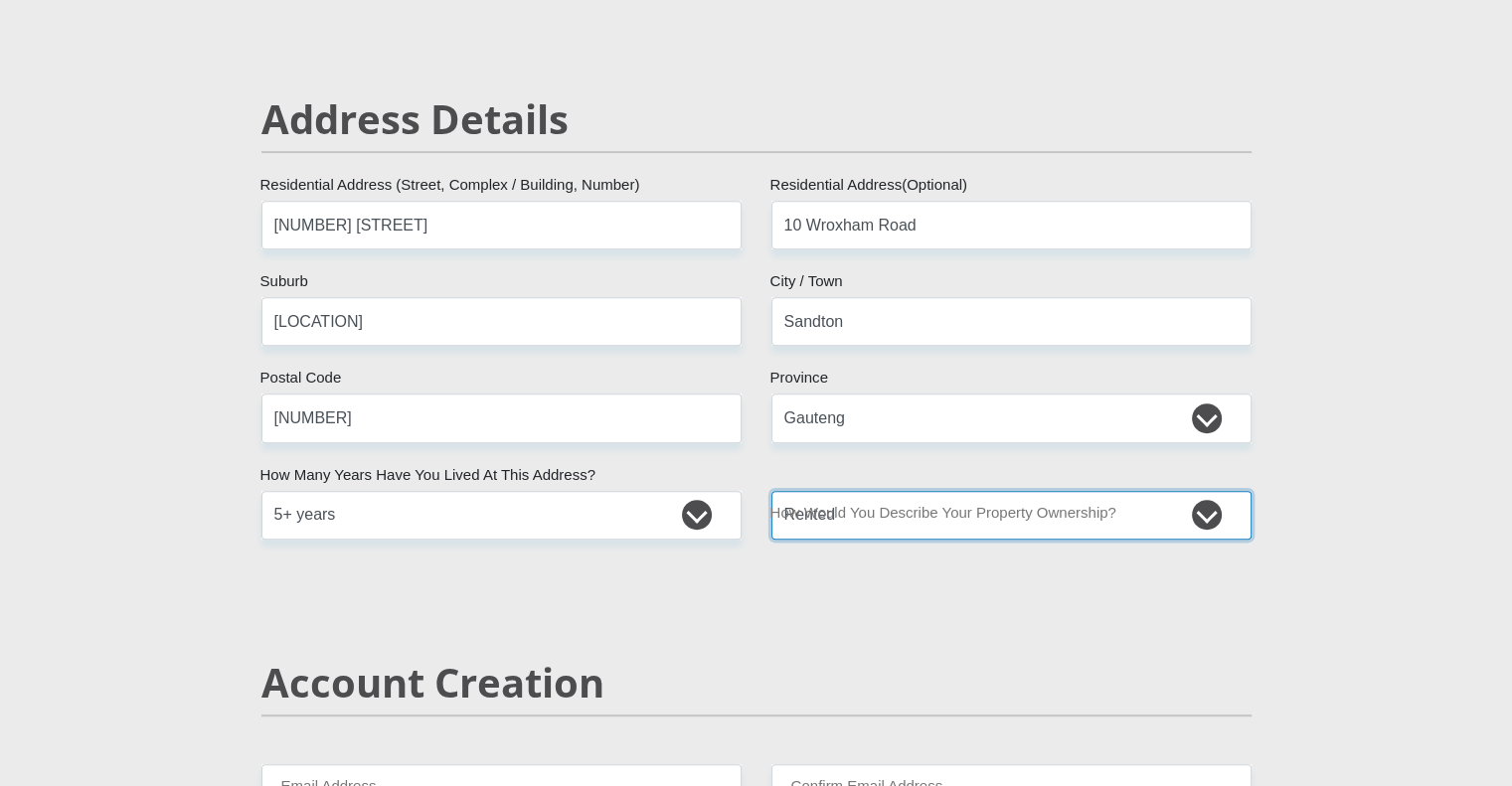 click on "Owned
Rented
Family Owned
Company Dwelling" at bounding box center [1011, 515] 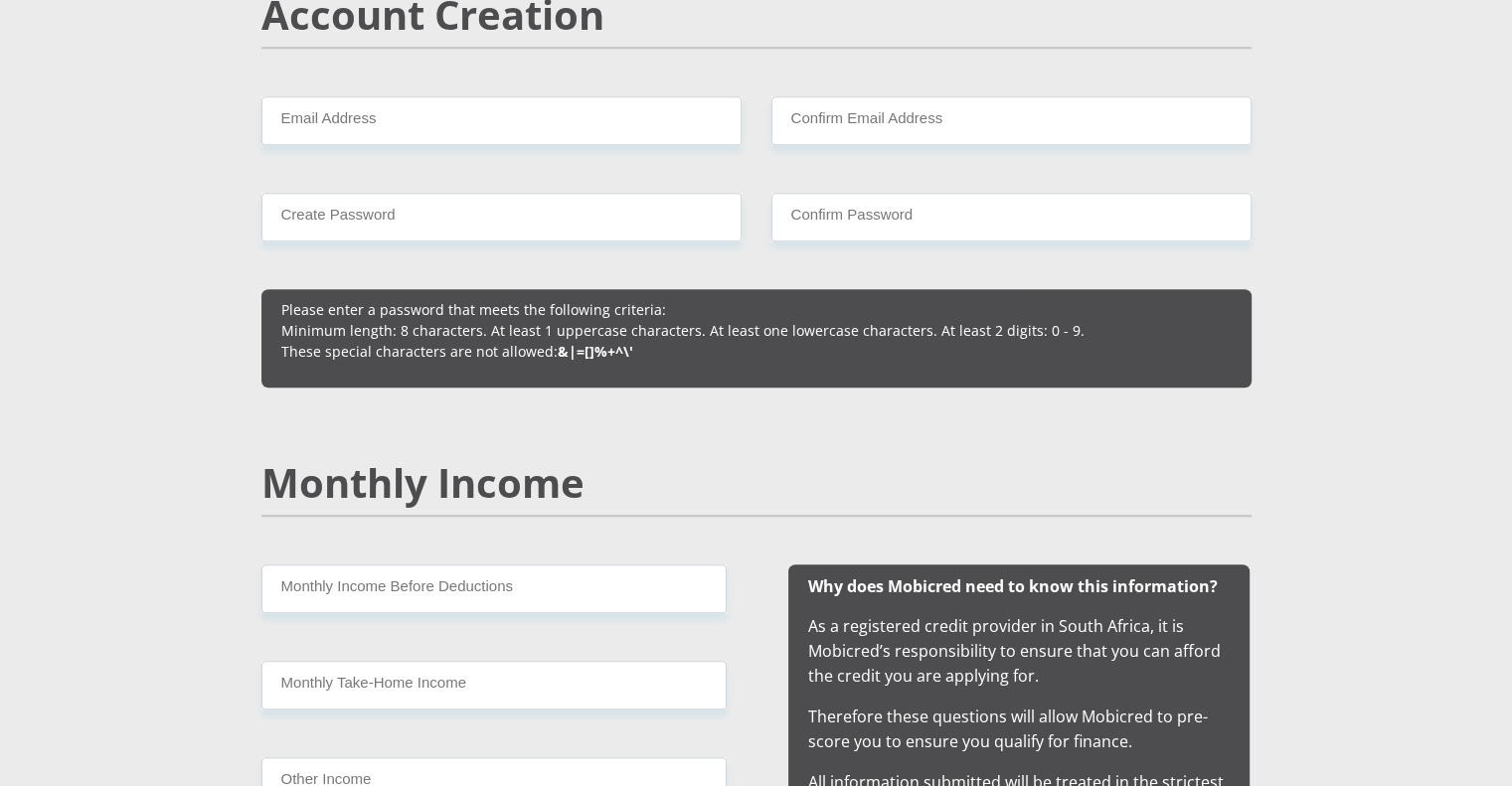 scroll, scrollTop: 1689, scrollLeft: 0, axis: vertical 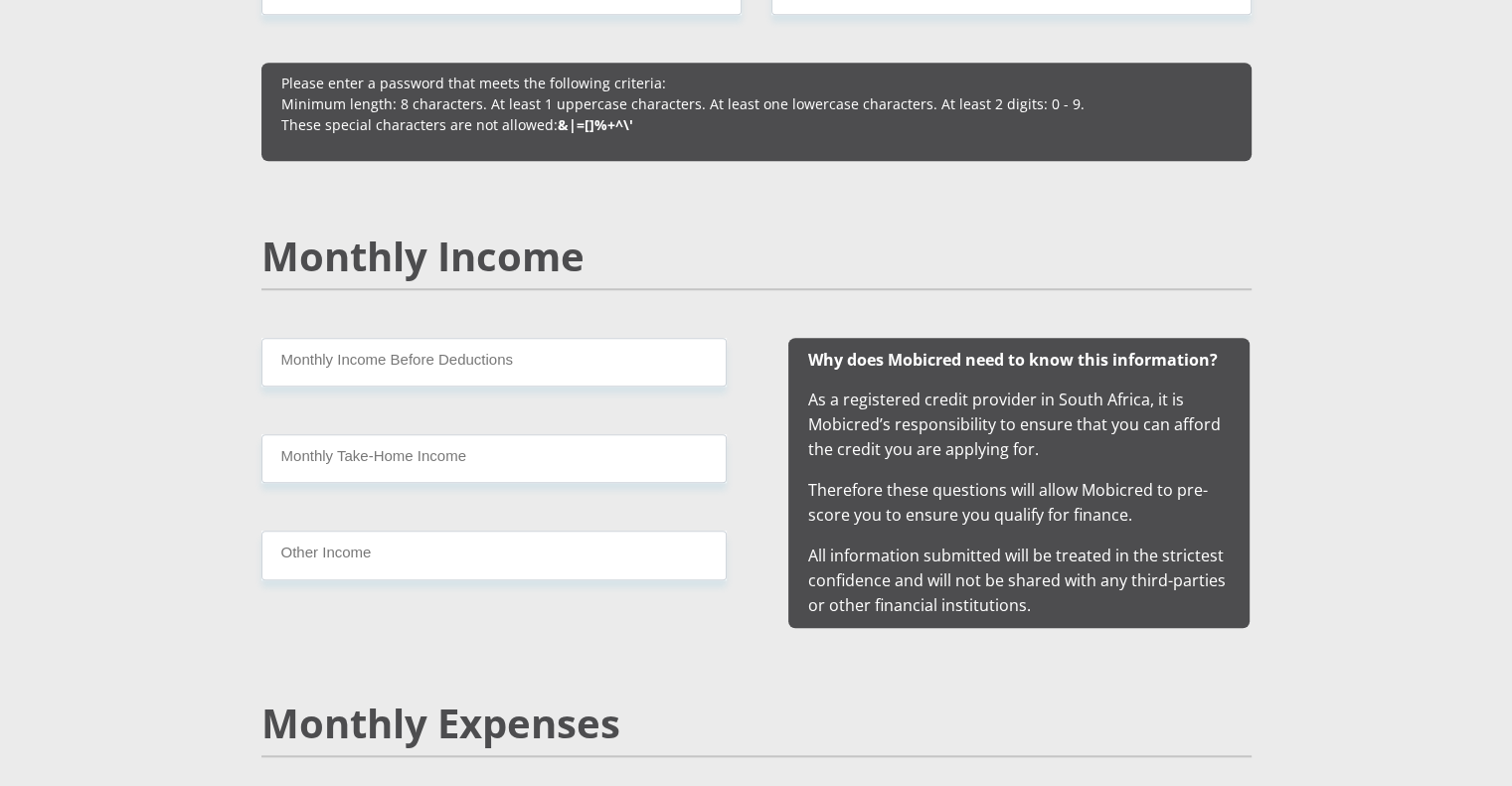 click on "Monthly Income" at bounding box center [756, 285] 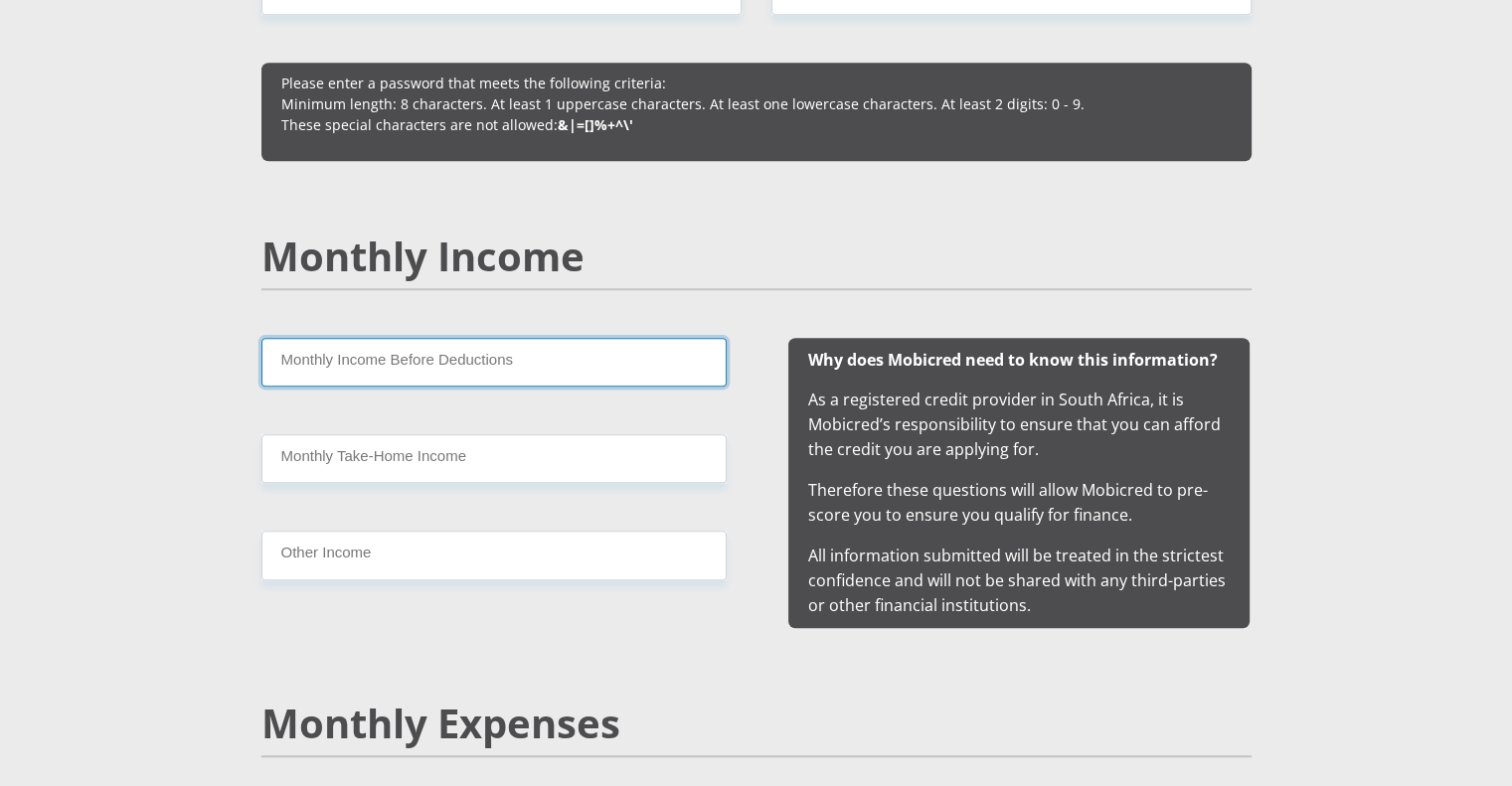 drag, startPoint x: 458, startPoint y: 361, endPoint x: 471, endPoint y: 353, distance: 15.264338 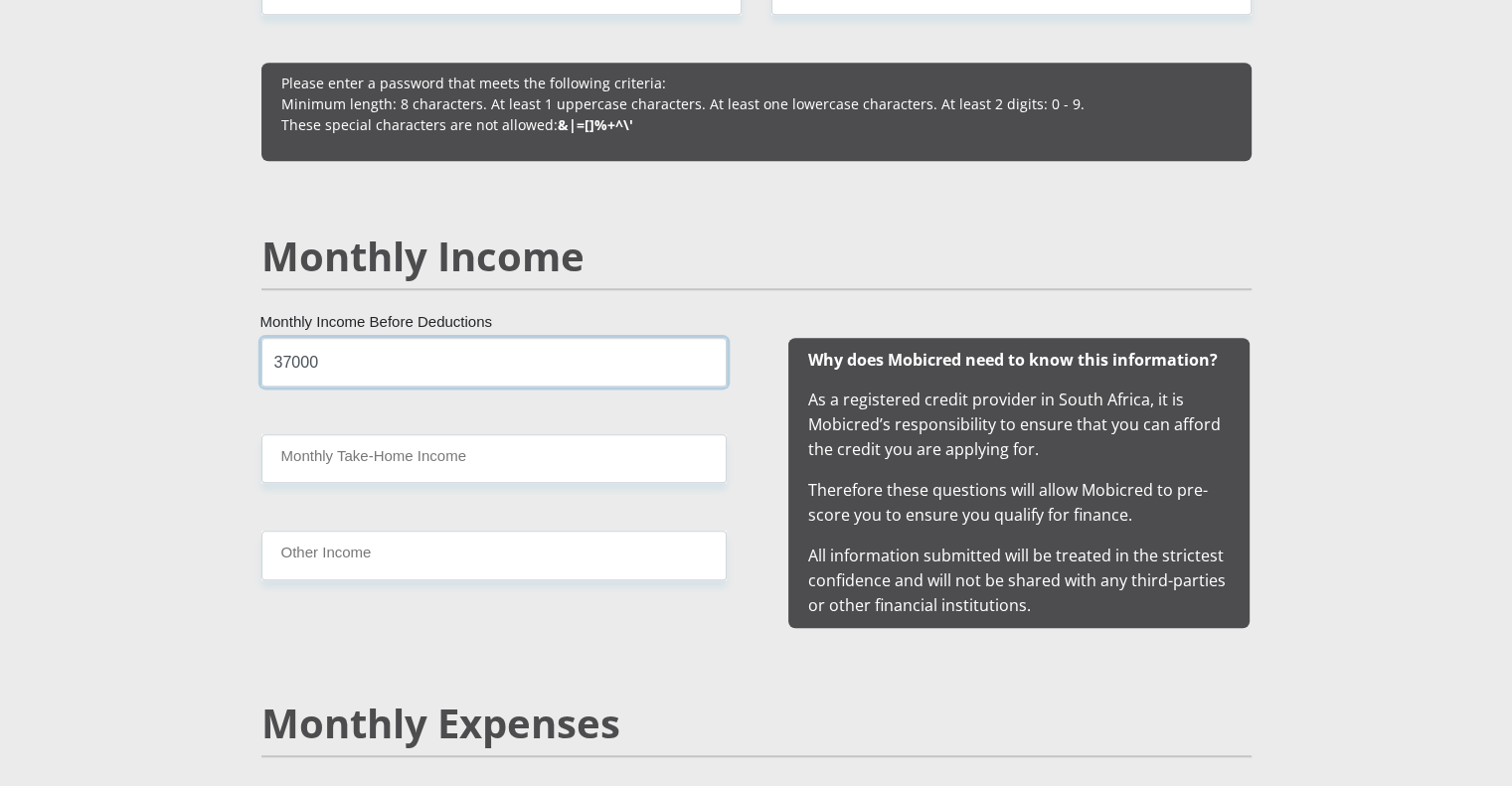 type on "37000" 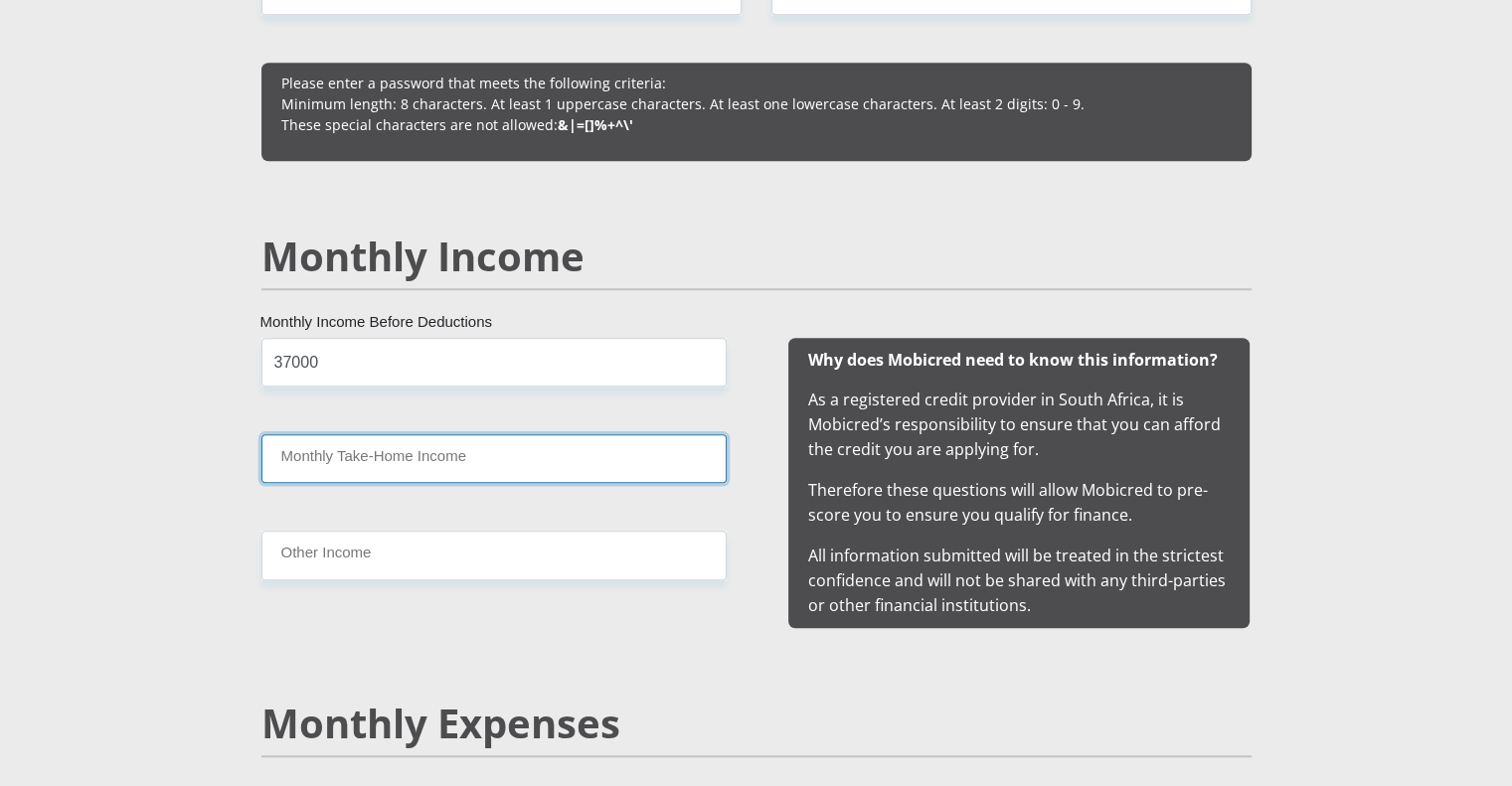 drag, startPoint x: 328, startPoint y: 464, endPoint x: 327, endPoint y: 449, distance: 15.033296 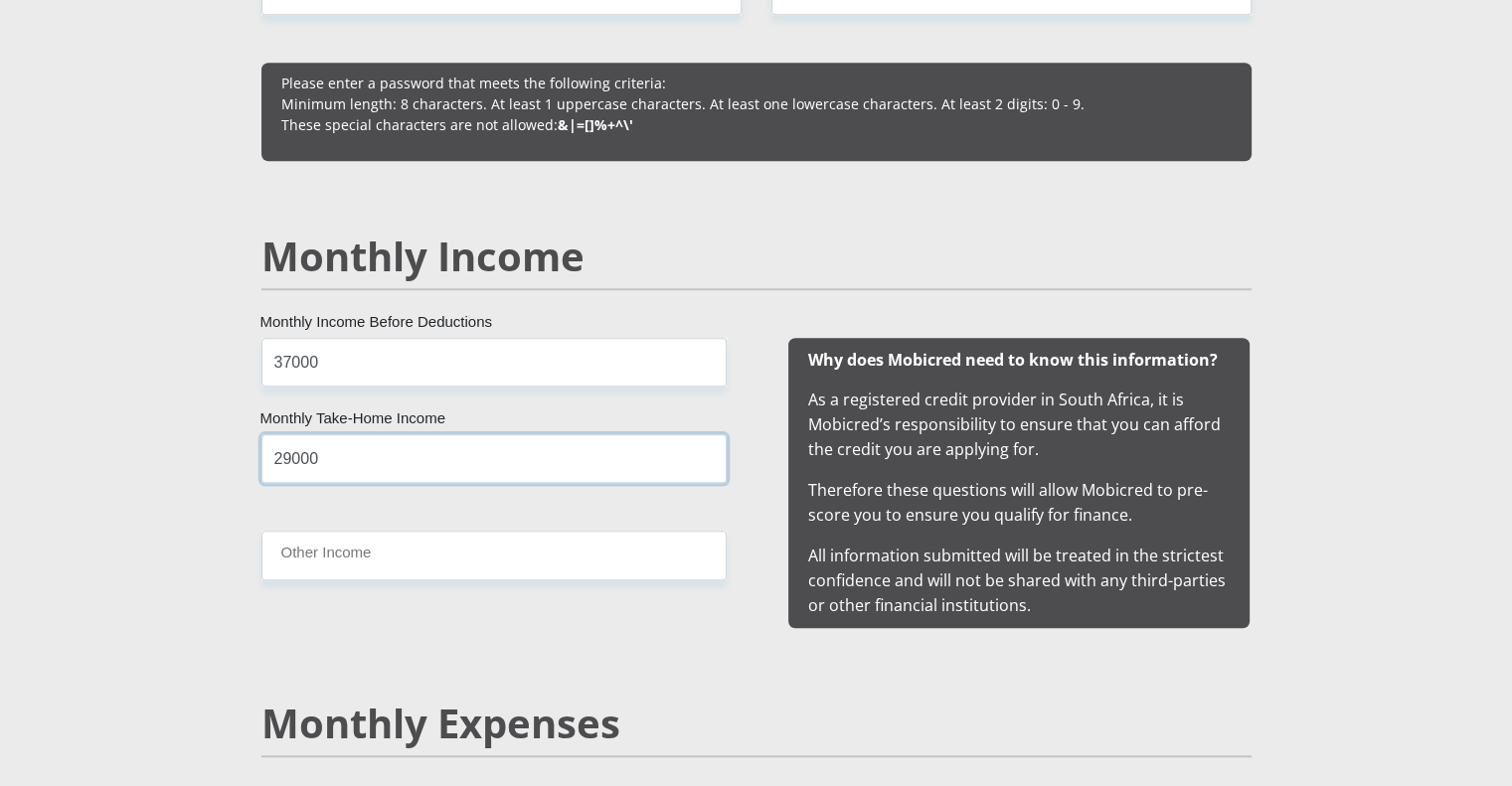 type on "29000" 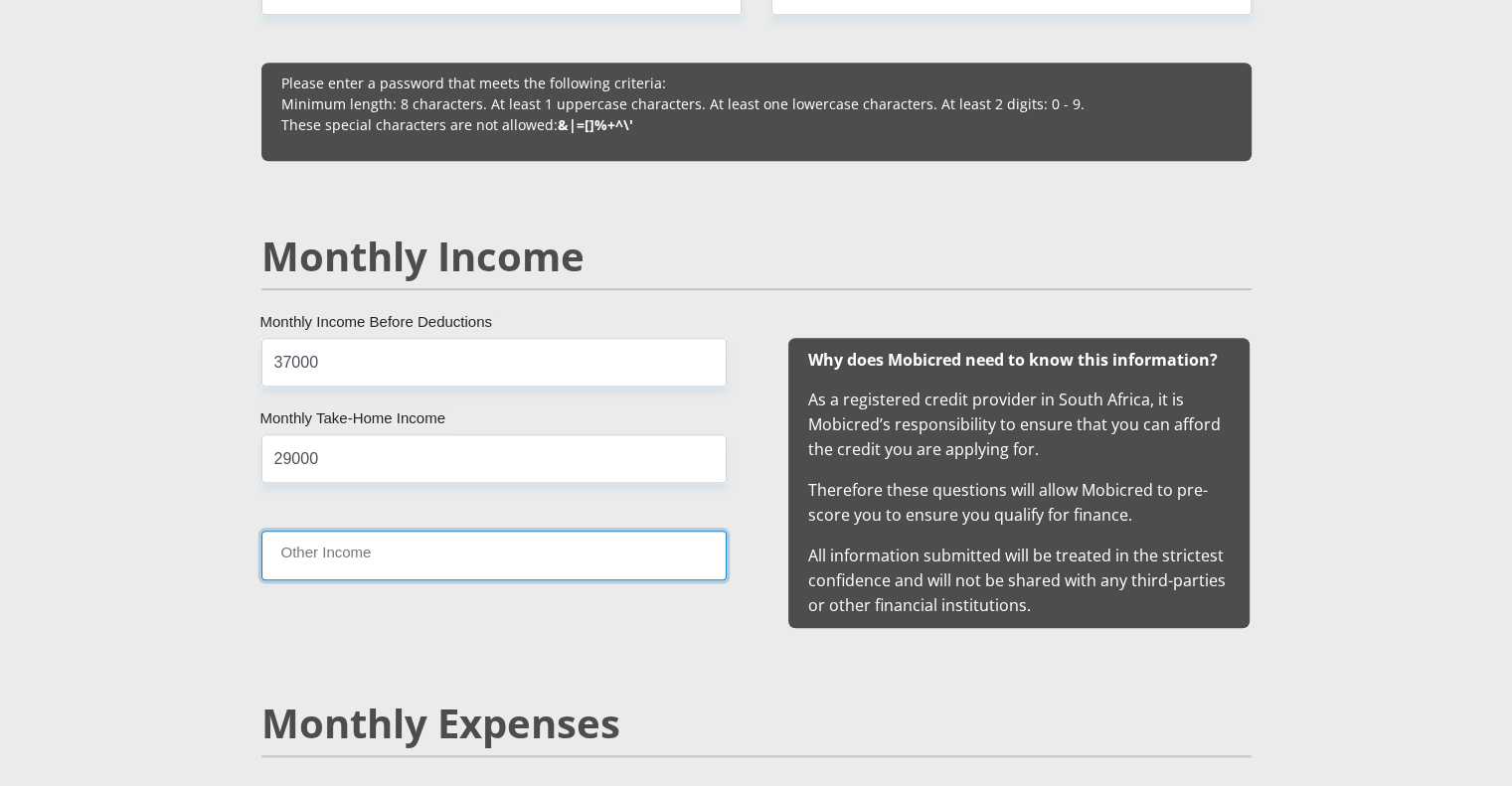click on "Other Income" at bounding box center (494, 554) 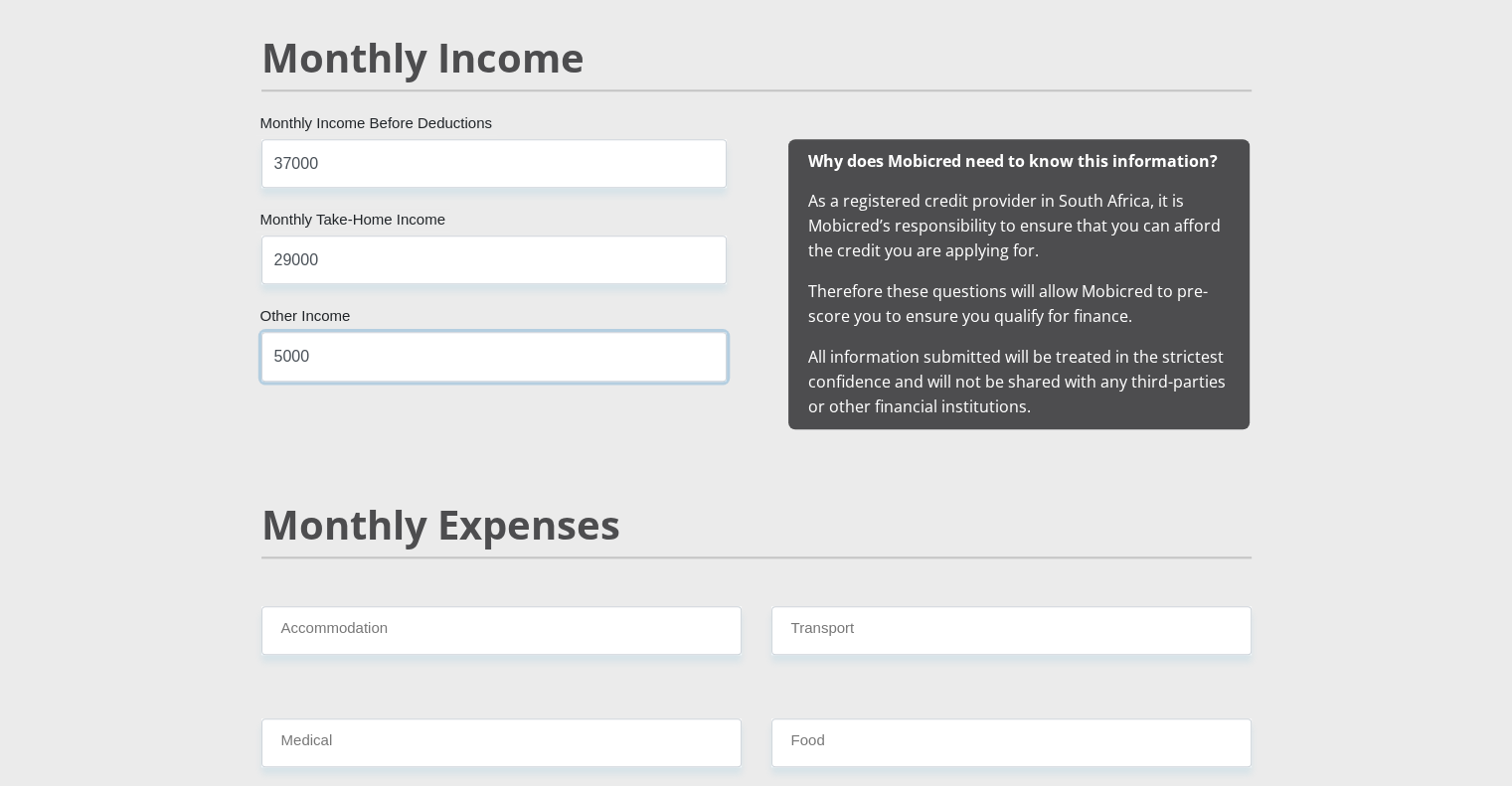 scroll, scrollTop: 2087, scrollLeft: 0, axis: vertical 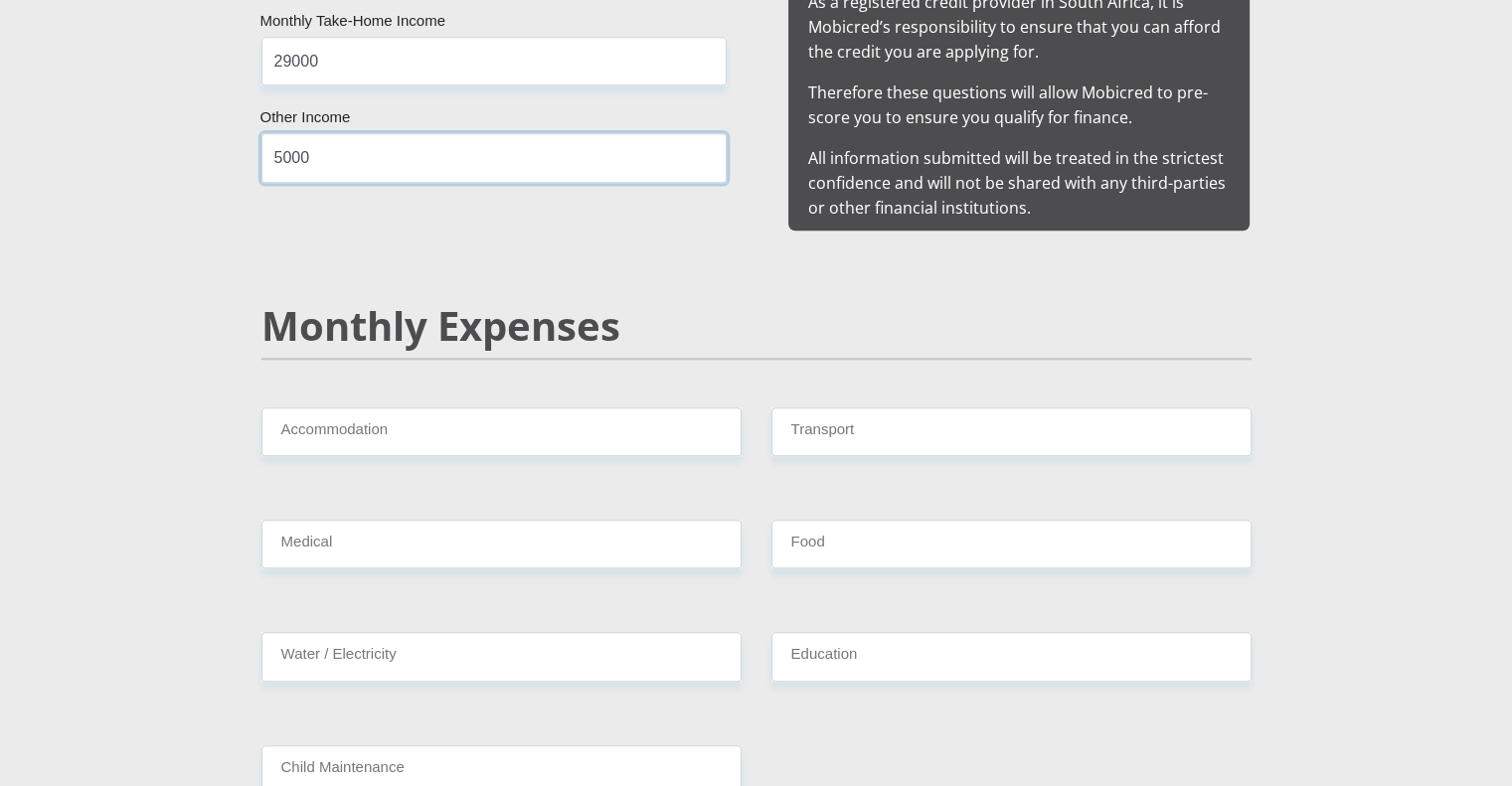 type on "5000" 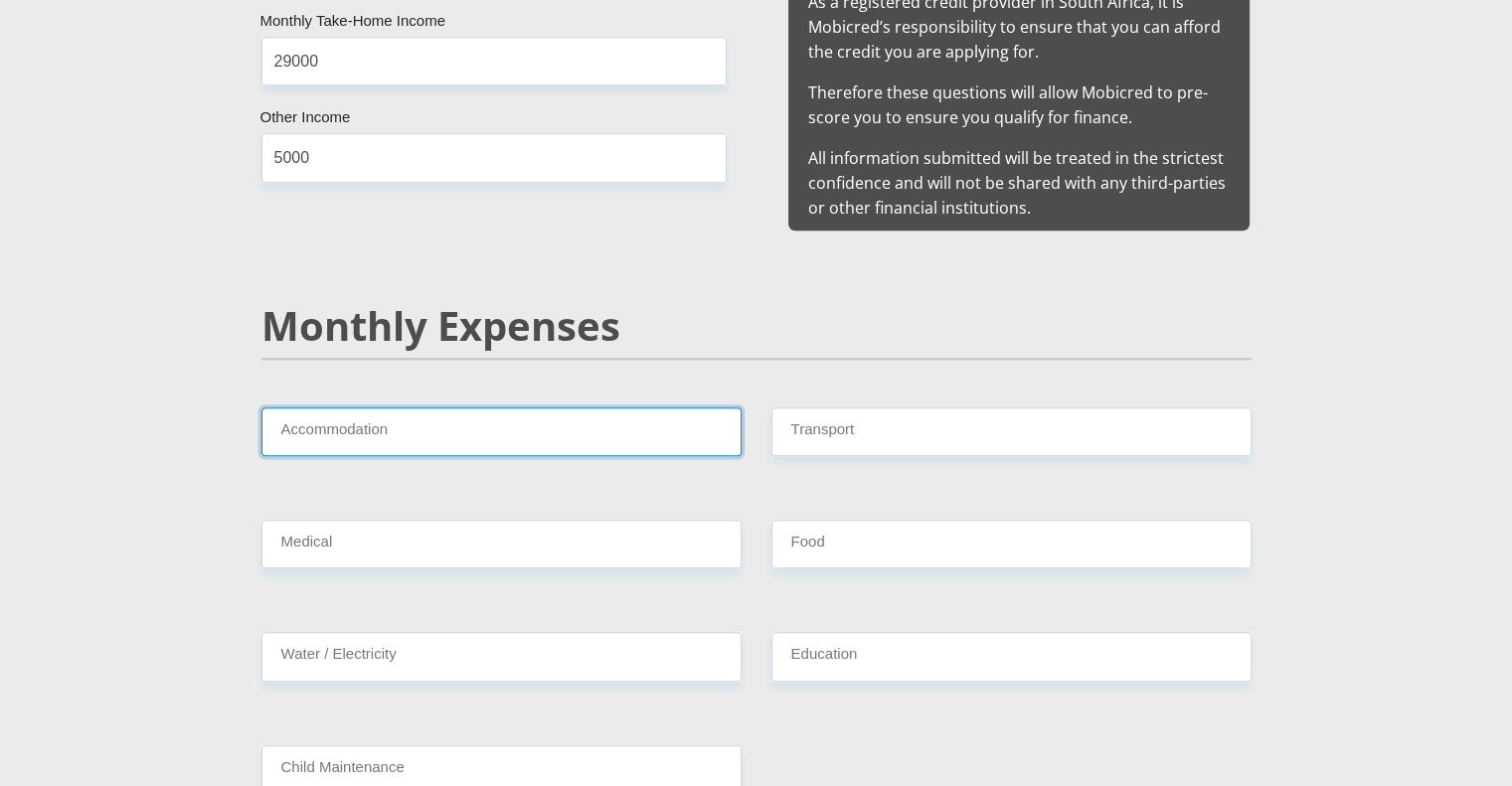 click on "Accommodation" at bounding box center [501, 431] 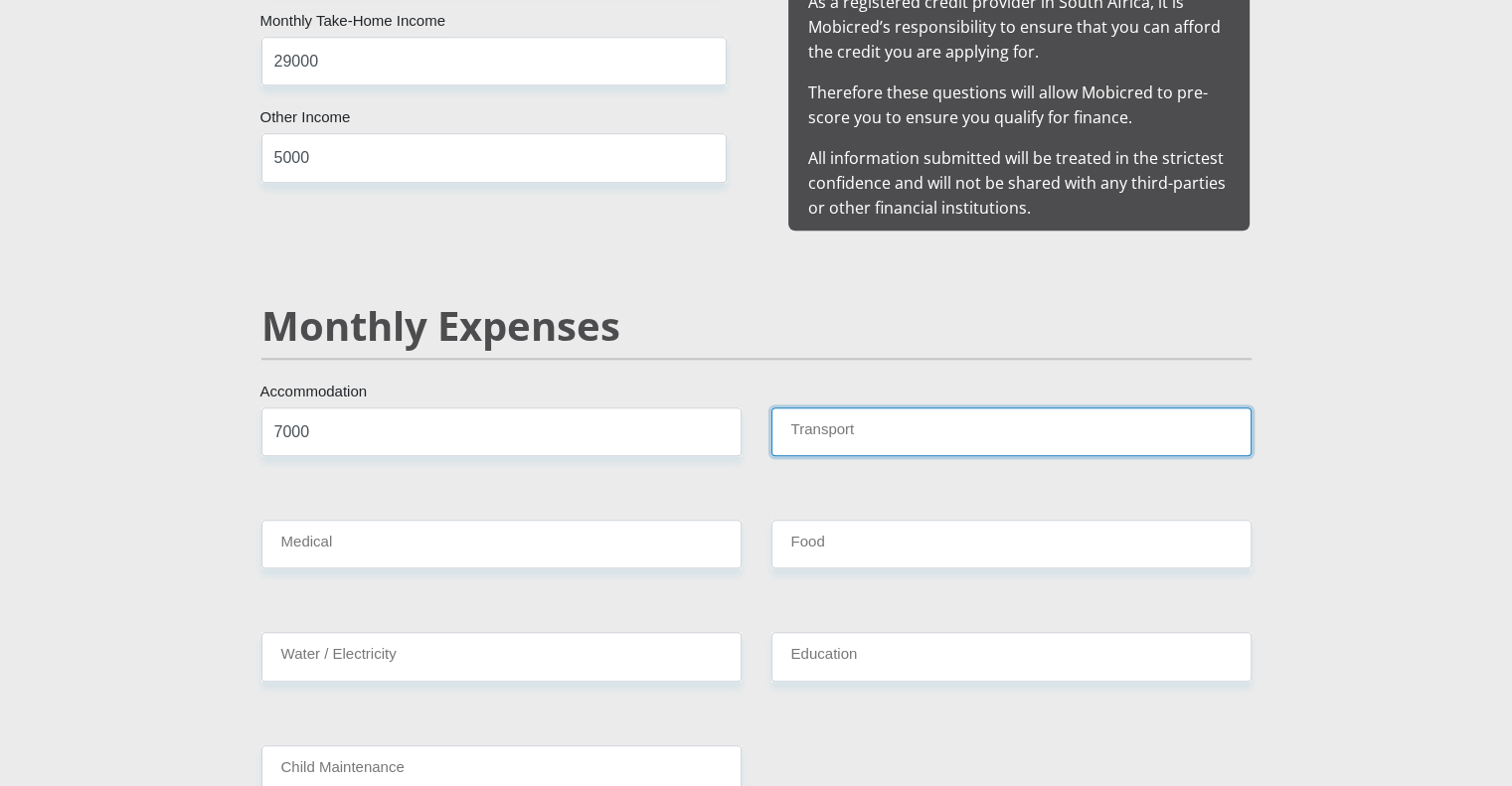 click on "Transport" at bounding box center [1011, 431] 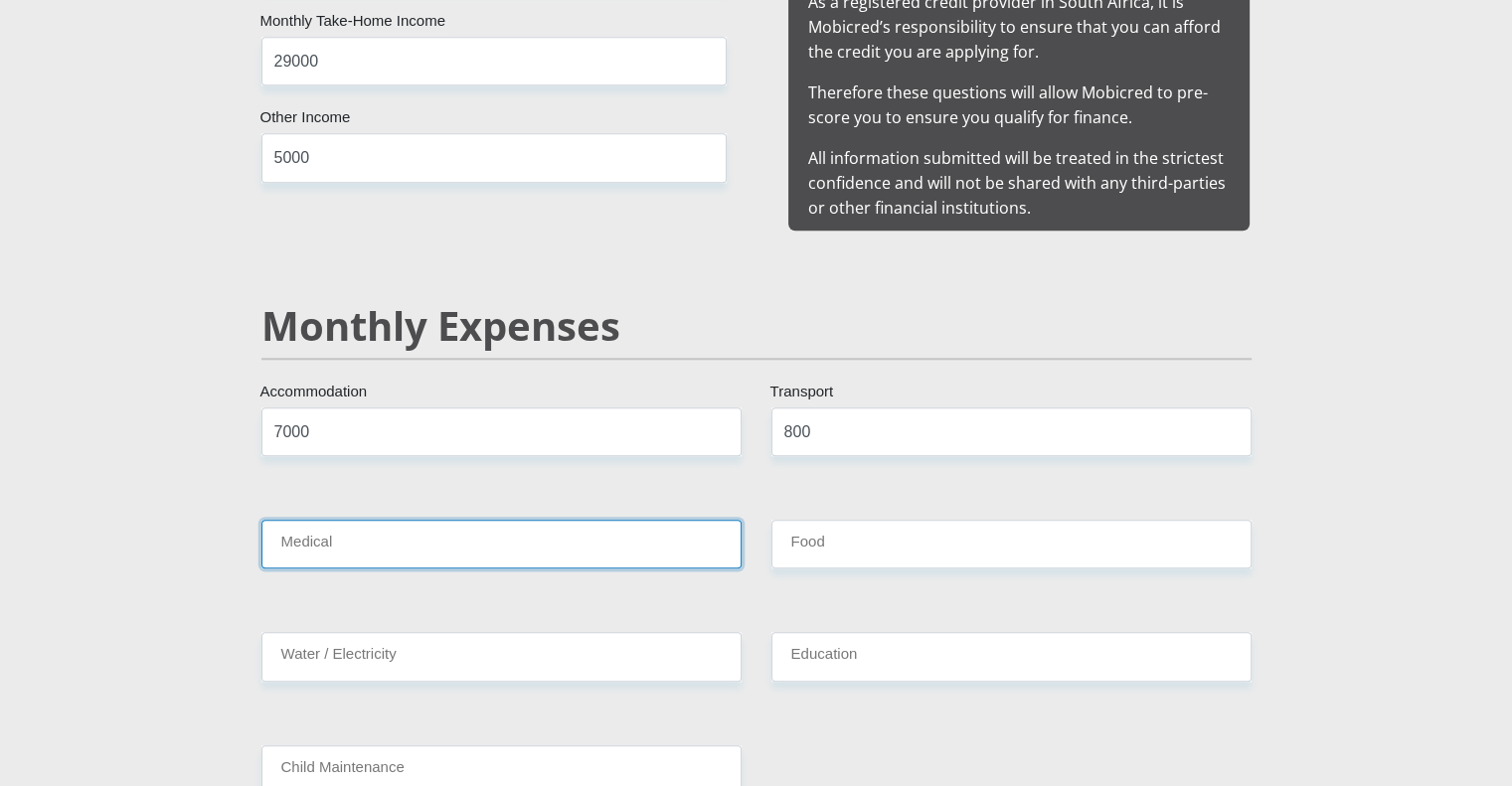 click on "Medical" at bounding box center (501, 544) 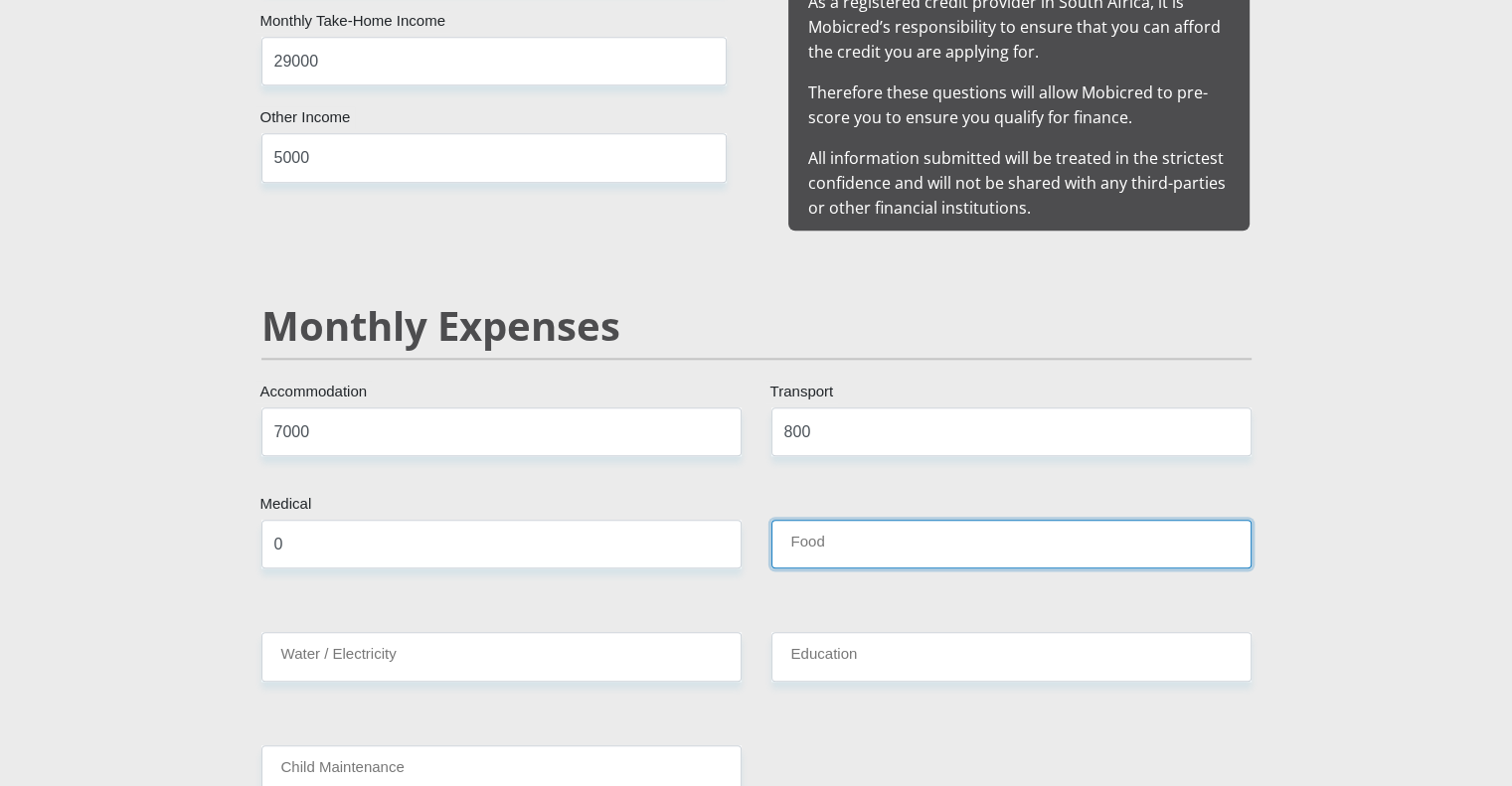 click on "Food" at bounding box center (1011, 544) 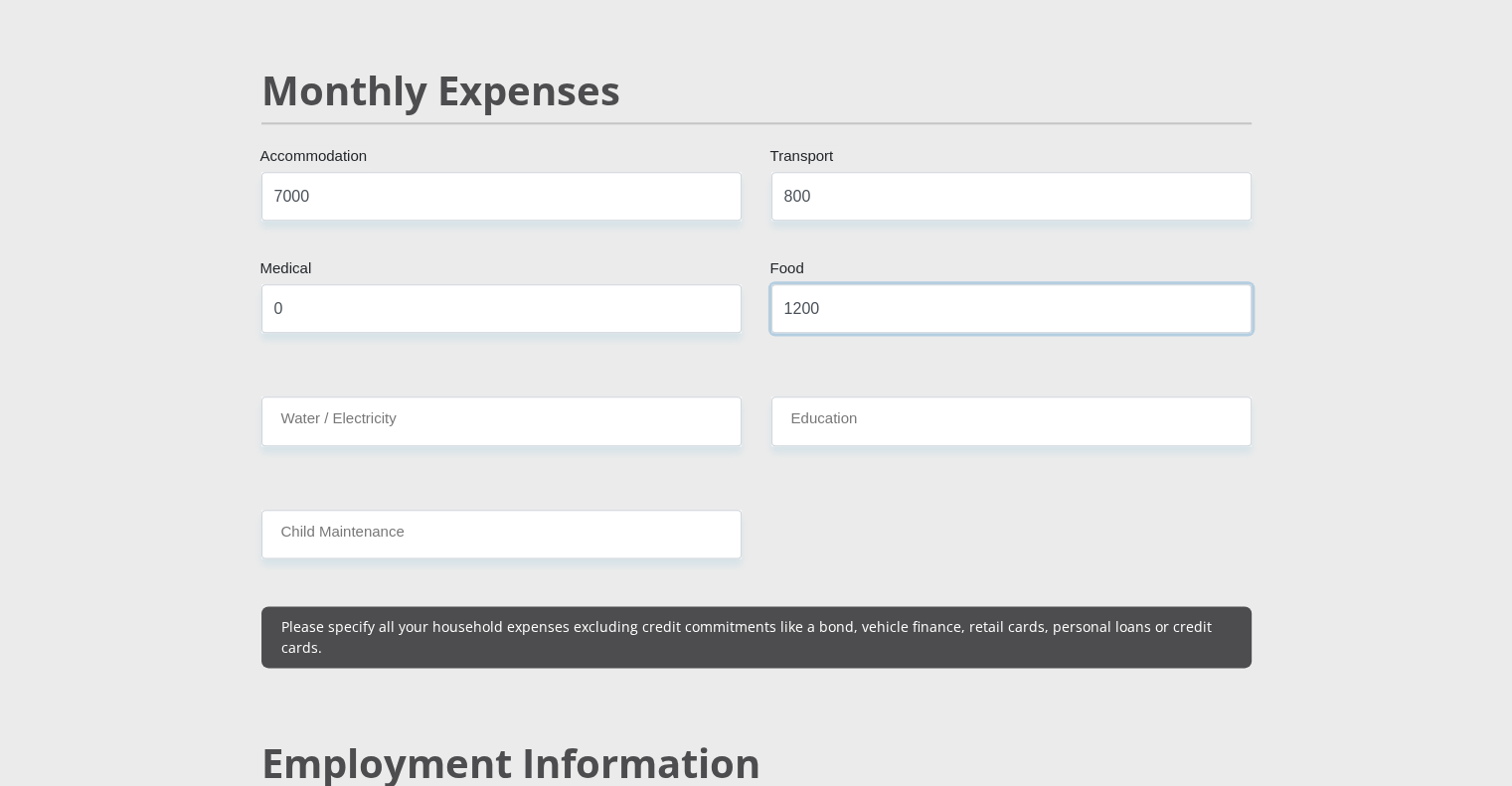 scroll, scrollTop: 2385, scrollLeft: 0, axis: vertical 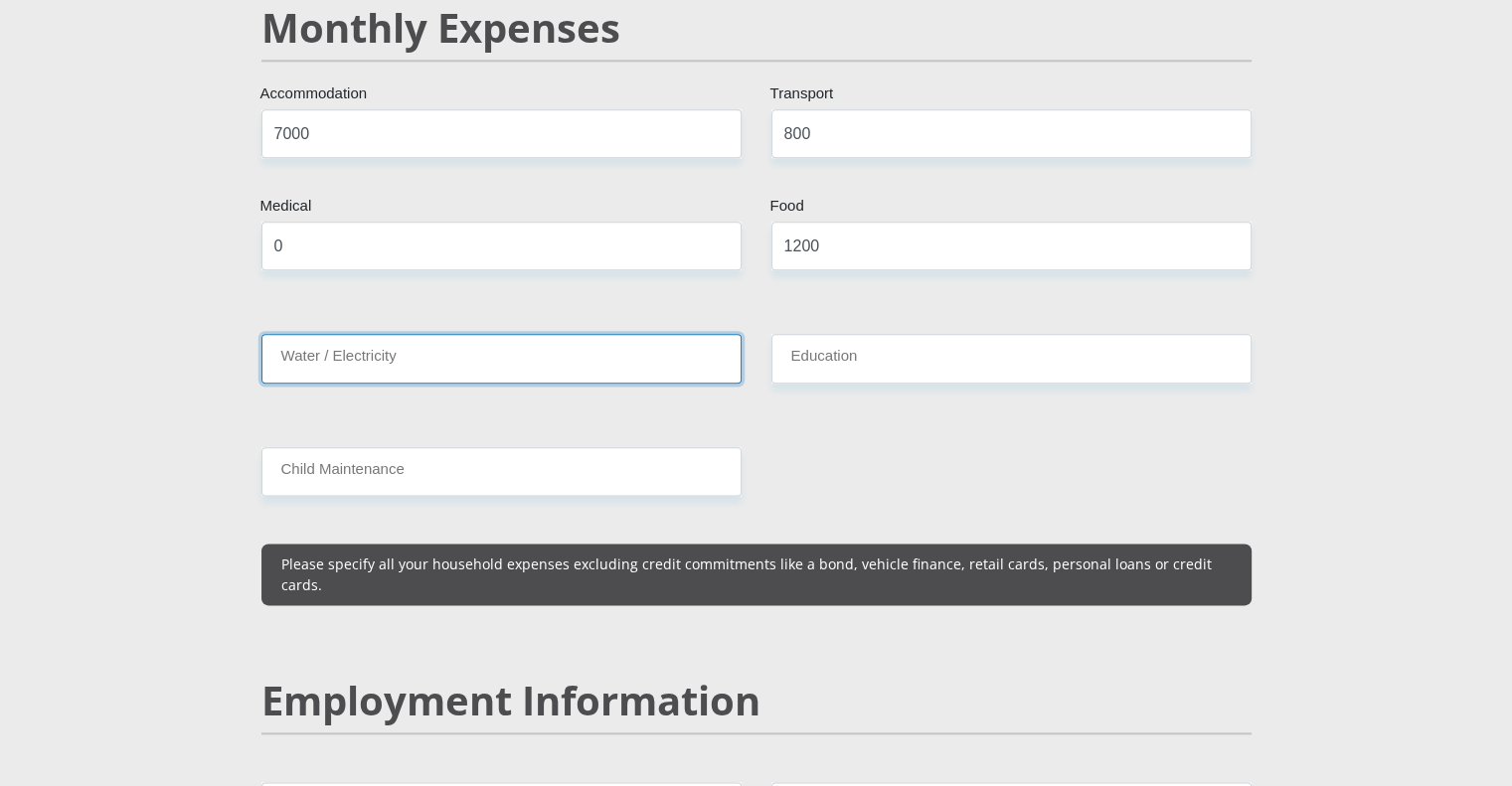 click on "Water / Electricity" at bounding box center (501, 358) 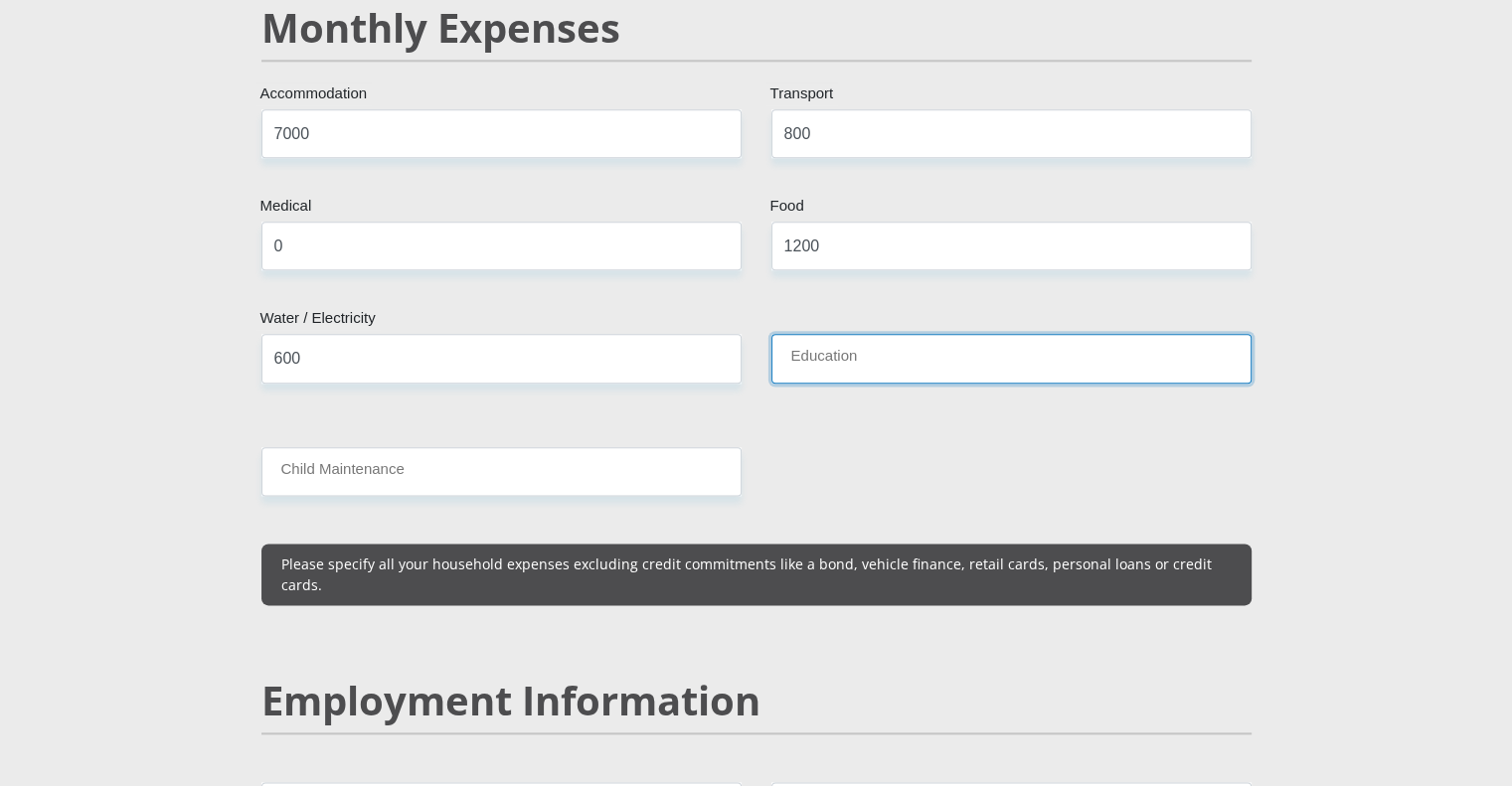 click on "Education" at bounding box center (1011, 358) 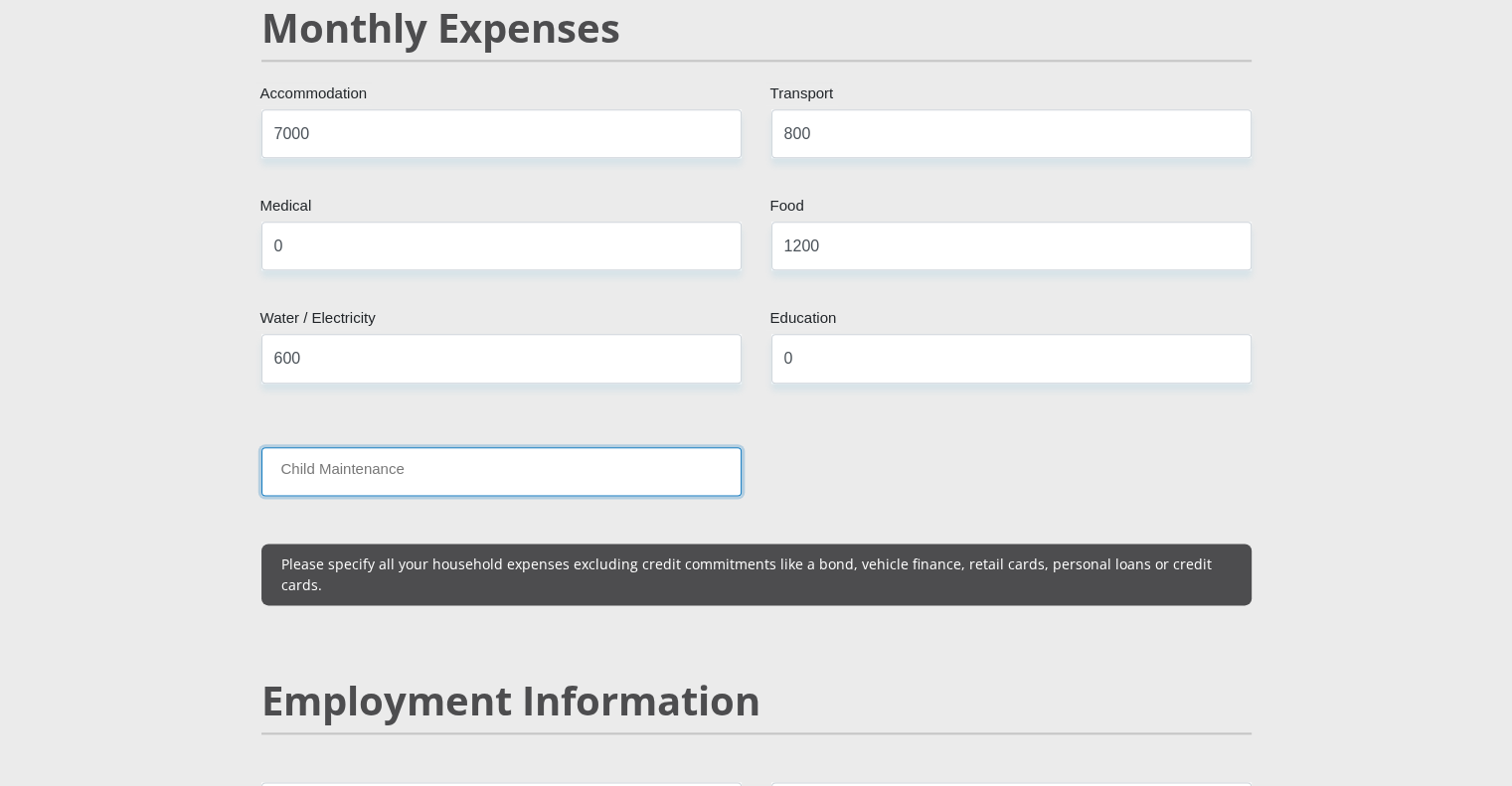 click on "Child Maintenance" at bounding box center (501, 471) 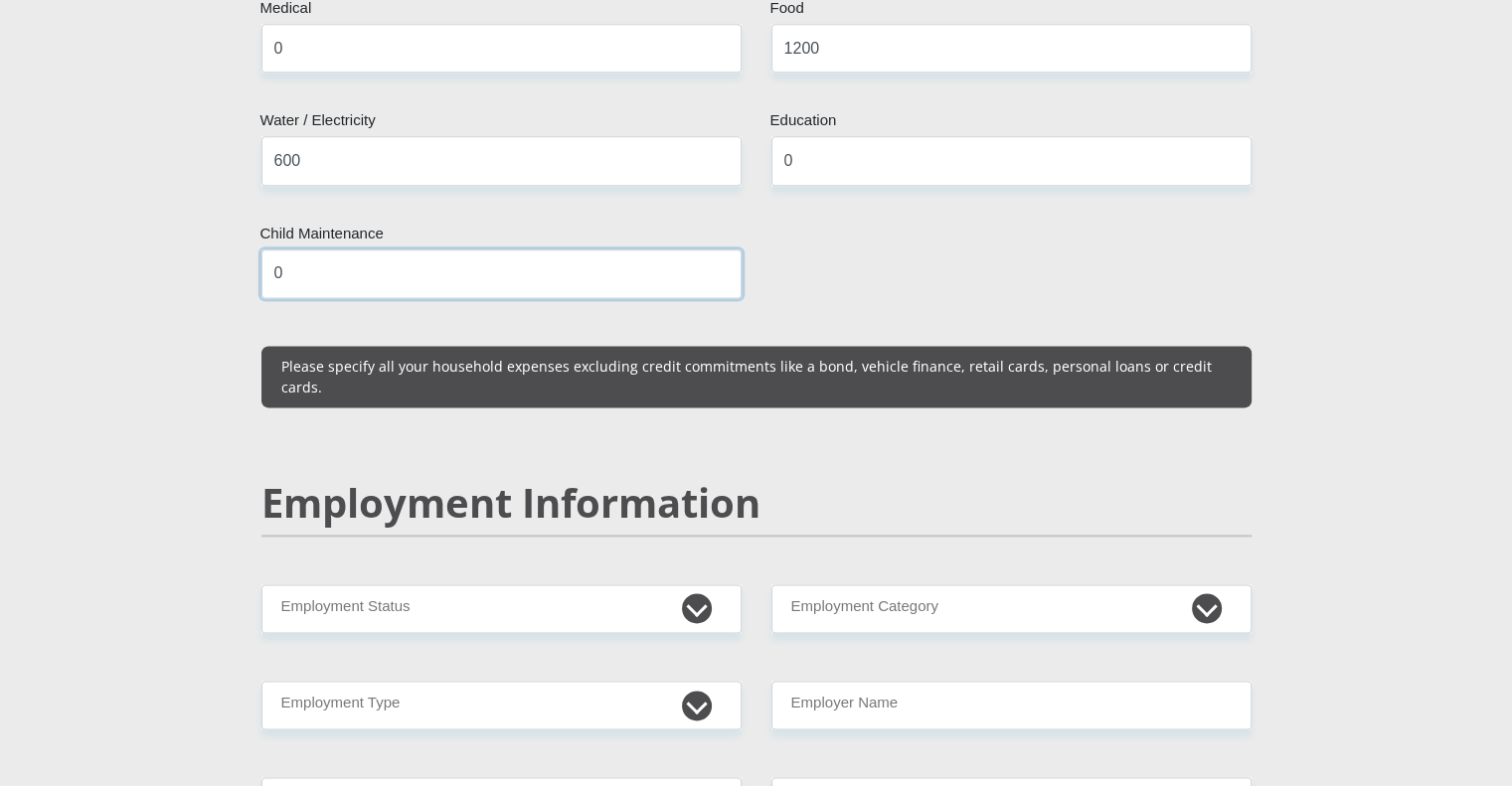 scroll, scrollTop: 2683, scrollLeft: 0, axis: vertical 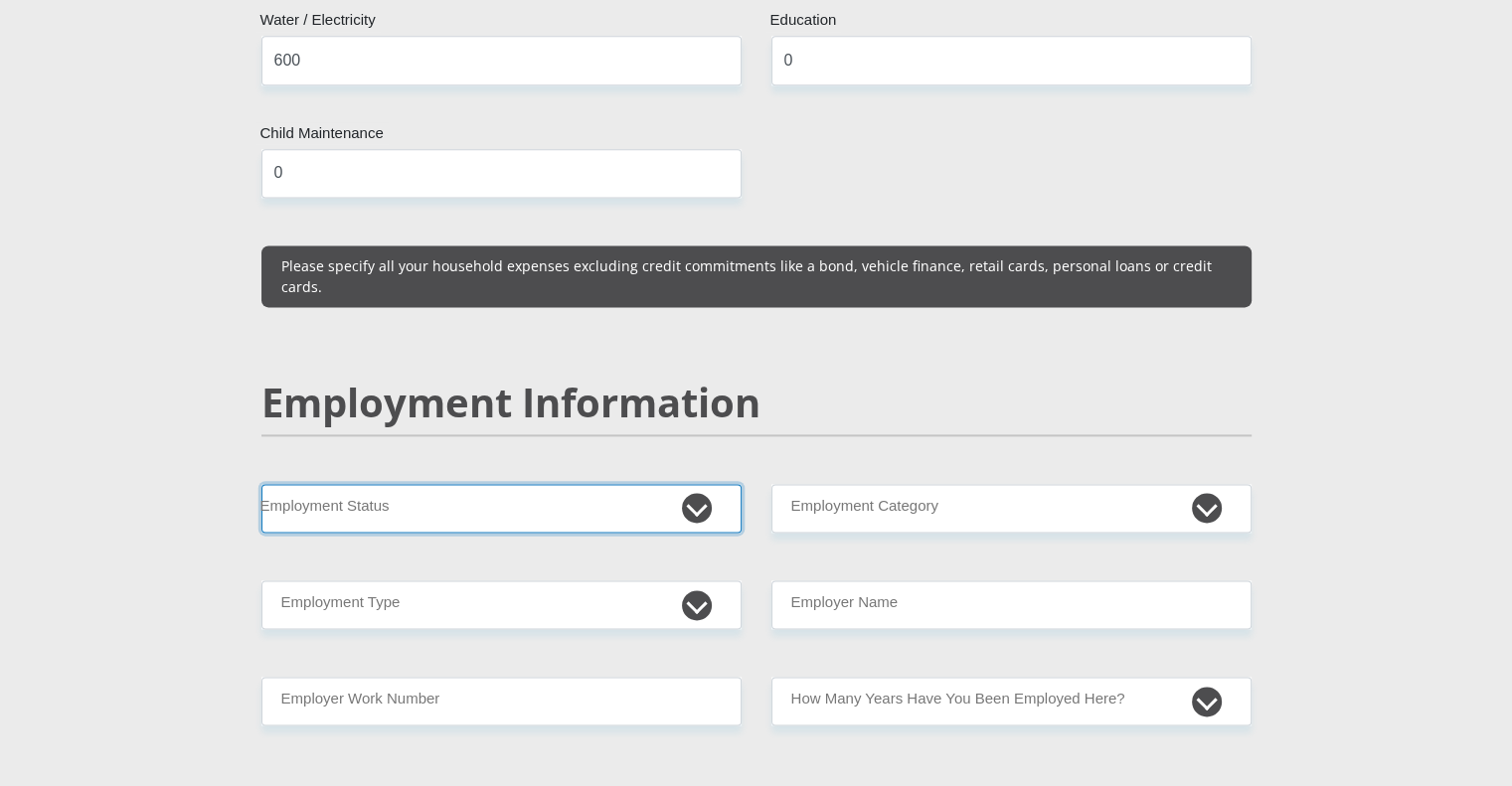 click on "Permanent/Full-time
Part-time/Casual
Contract Worker
Self-Employed
Housewife
Retired
Student
Medically Boarded
Disability
Unemployed" at bounding box center [501, 508] 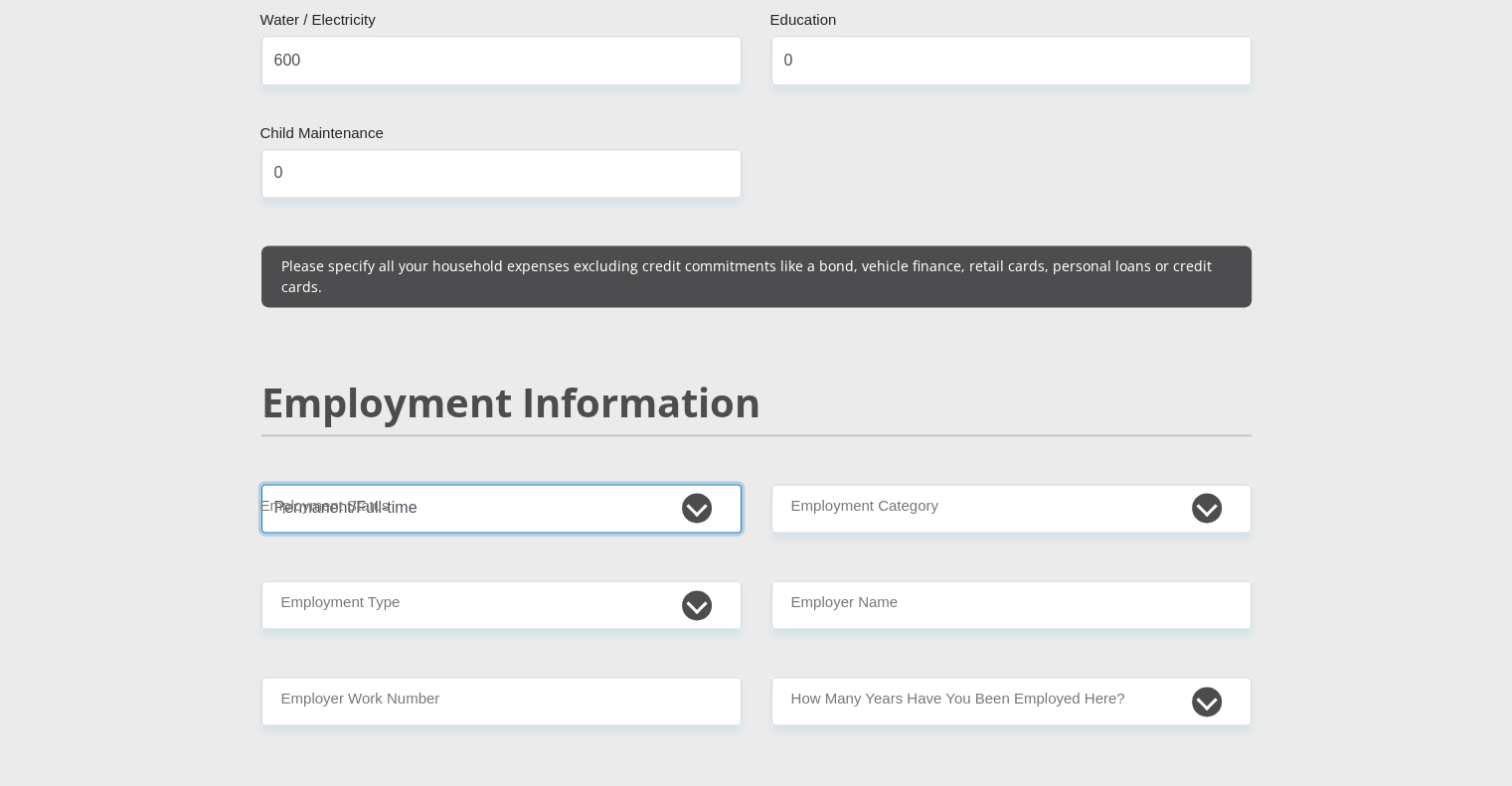 click on "Permanent/Full-time
Part-time/Casual
Contract Worker
Self-Employed
Housewife
Retired
Student
Medically Boarded
Disability
Unemployed" at bounding box center [501, 508] 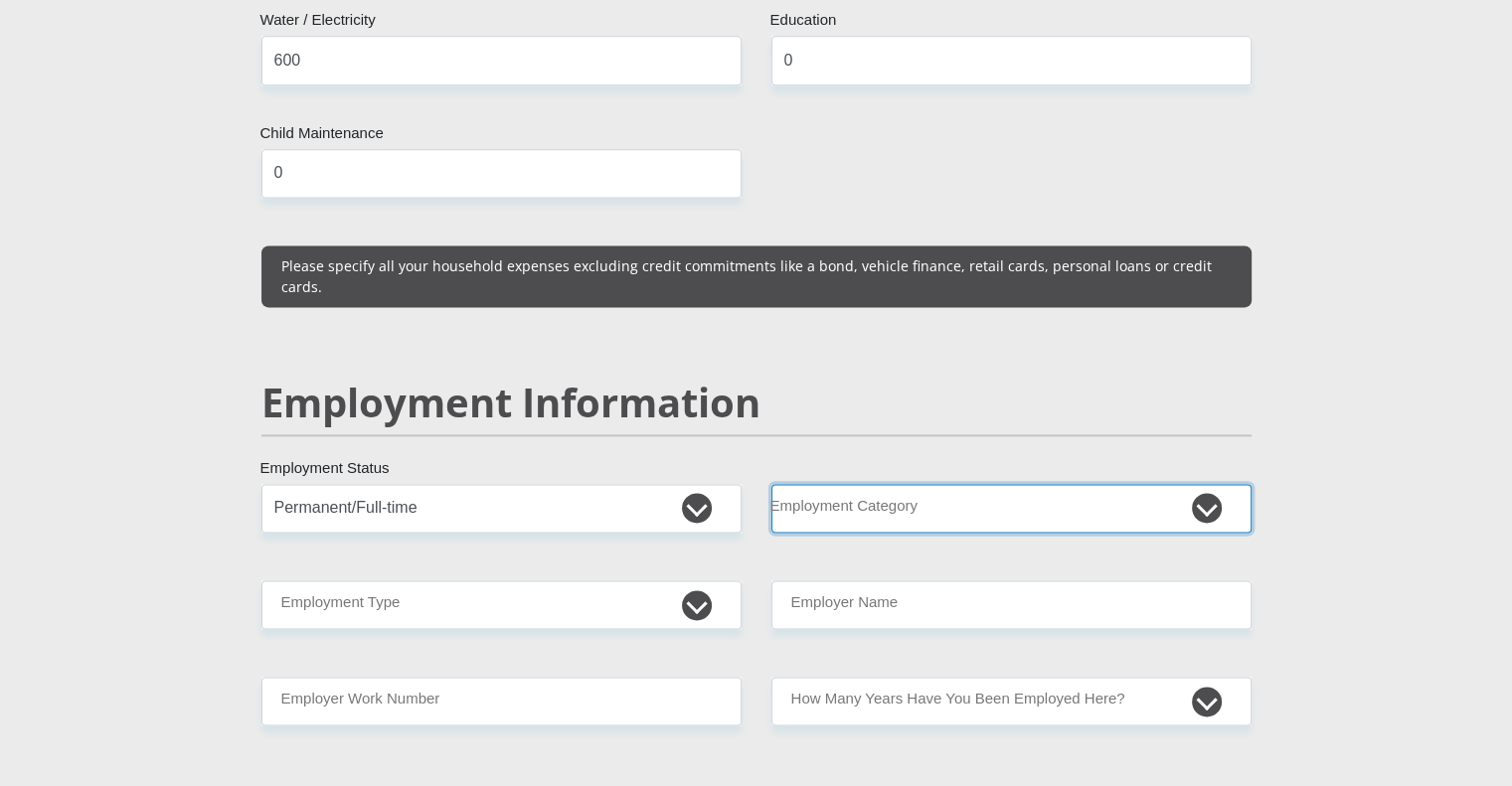 click on "AGRICULTURE
ALCOHOL & TOBACCO
CONSTRUCTION MATERIALS
METALLURGY
EQUIPMENT FOR RENEWABLE ENERGY
SPECIALIZED CONTRACTORS
CAR
GAMING (INCL. INTERNET
OTHER WHOLESALE
UNLICENSED PHARMACEUTICALS
CURRENCY EXCHANGE HOUSES
OTHER FINANCIAL INSTITUTIONS & INSURANCE
REAL ESTATE AGENTS
OIL & GAS
OTHER MATERIALS (E.G. IRON ORE)
PRECIOUS STONES & PRECIOUS METALS
POLITICAL ORGANIZATIONS
RELIGIOUS ORGANIZATIONS(NOT SECTS)
ACTI. HAVING BUSINESS DEAL WITH PUBLIC ADMINISTRATION
LAUNDROMATS" at bounding box center [1011, 508] 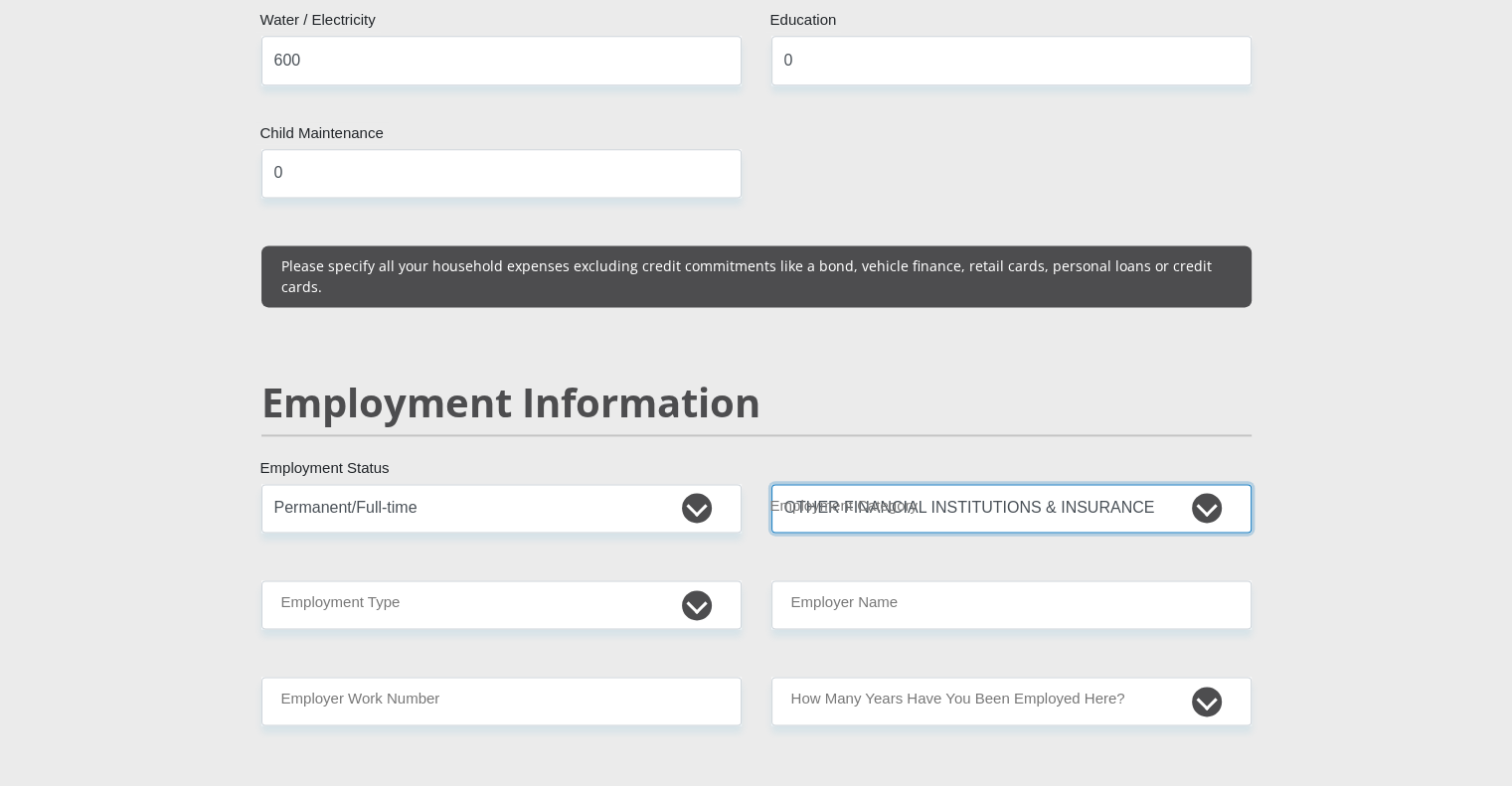 click on "AGRICULTURE
ALCOHOL & TOBACCO
CONSTRUCTION MATERIALS
METALLURGY
EQUIPMENT FOR RENEWABLE ENERGY
SPECIALIZED CONTRACTORS
CAR
GAMING (INCL. INTERNET
OTHER WHOLESALE
UNLICENSED PHARMACEUTICALS
CURRENCY EXCHANGE HOUSES
OTHER FINANCIAL INSTITUTIONS & INSURANCE
REAL ESTATE AGENTS
OIL & GAS
OTHER MATERIALS (E.G. IRON ORE)
PRECIOUS STONES & PRECIOUS METALS
POLITICAL ORGANIZATIONS
RELIGIOUS ORGANIZATIONS(NOT SECTS)
ACTI. HAVING BUSINESS DEAL WITH PUBLIC ADMINISTRATION
LAUNDROMATS" at bounding box center [1011, 508] 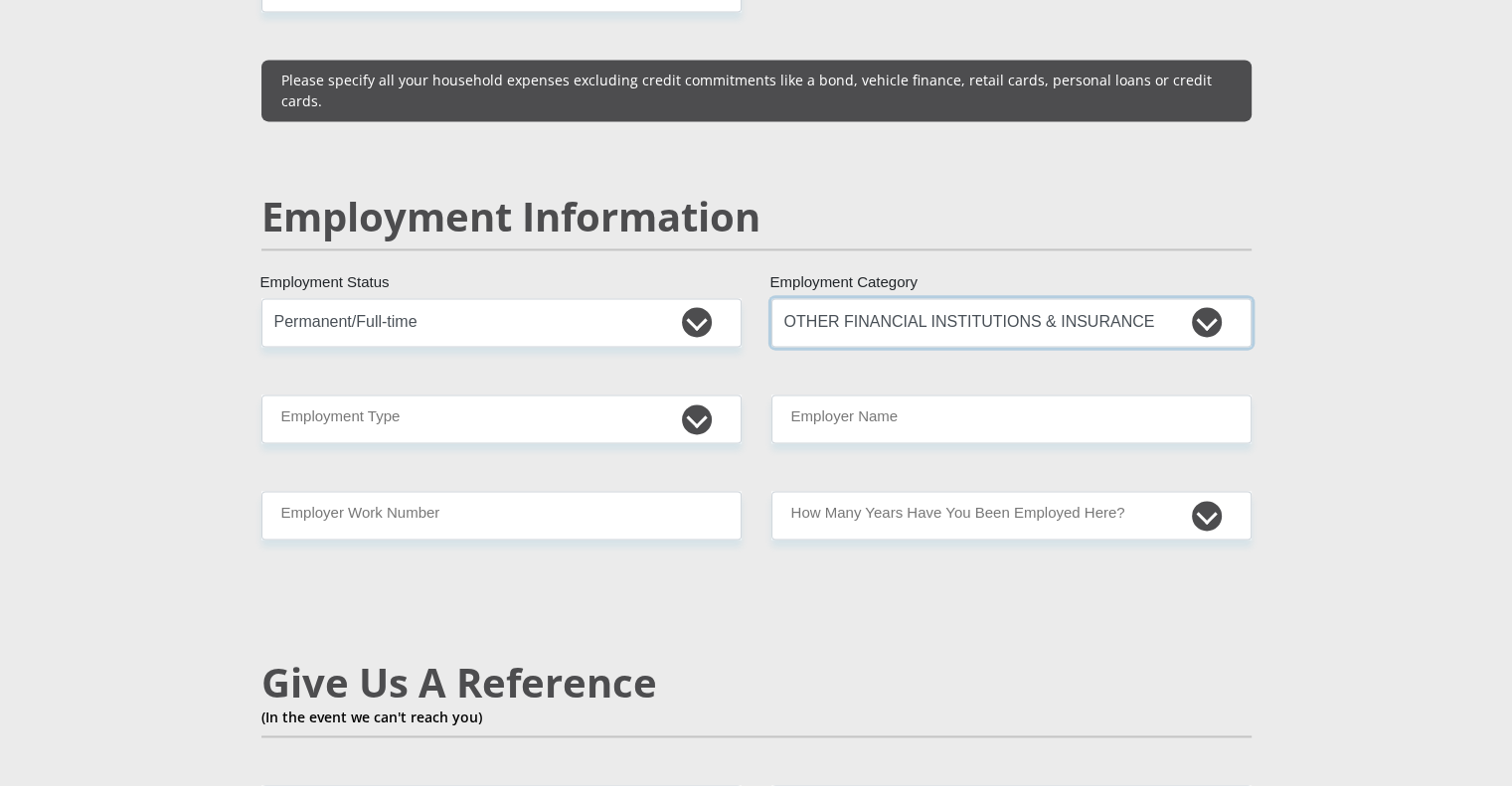 scroll, scrollTop: 2882, scrollLeft: 0, axis: vertical 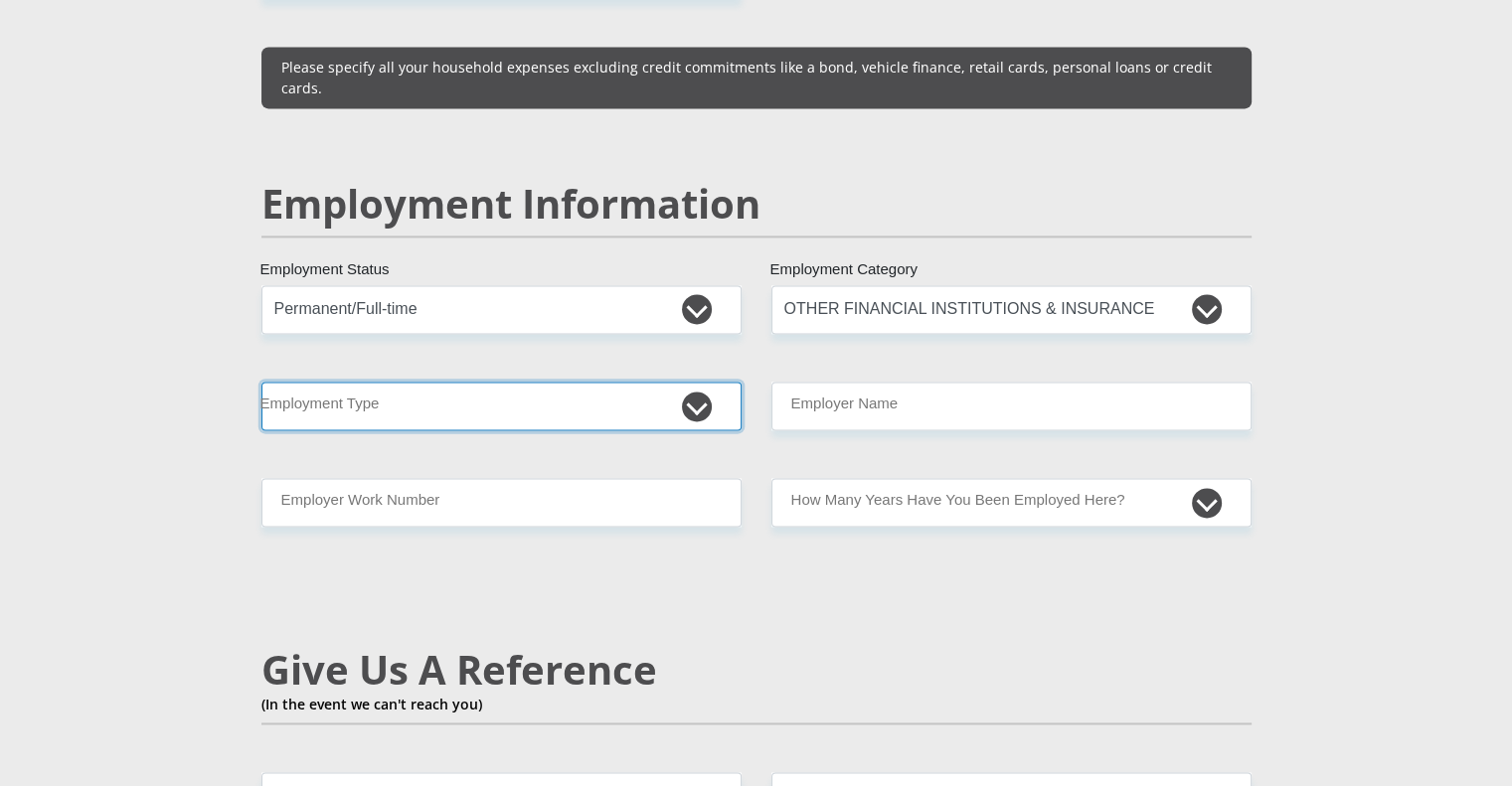 click on "College/Lecturer
Craft Seller
Creative
Driver
Executive
Farmer
Forces - Non Commissioned
Forces - Officer
Hawker
Housewife
Labourer
Licenced Professional
Manager
Miner
Non Licenced Professional
Office Staff/Clerk
Outside Worker
Pensioner
Permanent Teacher
Production/Manufacturing
Sales
Self-Employed
Semi-Professional Worker
Service Industry  Social Worker  Student" at bounding box center (501, 405) 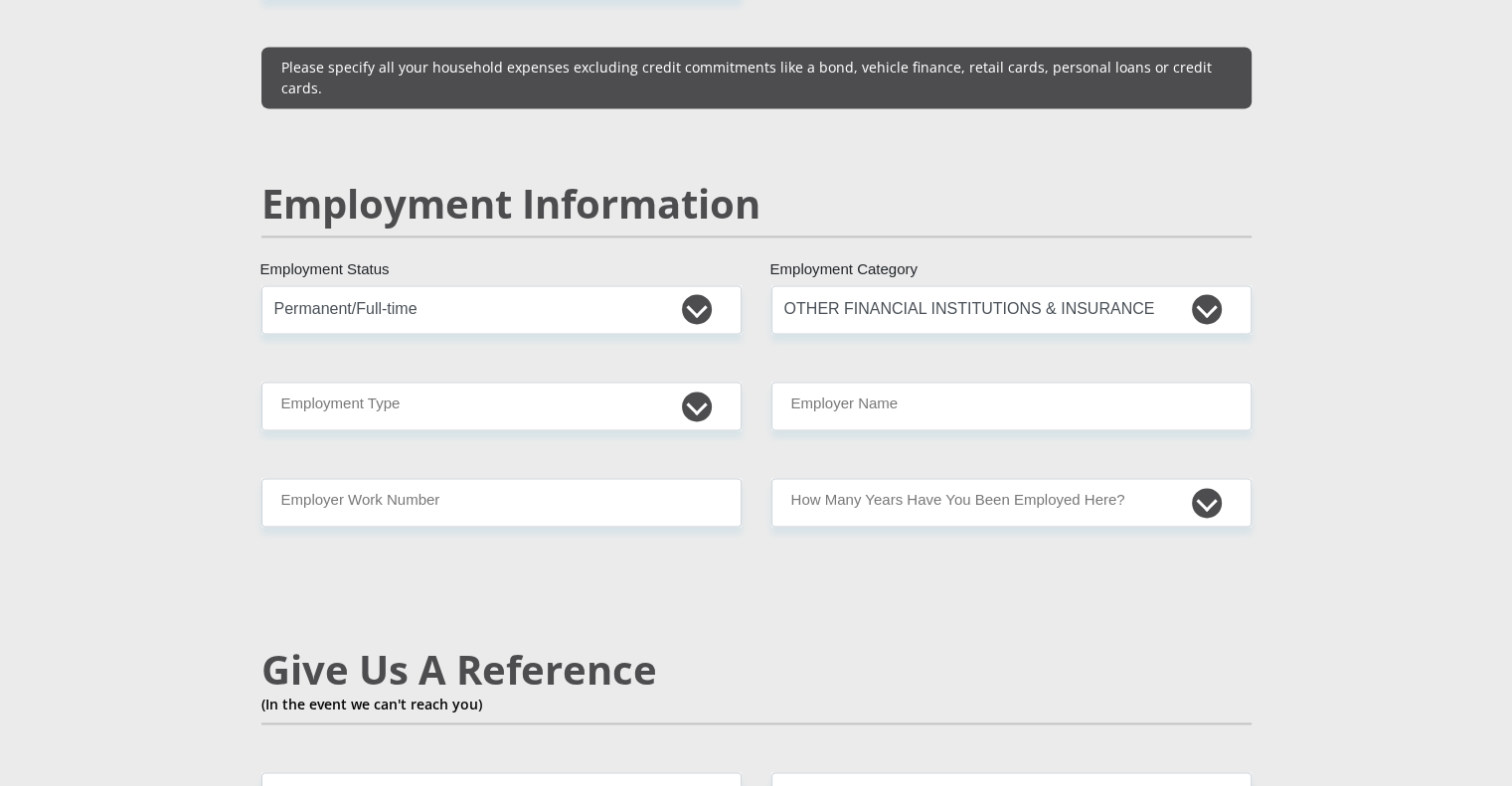 click on "[NAME] Details
[TITLE]
[TITLE]
[TITLE]
[TITLE]
[TITLE]
[TITLE]
[NAME]
[NAME]
[NAME]
[NAME]
[ID_NUMBER]
[NATIONALITY] [ID_NUMBER]
[INSTRUCTION]
[COUNTRY]
[COUNTRY]
[COUNTRY]
[COUNTRY]
[COUNTRY]
[COUNTRY]
[COUNTRY]
[COUNTRY]
[COUNTRY]  [COUNTRY]" at bounding box center (756, 290) 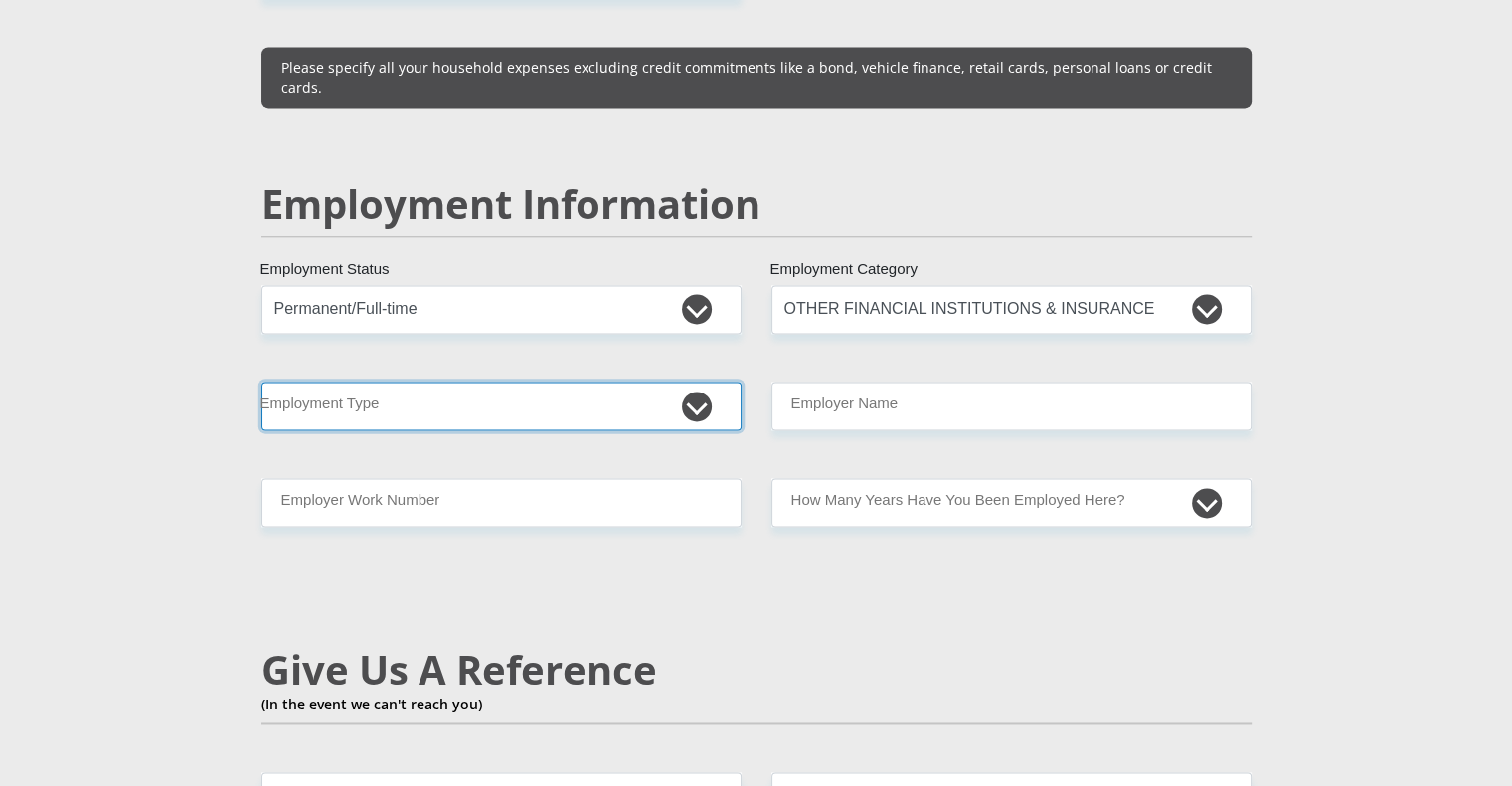 click on "College/Lecturer
Craft Seller
Creative
Driver
Executive
Farmer
Forces - Non Commissioned
Forces - Officer
Hawker
Housewife
Labourer
Licenced Professional
Manager
Miner
Non Licenced Professional
Office Staff/Clerk
Outside Worker
Pensioner
Permanent Teacher
Production/Manufacturing
Sales
Self-Employed
Semi-Professional Worker
Service Industry  Social Worker  Student" at bounding box center [501, 405] 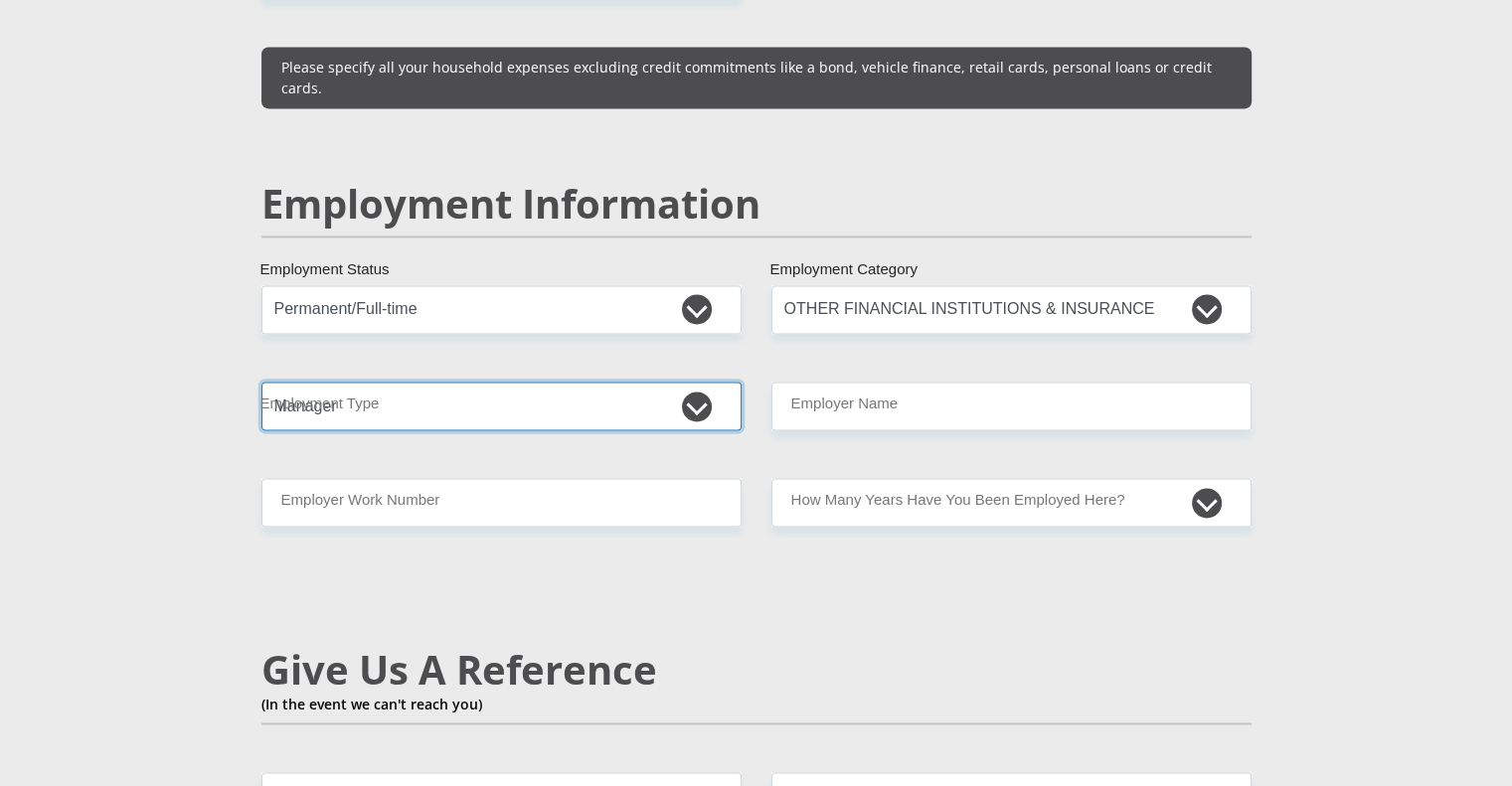 click on "College/Lecturer
Craft Seller
Creative
Driver
Executive
Farmer
Forces - Non Commissioned
Forces - Officer
Hawker
Housewife
Labourer
Licenced Professional
Manager
Miner
Non Licenced Professional
Office Staff/Clerk
Outside Worker
Pensioner
Permanent Teacher
Production/Manufacturing
Sales
Self-Employed
Semi-Professional Worker
Service Industry  Social Worker  Student" at bounding box center (501, 405) 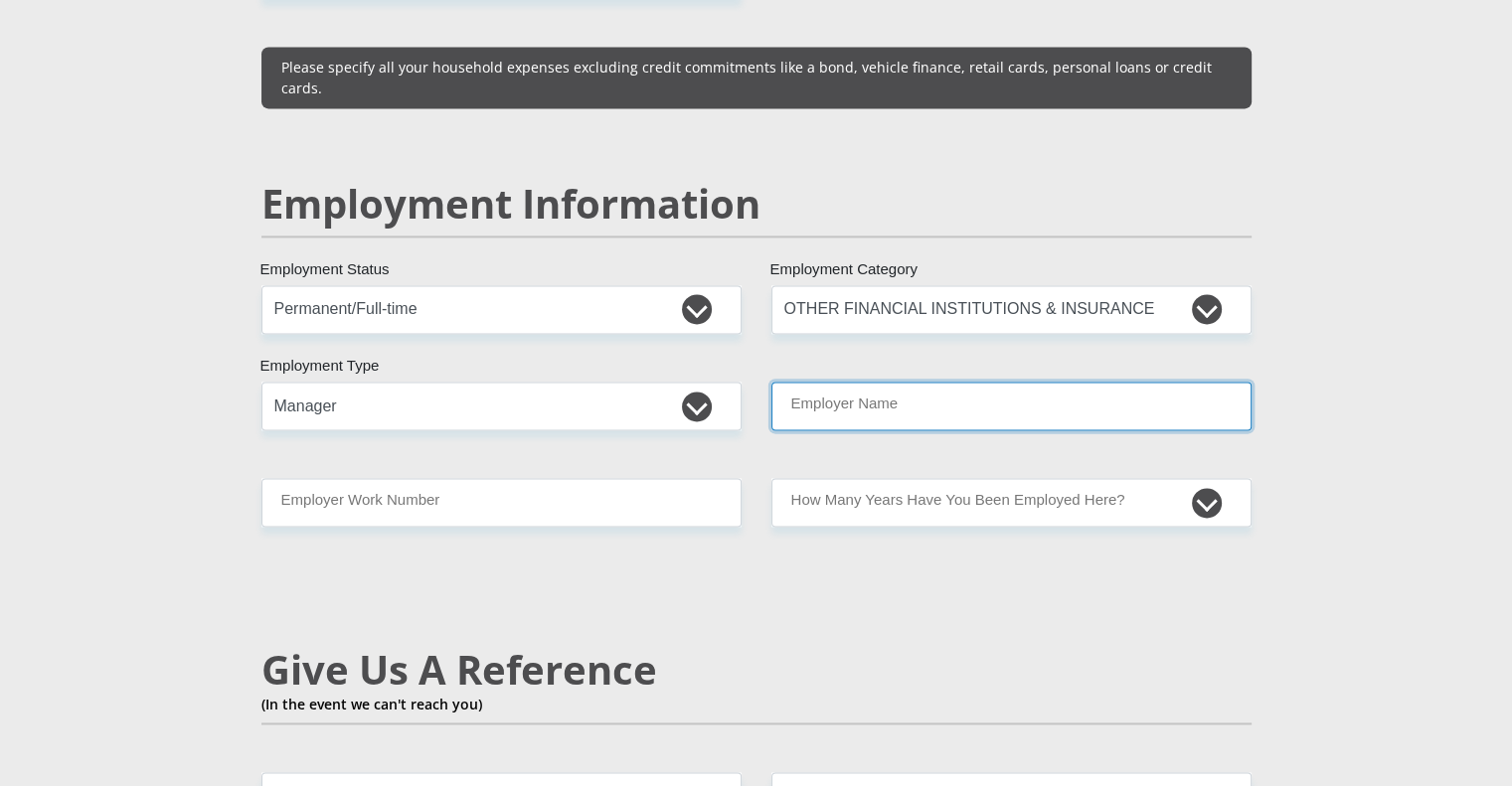 click on "Employer Name" at bounding box center (1011, 405) 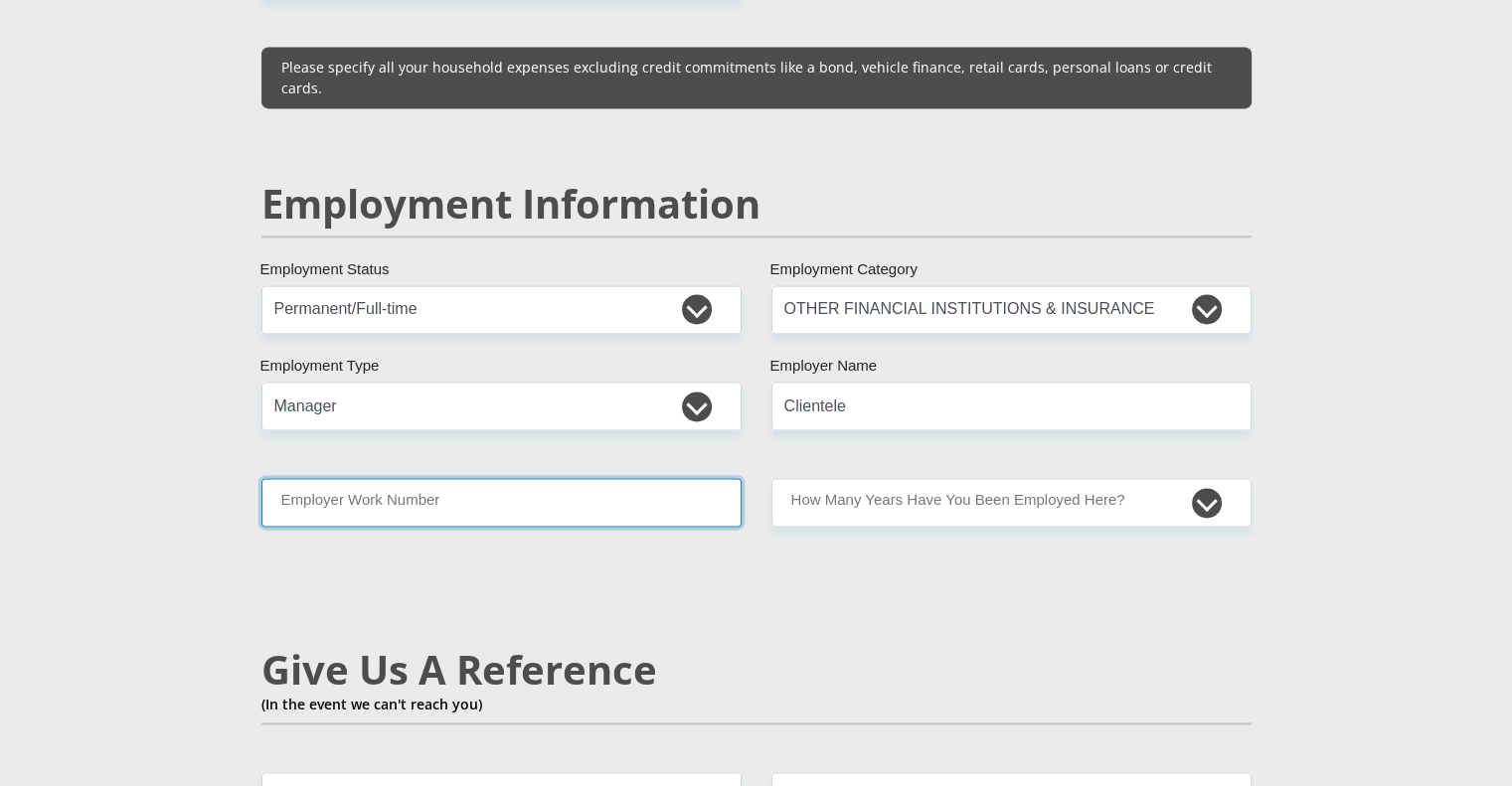 click on "Employer Work Number" at bounding box center (501, 502) 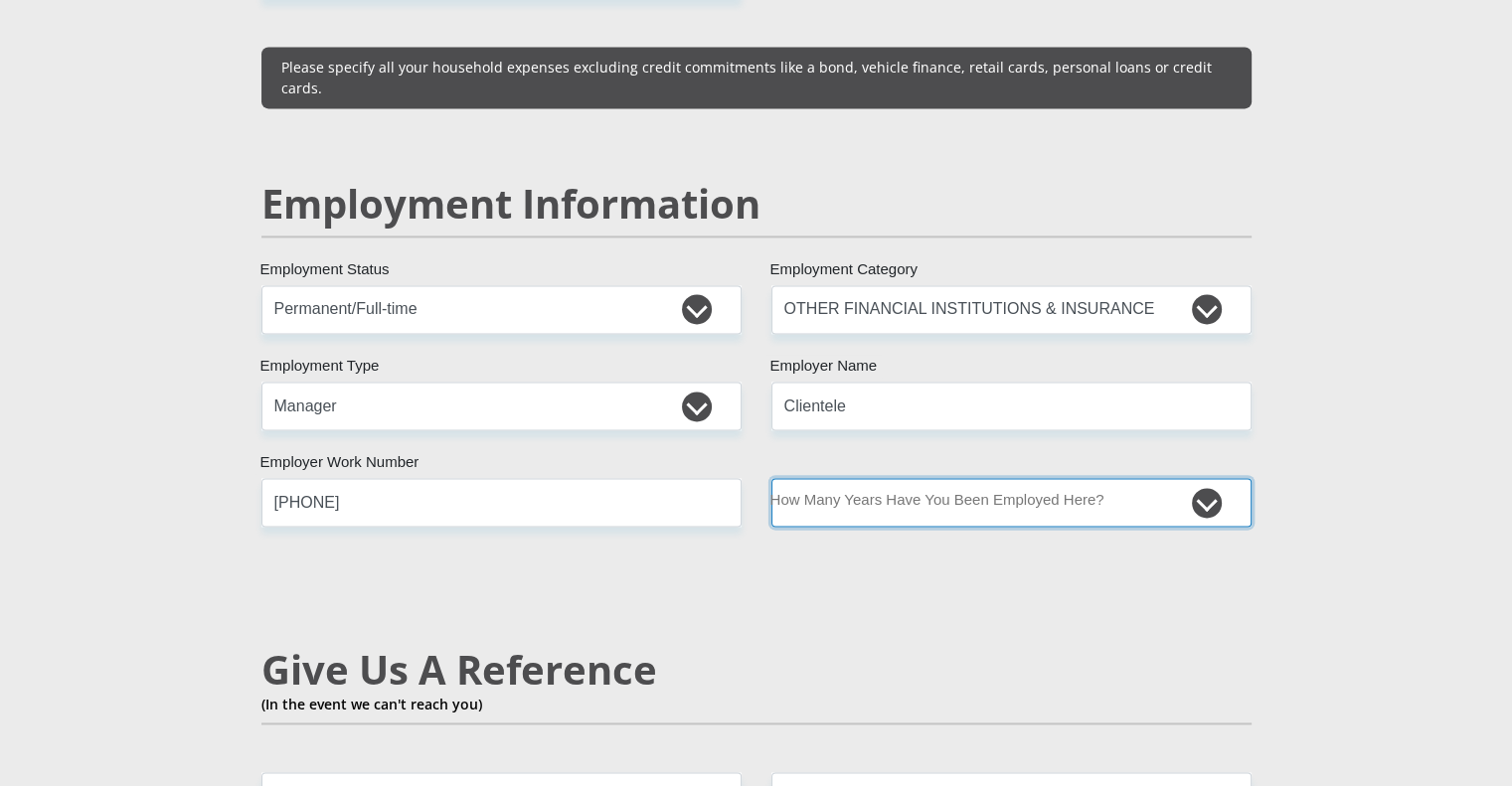click on "less than 1 year
1-3 years
3-5 years
5+ years" at bounding box center [1011, 502] 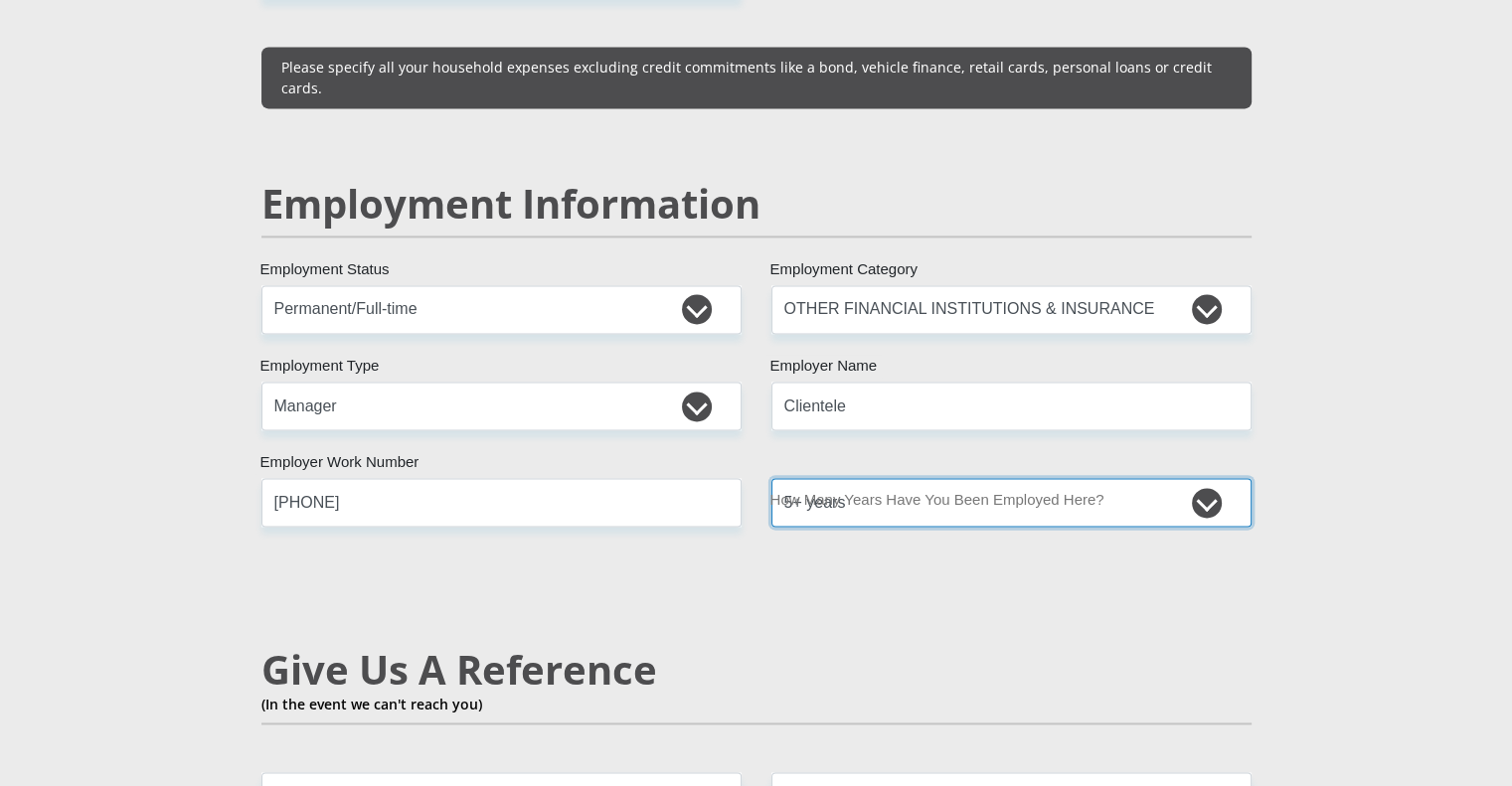 click on "less than 1 year
1-3 years
3-5 years
5+ years" at bounding box center (1011, 502) 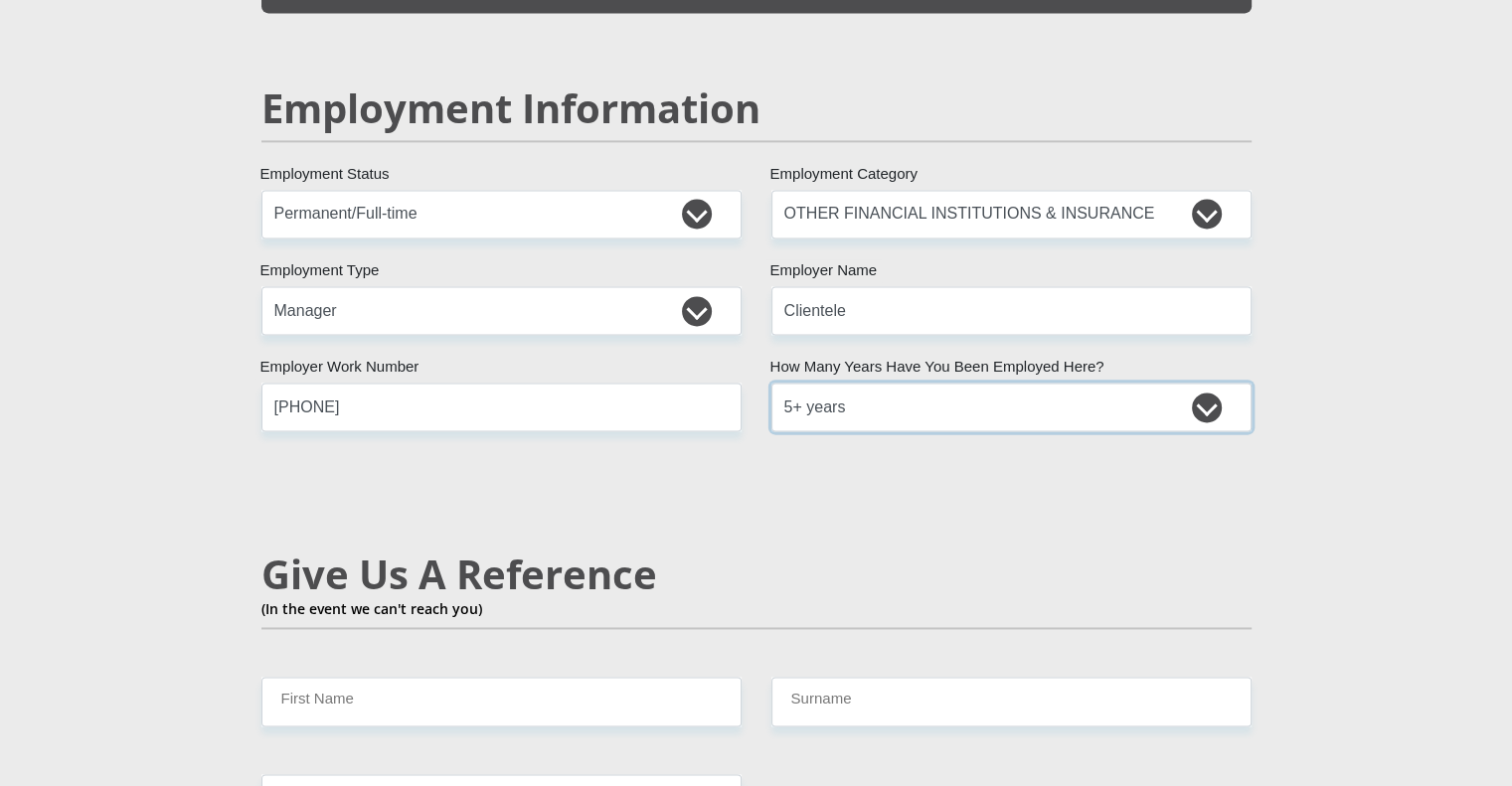 scroll, scrollTop: 3279, scrollLeft: 0, axis: vertical 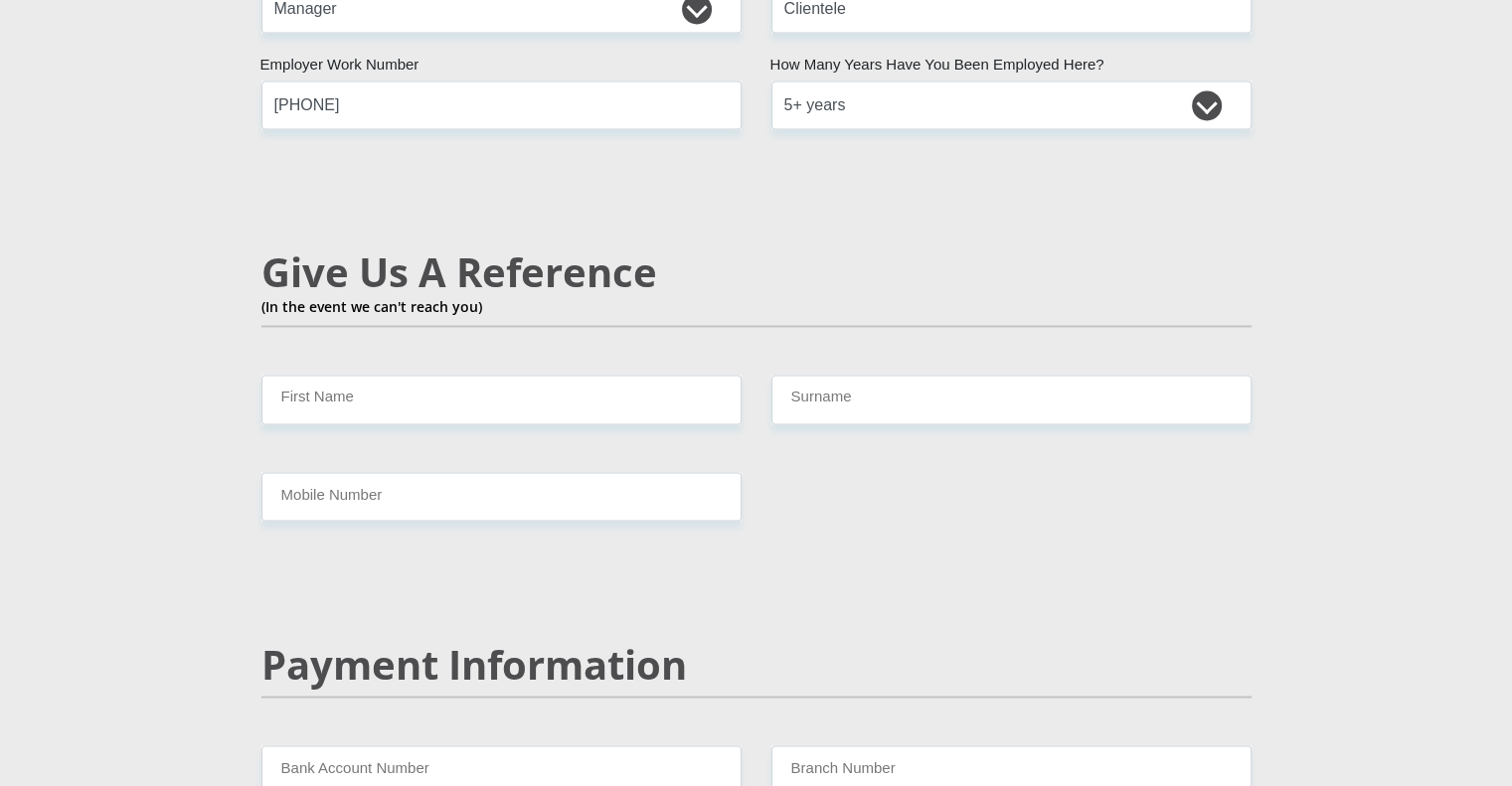 click on "[NAME] [NAME]
[NAME]
[NAME]
[NAME]
[ID_NUMBER]
[NATIONALITY] [ID_NUMBER]
[INSTRUCTION]
[COUNTRY]
[COUNTRY]
[COUNTRY]
[COUNTRY]
[COUNTRY]
[COUNTRY]
[COUNTRY]
[COUNTRY]
[COUNTRY]  [COUNTRY]" at bounding box center (756, -121) 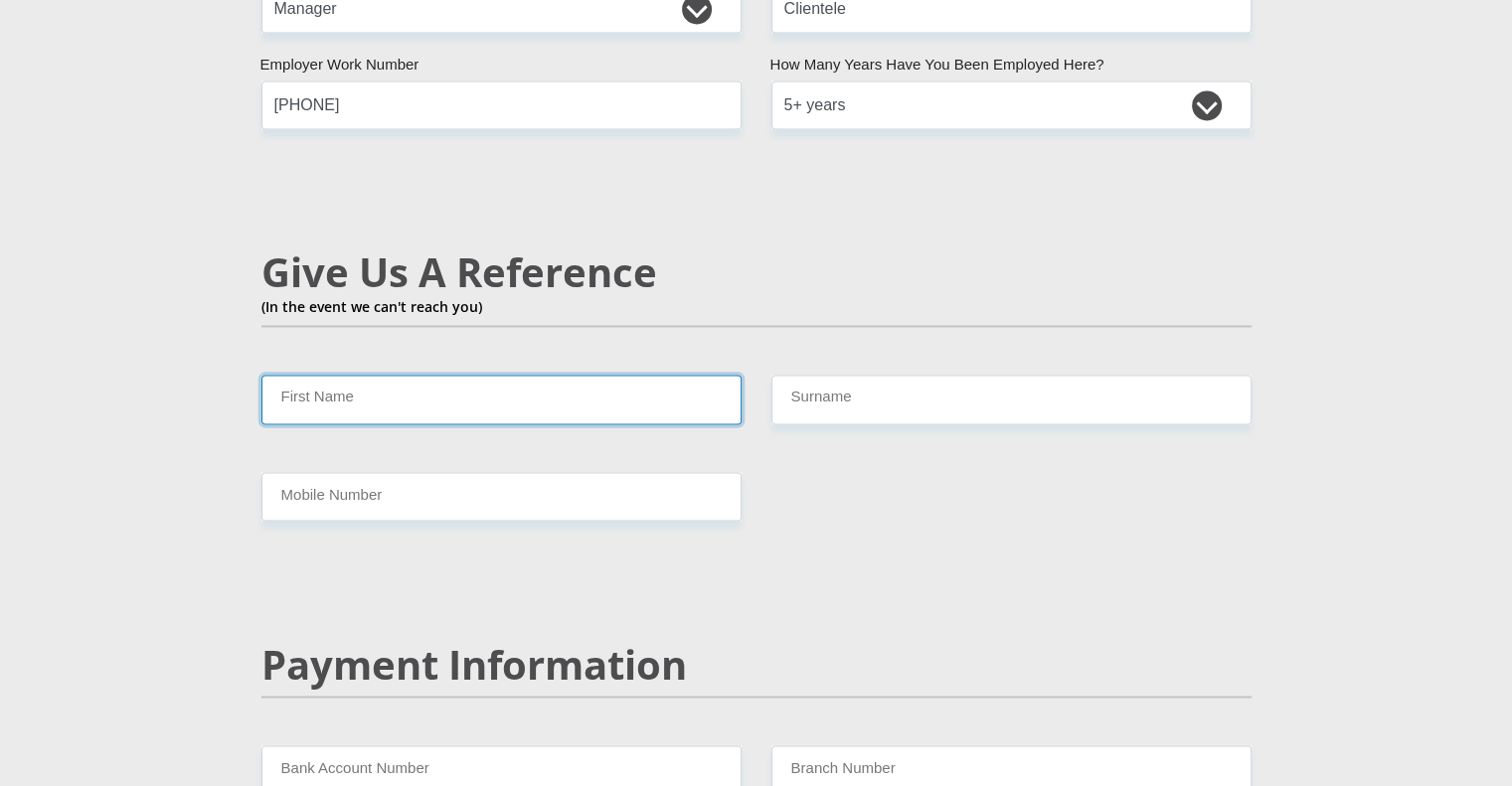 click on "First Name" at bounding box center [501, 398] 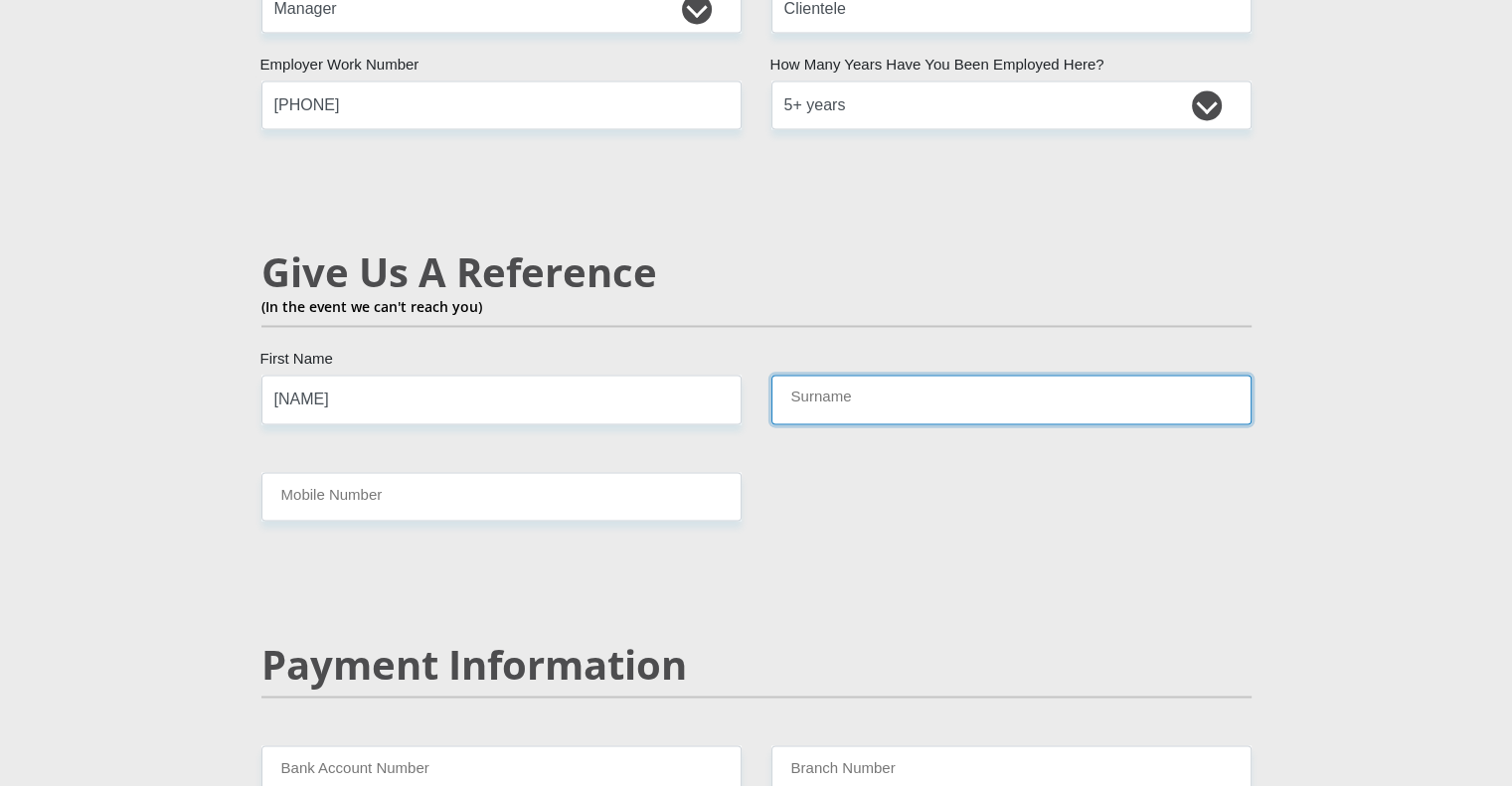 click on "Surname" at bounding box center [1011, 398] 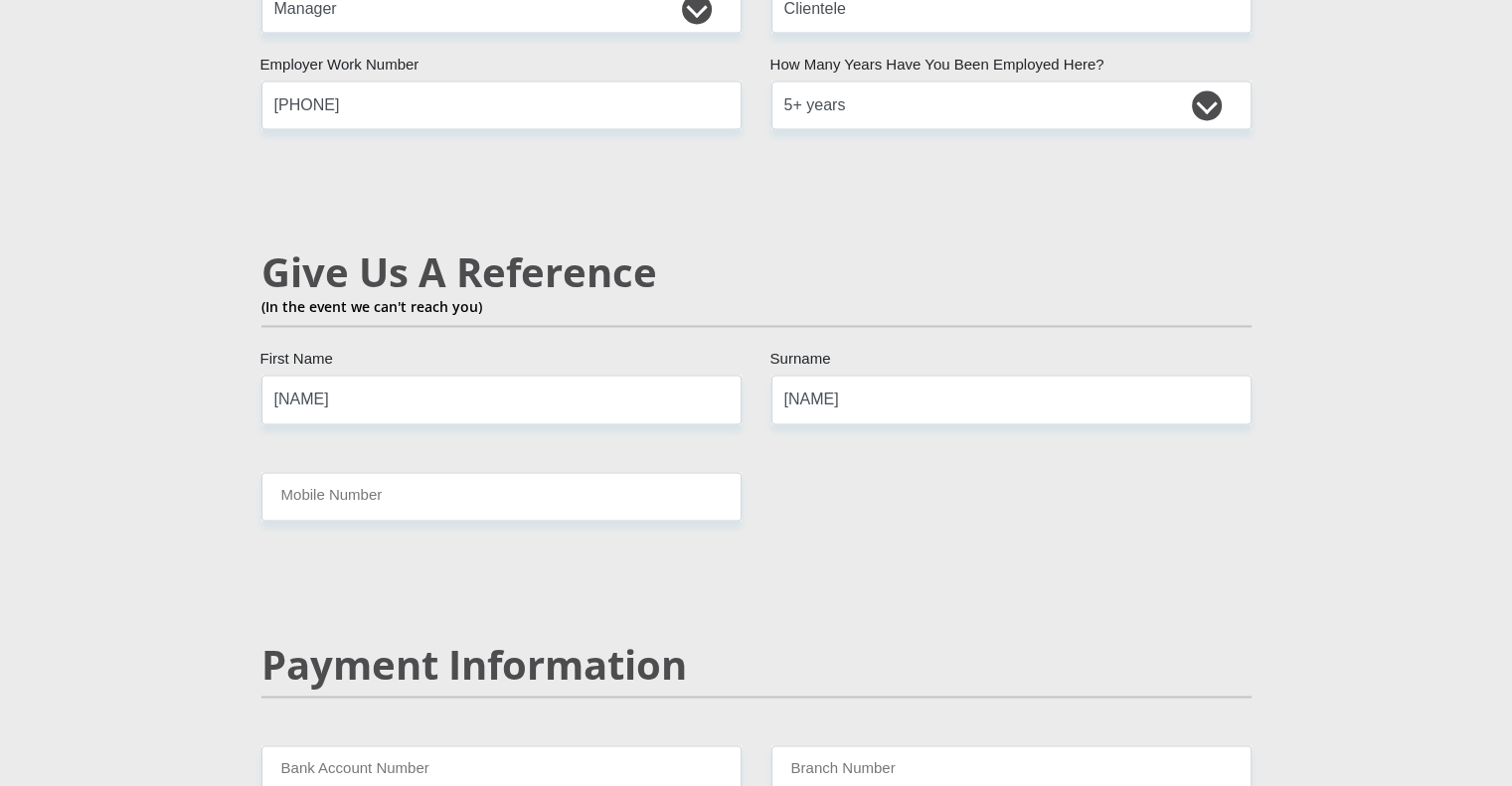 click on "[NAME] [NAME]
[NAME]
[NAME]
[NAME]
[ID_NUMBER]
[NATIONALITY] [ID_NUMBER]
[INSTRUCTION]
[COUNTRY]
[COUNTRY]
[COUNTRY]
[COUNTRY]
[COUNTRY]
[COUNTRY]
[COUNTRY]
[COUNTRY]
[COUNTRY]  [COUNTRY]" at bounding box center (756, -121) 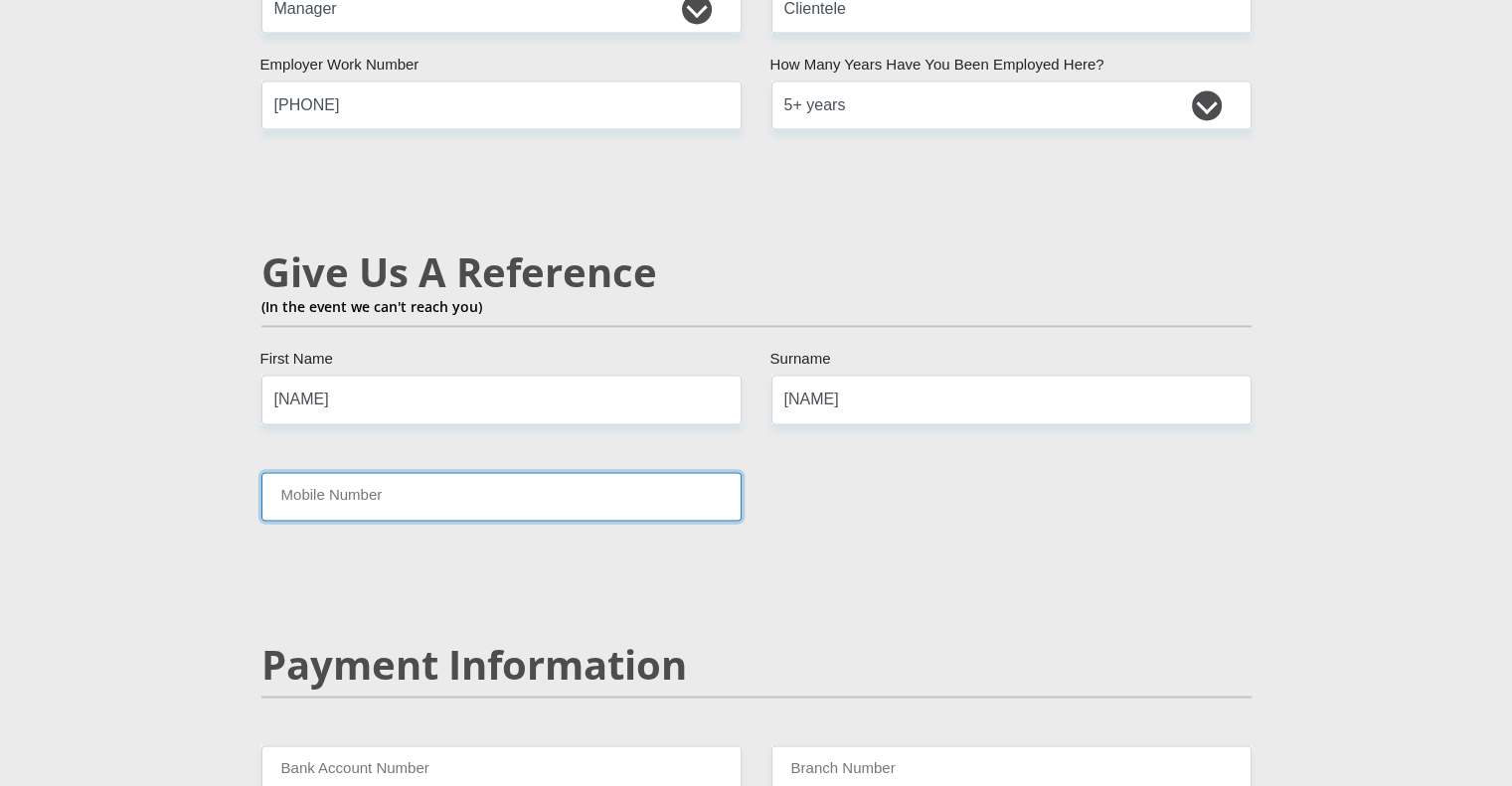 click on "Mobile Number" at bounding box center (501, 496) 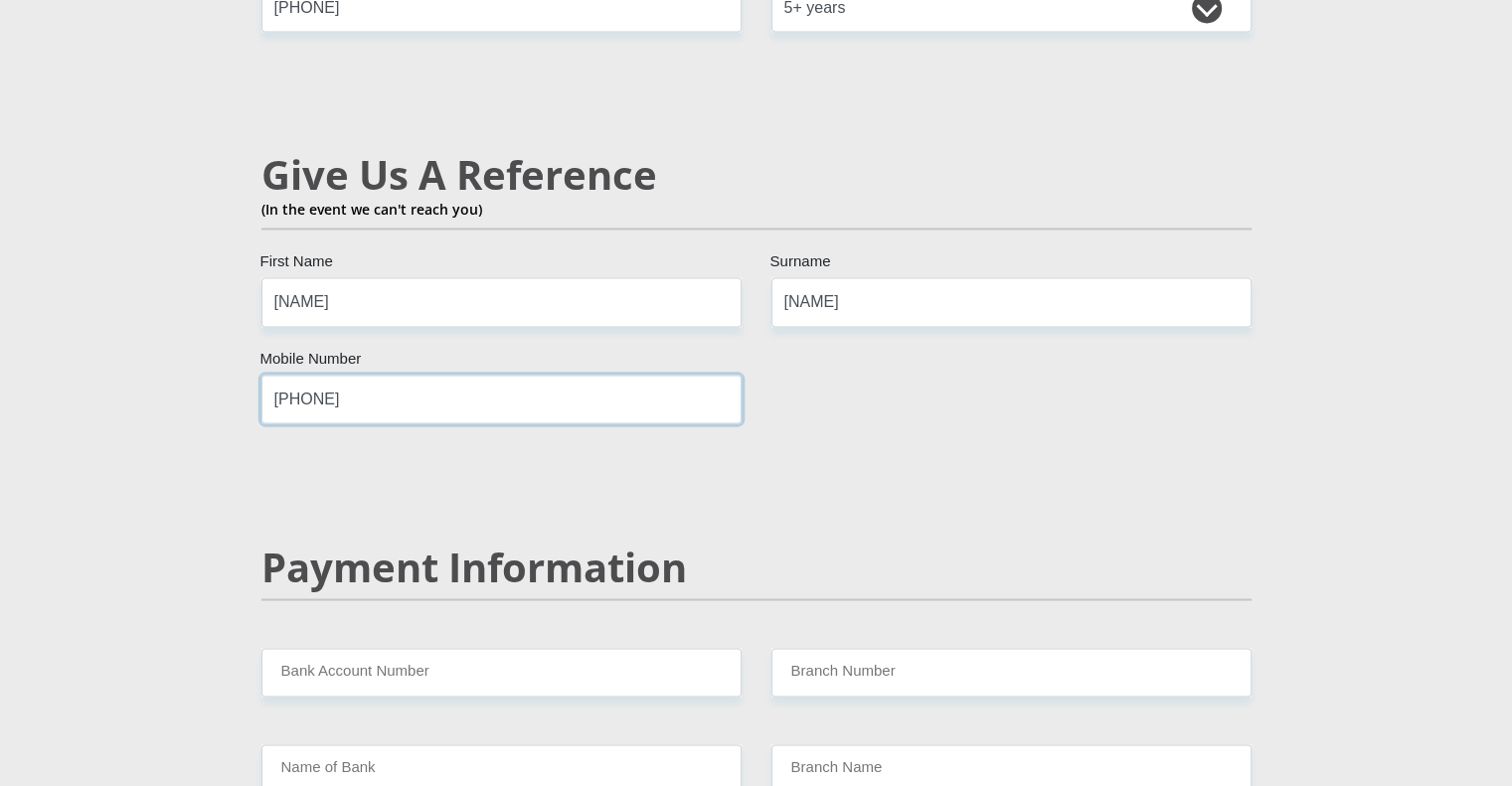 scroll, scrollTop: 3875, scrollLeft: 0, axis: vertical 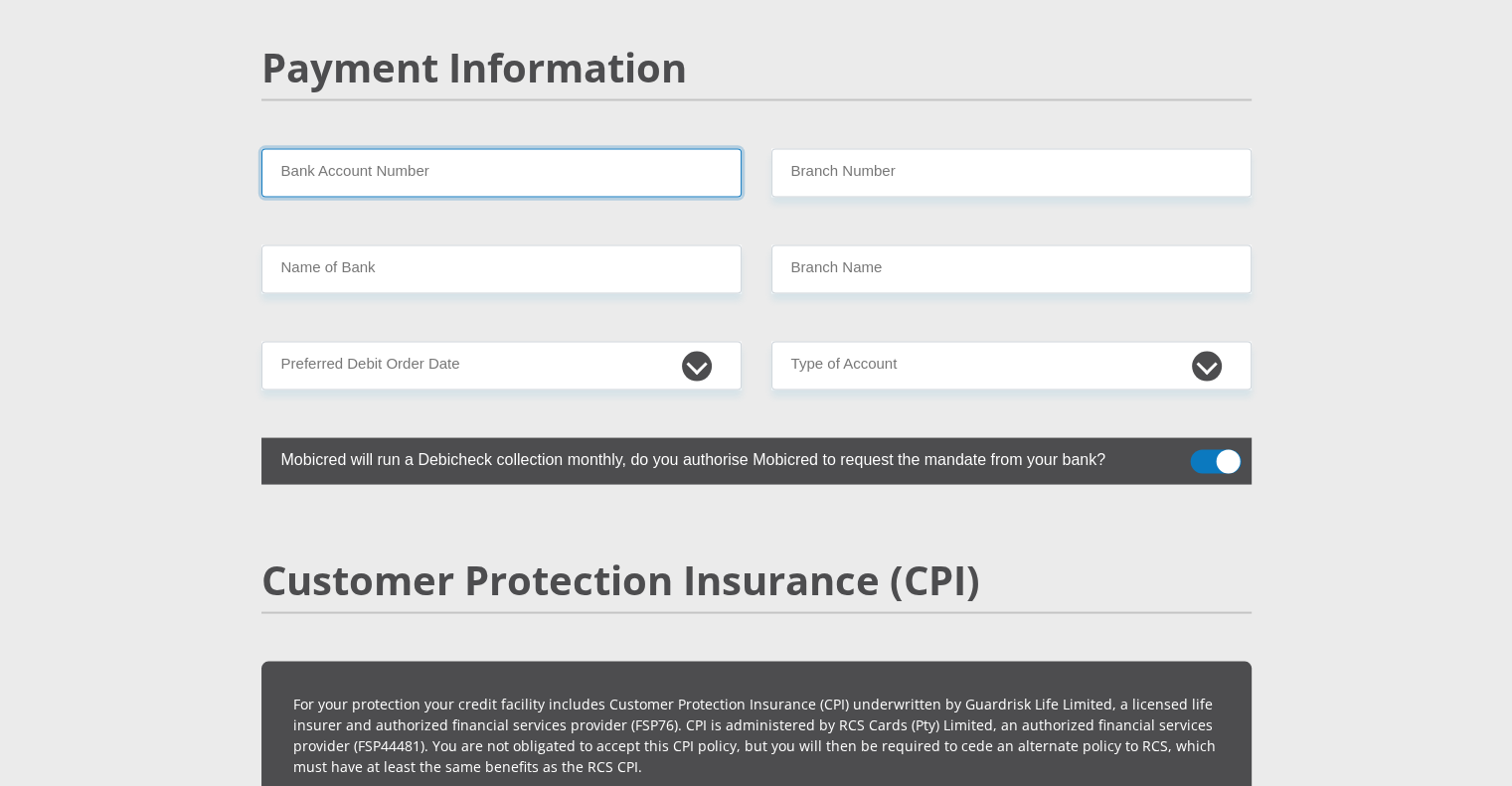 click on "Bank Account Number" at bounding box center (501, 173) 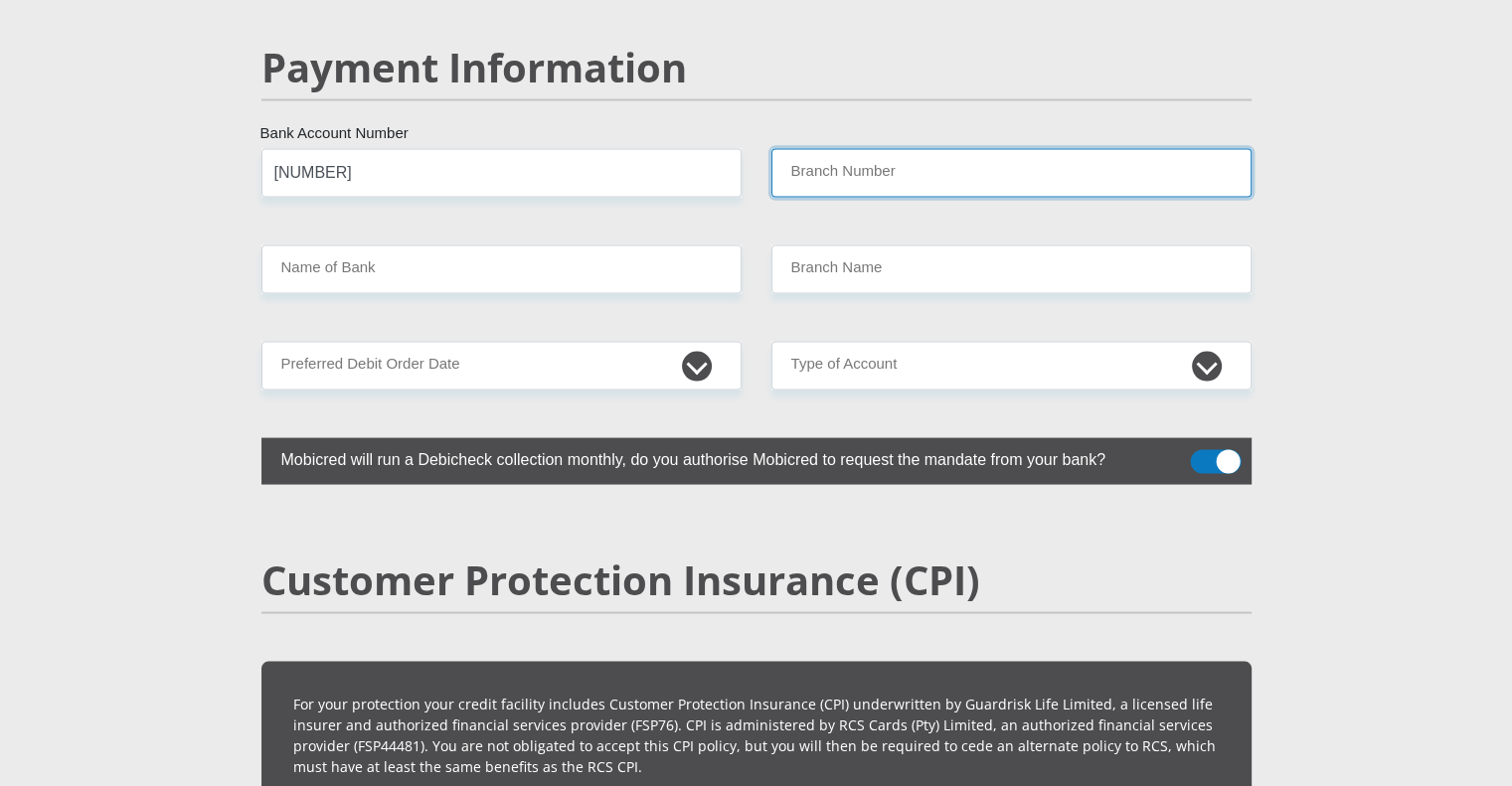 click on "Branch Number" at bounding box center (1011, 173) 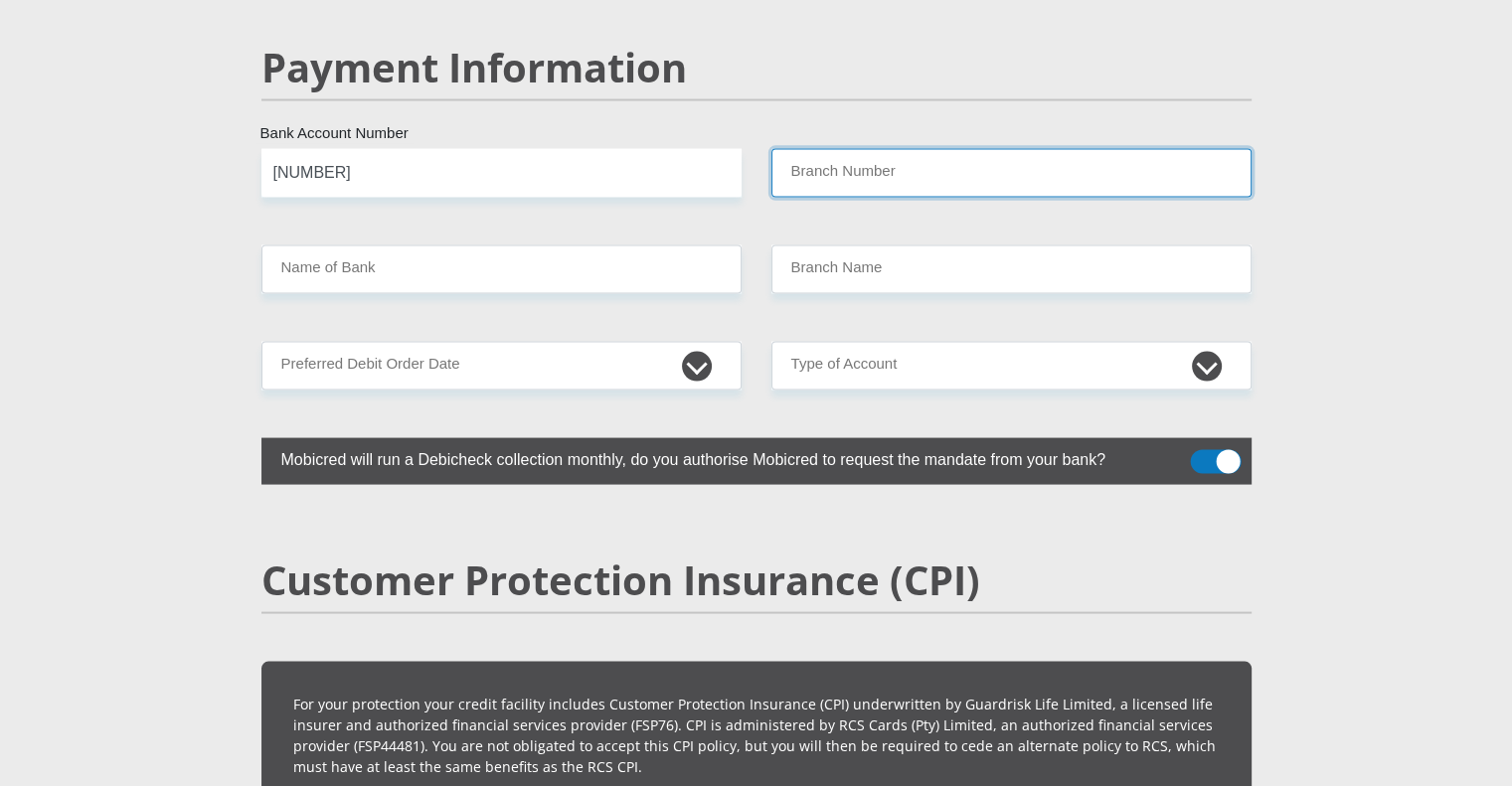 type on "1" 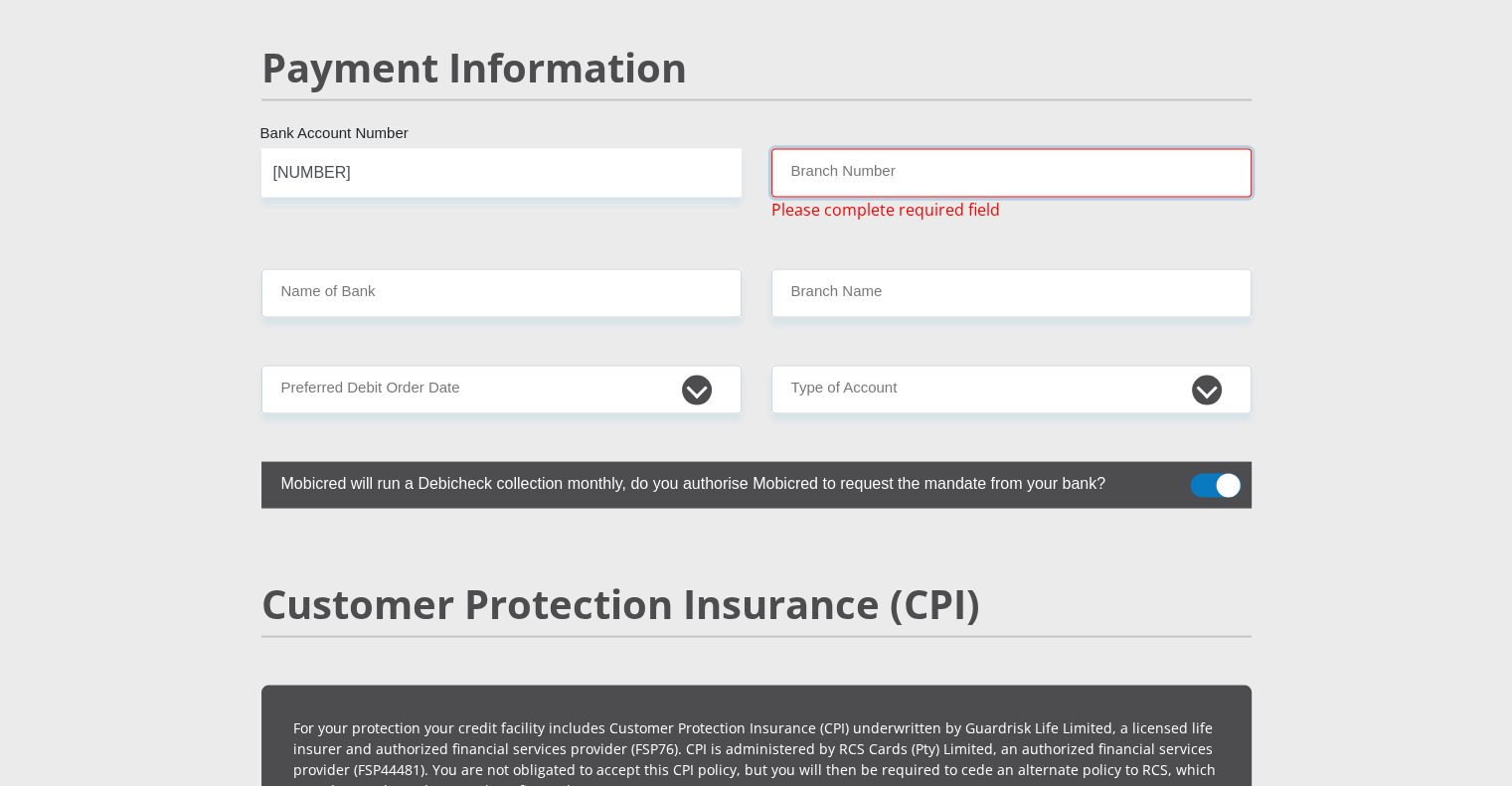 paste on "198765" 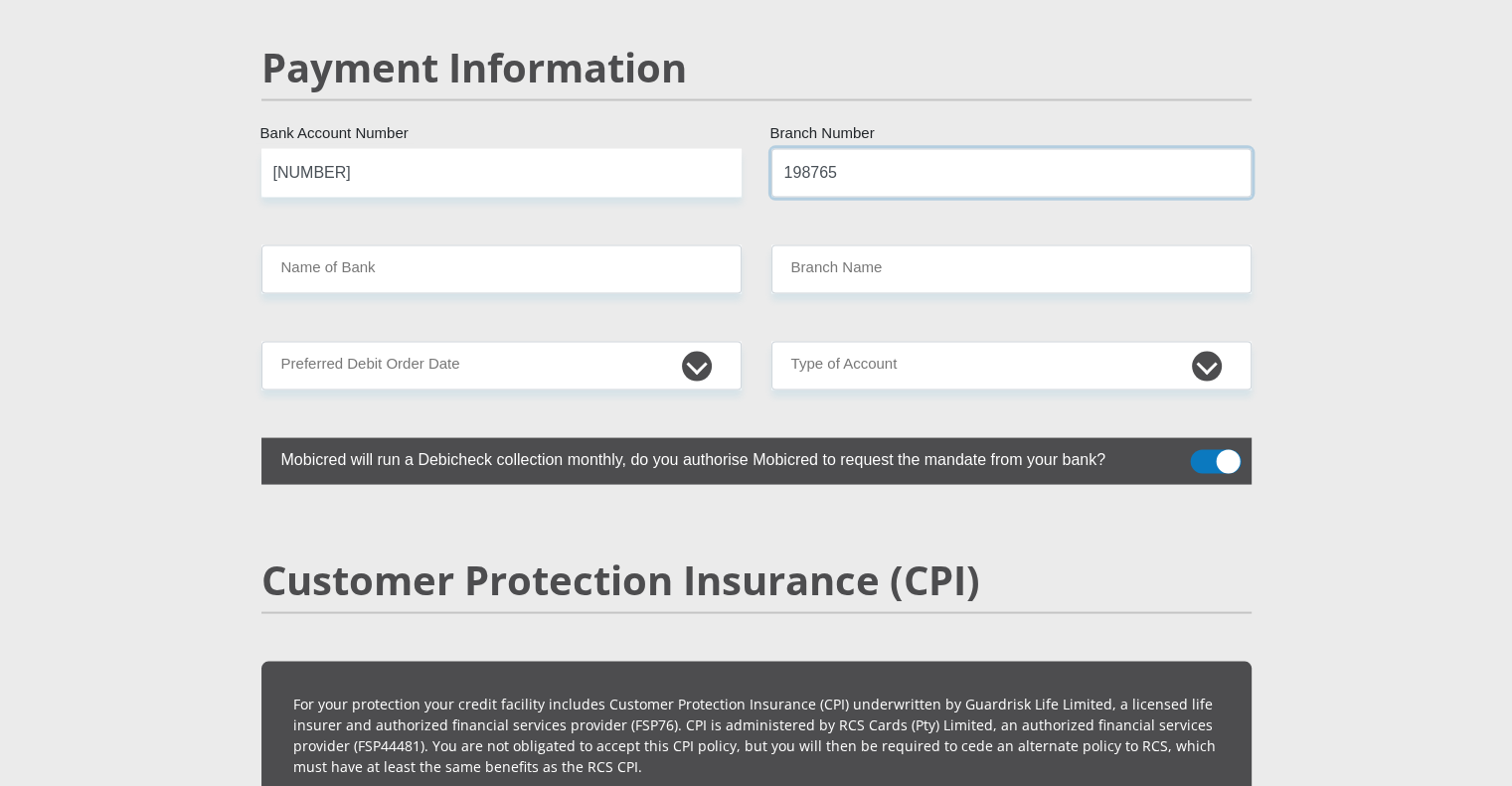 type on "198765" 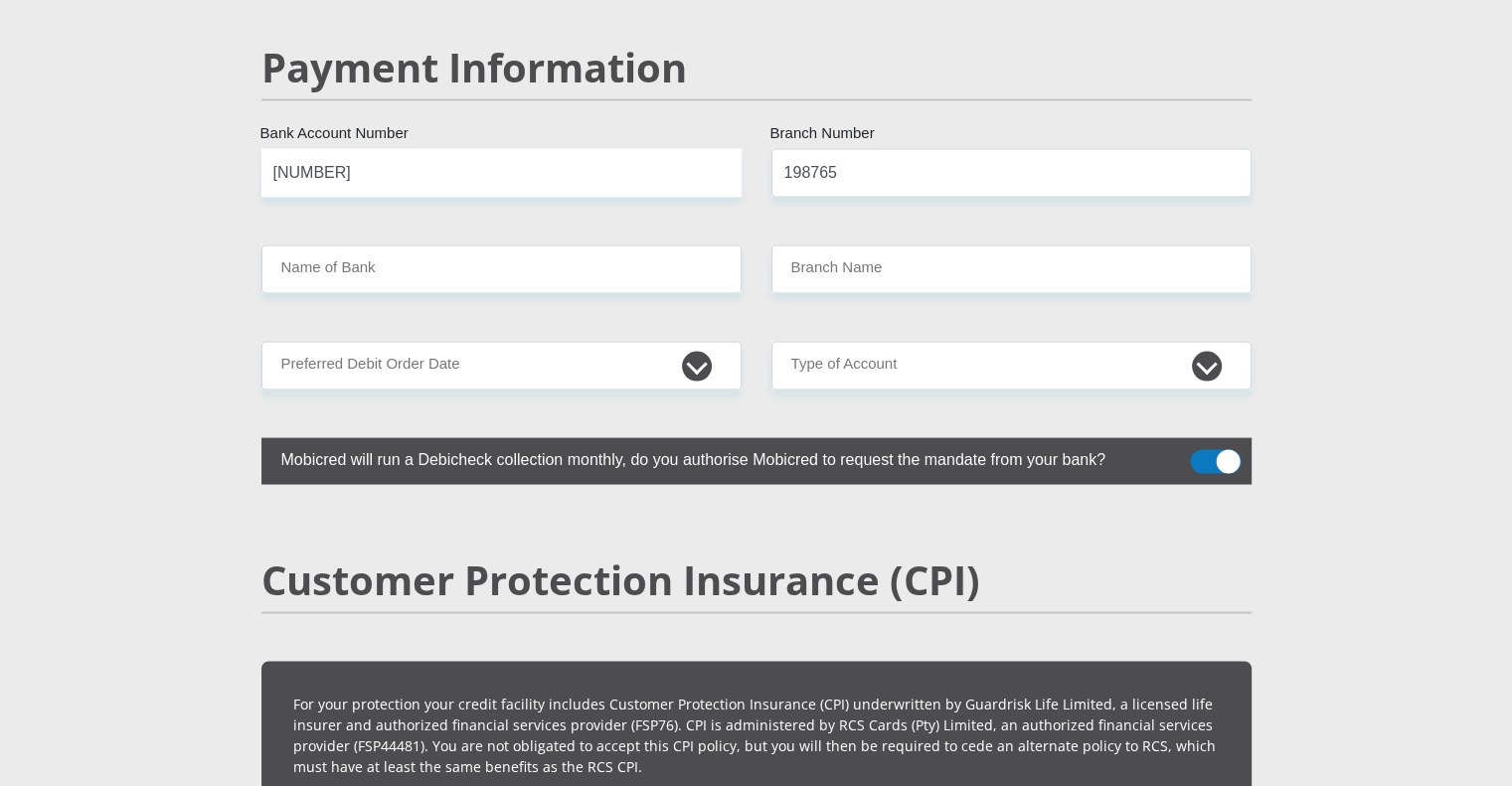 click on "[NAME] Details
[TITLE]
[TITLE]
[TITLE]
[TITLE]
[TITLE]
[TITLE]
[NAME]
[NAME]
[NAME]
[NAME]
[ID_NUMBER]
[NATIONALITY] [ID_NUMBER]
[INSTRUCTION]
[COUNTRY]
[COUNTRY]
[COUNTRY]
[COUNTRY]
[COUNTRY]
[COUNTRY]
[COUNTRY]
[COUNTRY]
[COUNTRY]  [COUNTRY]" at bounding box center [756, -704] 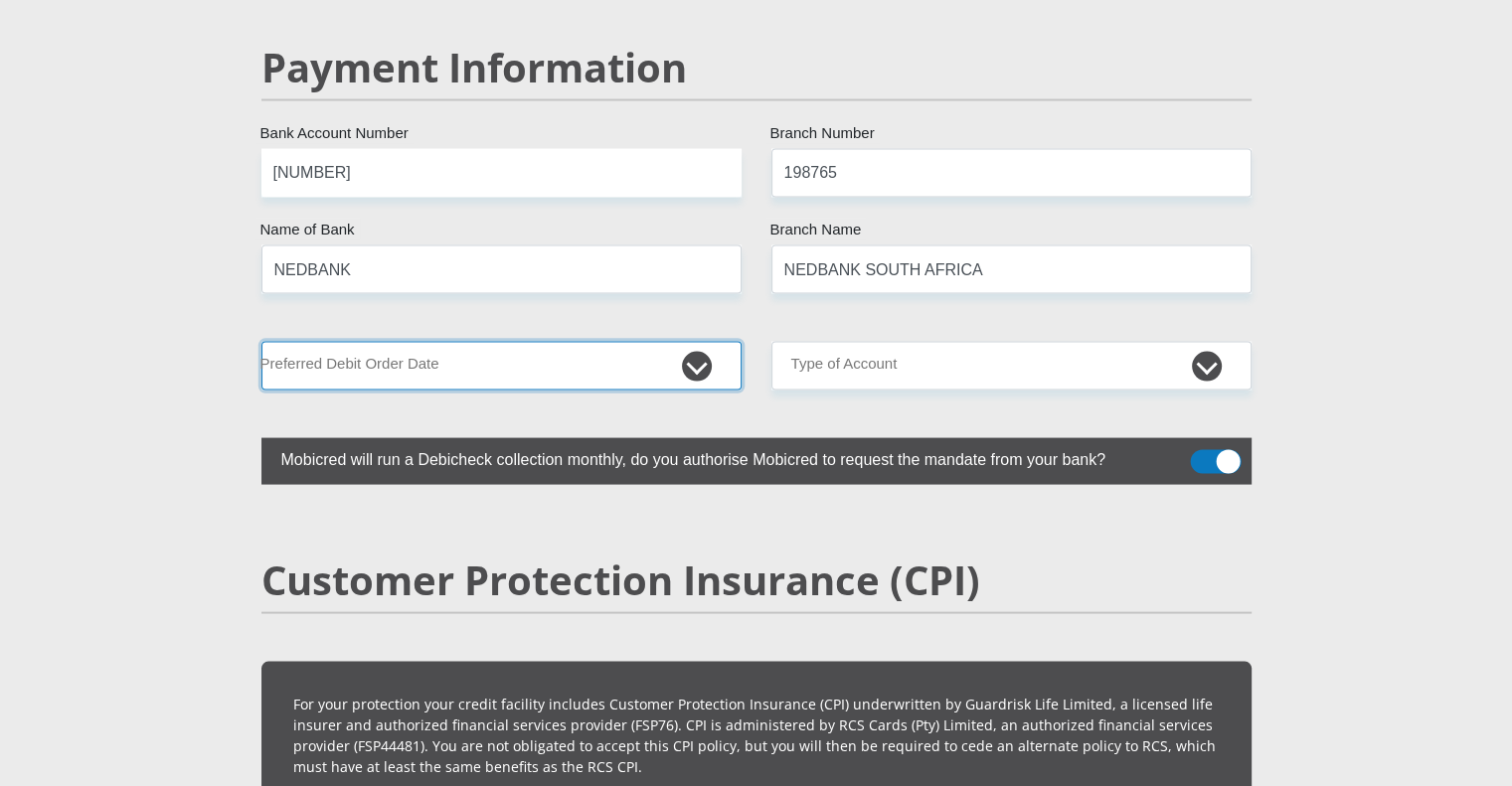click on "1st
2nd
3rd
4th
5th
7th
18th
19th
20th
21st
22nd
23rd
24th
25th
26th
27th
28th
29th
30th" at bounding box center (501, 366) 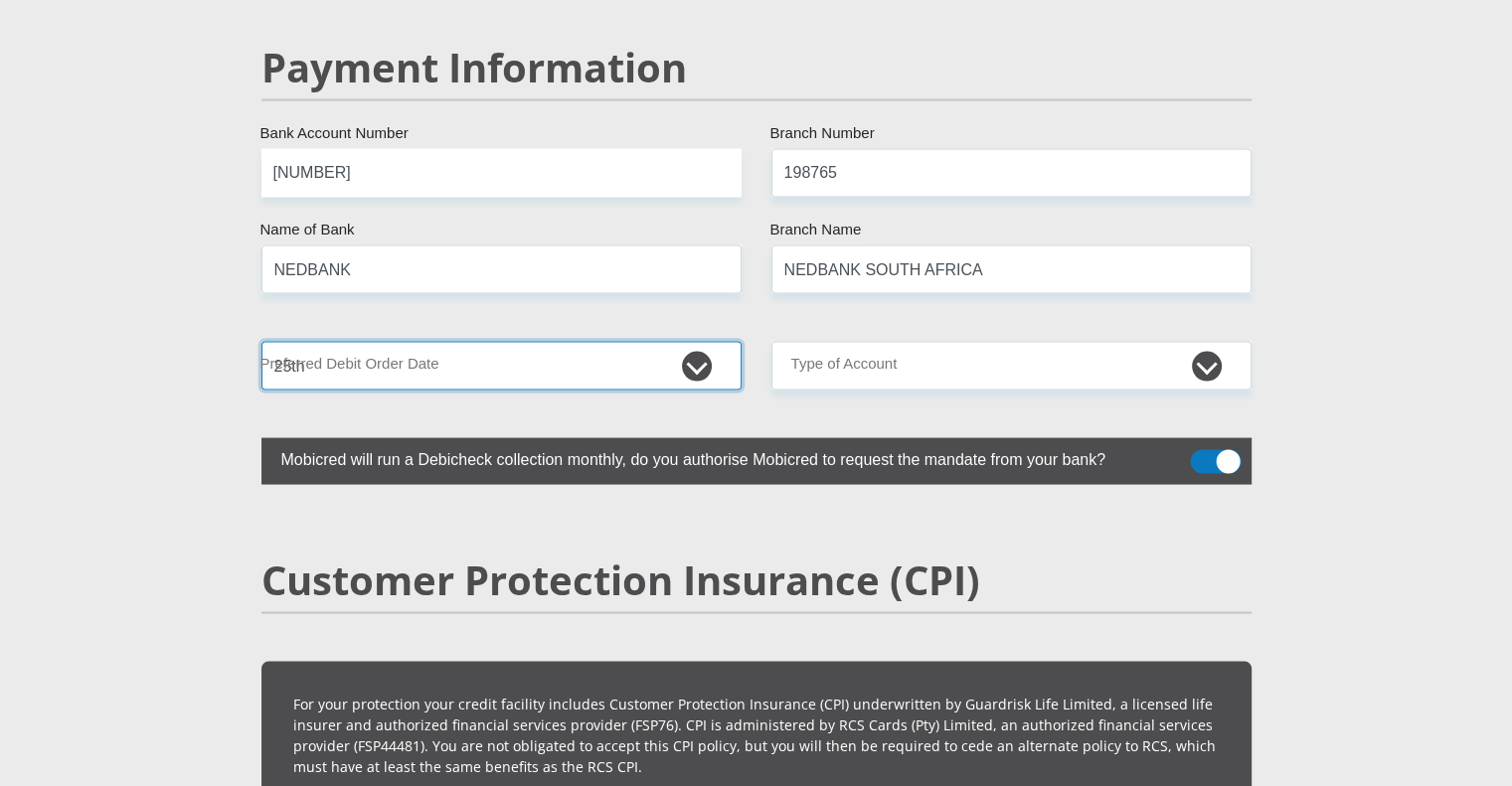click on "1st
2nd
3rd
4th
5th
7th
18th
19th
20th
21st
22nd
23rd
24th
25th
26th
27th
28th
29th
30th" at bounding box center [501, 366] 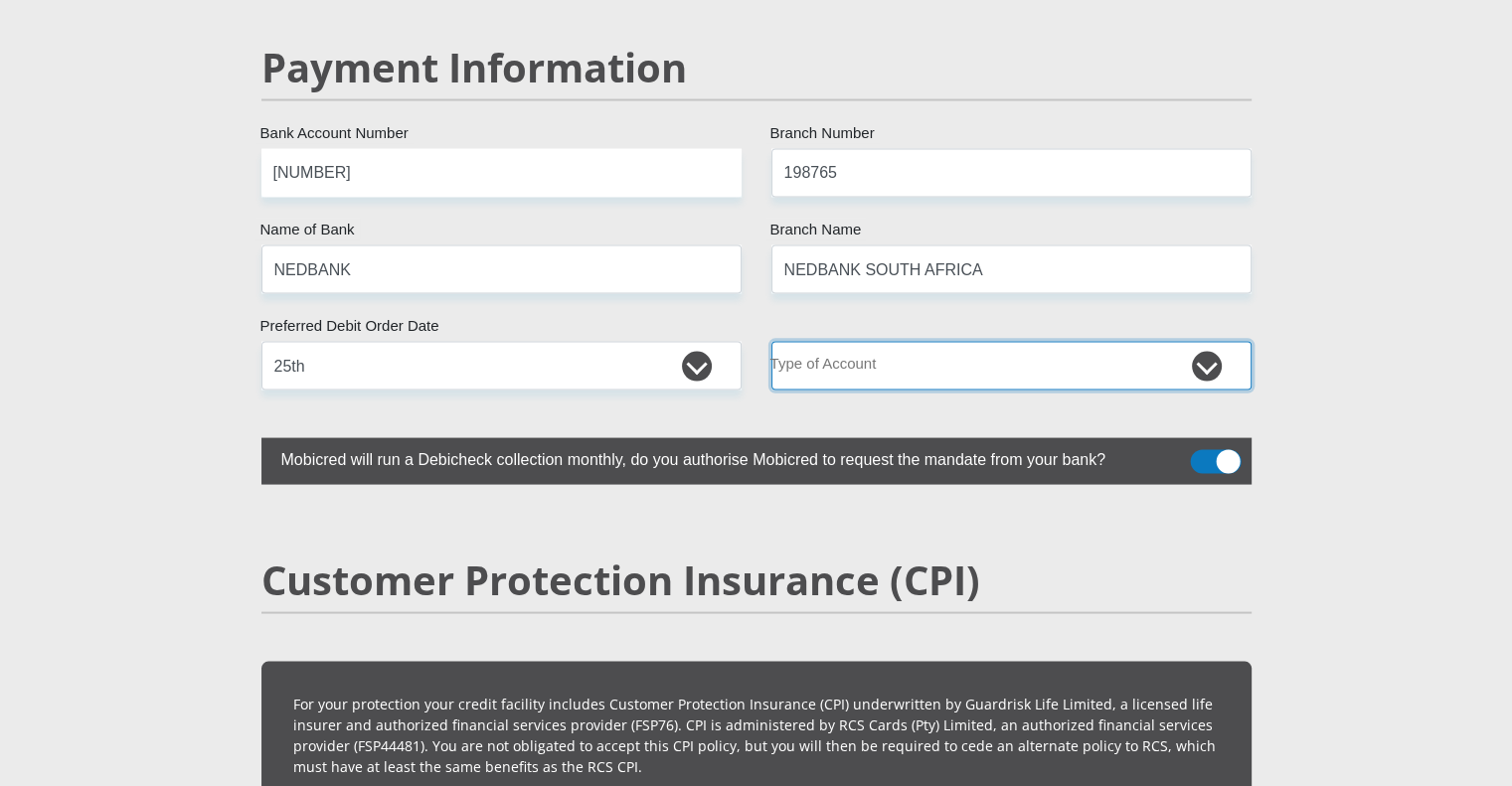 drag, startPoint x: 909, startPoint y: 341, endPoint x: 892, endPoint y: 332, distance: 19.235384 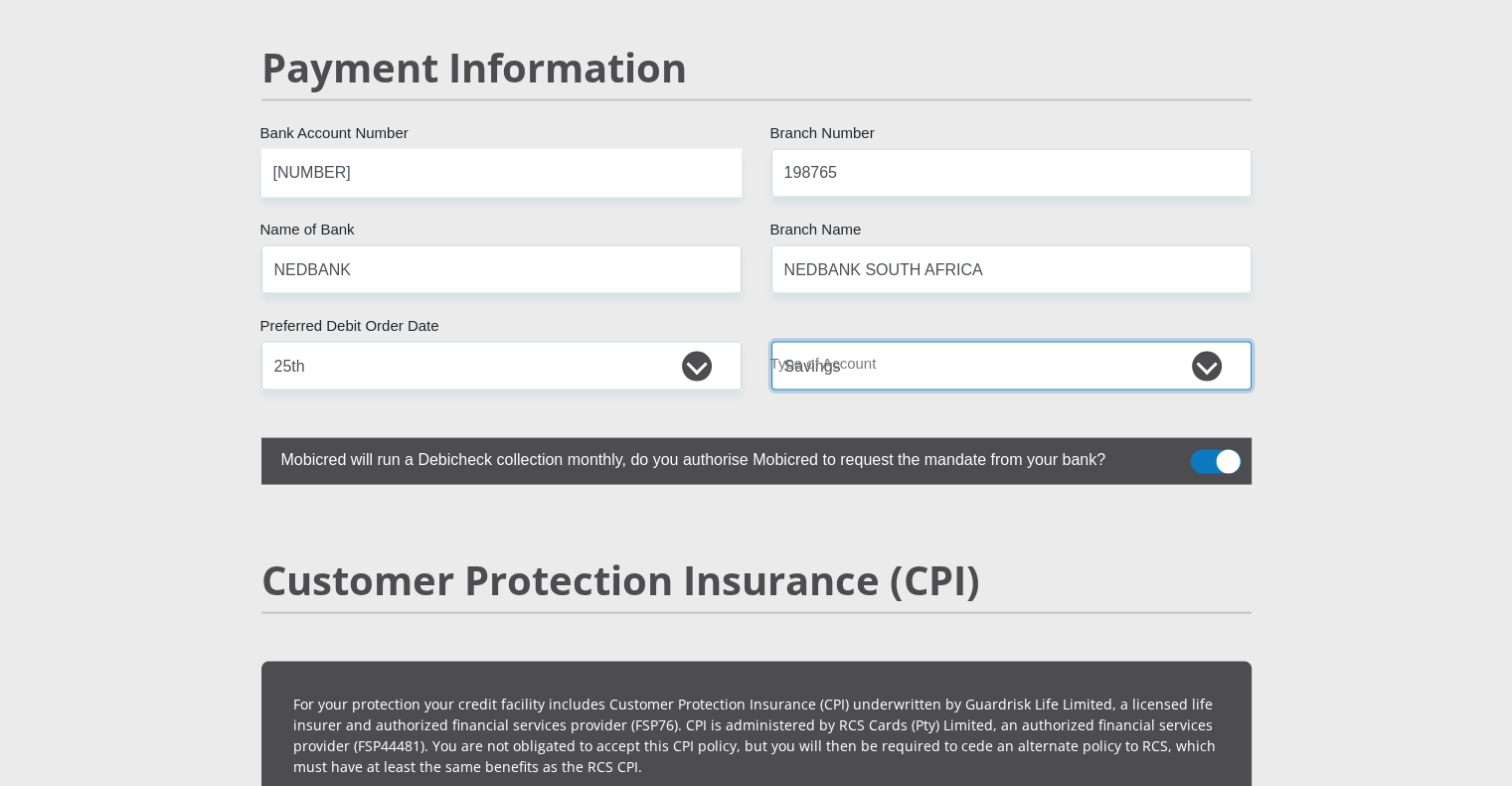 click on "Cheque
Savings" at bounding box center [1011, 366] 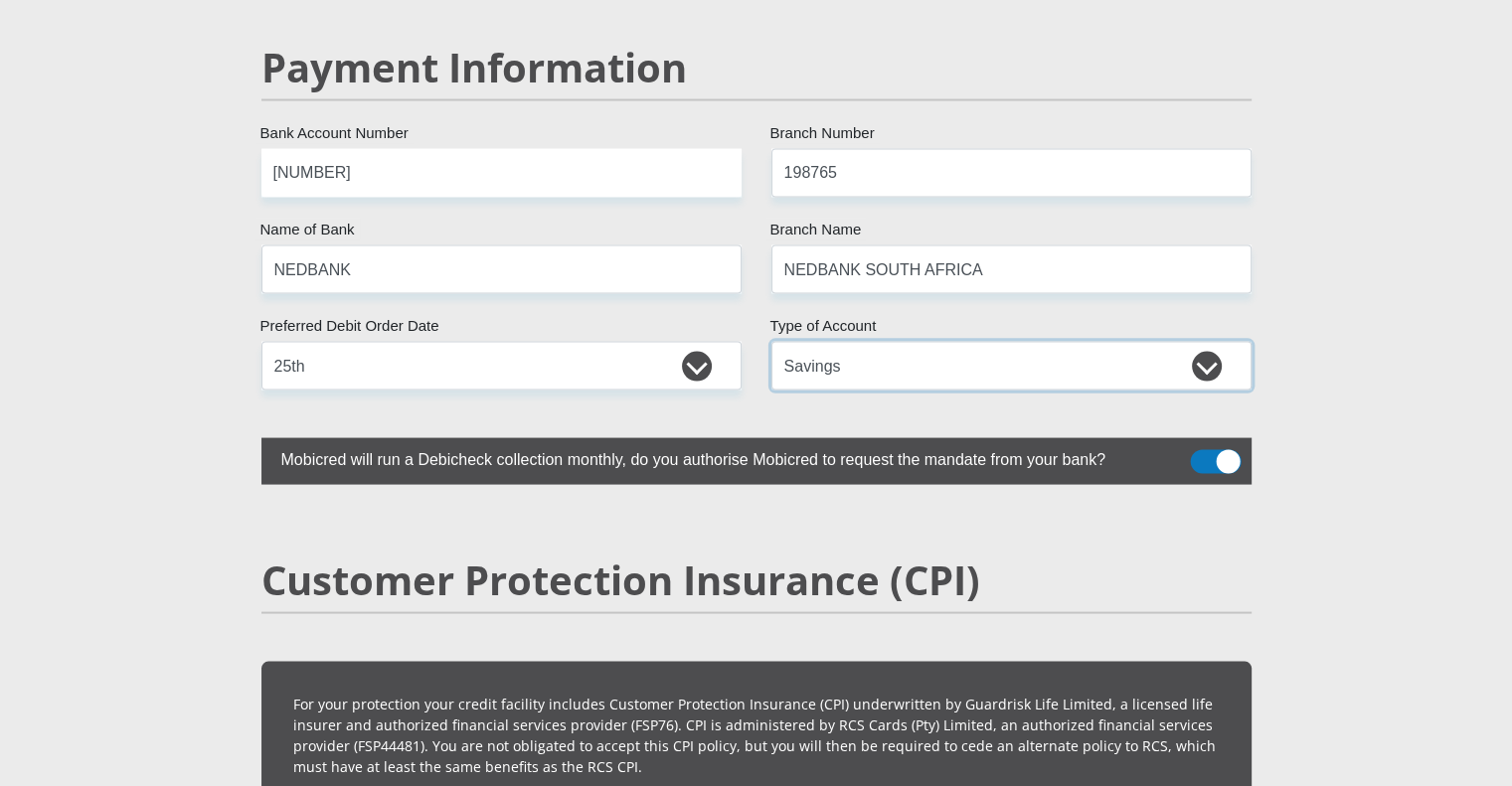 click on "Cheque
Savings" at bounding box center (1011, 366) 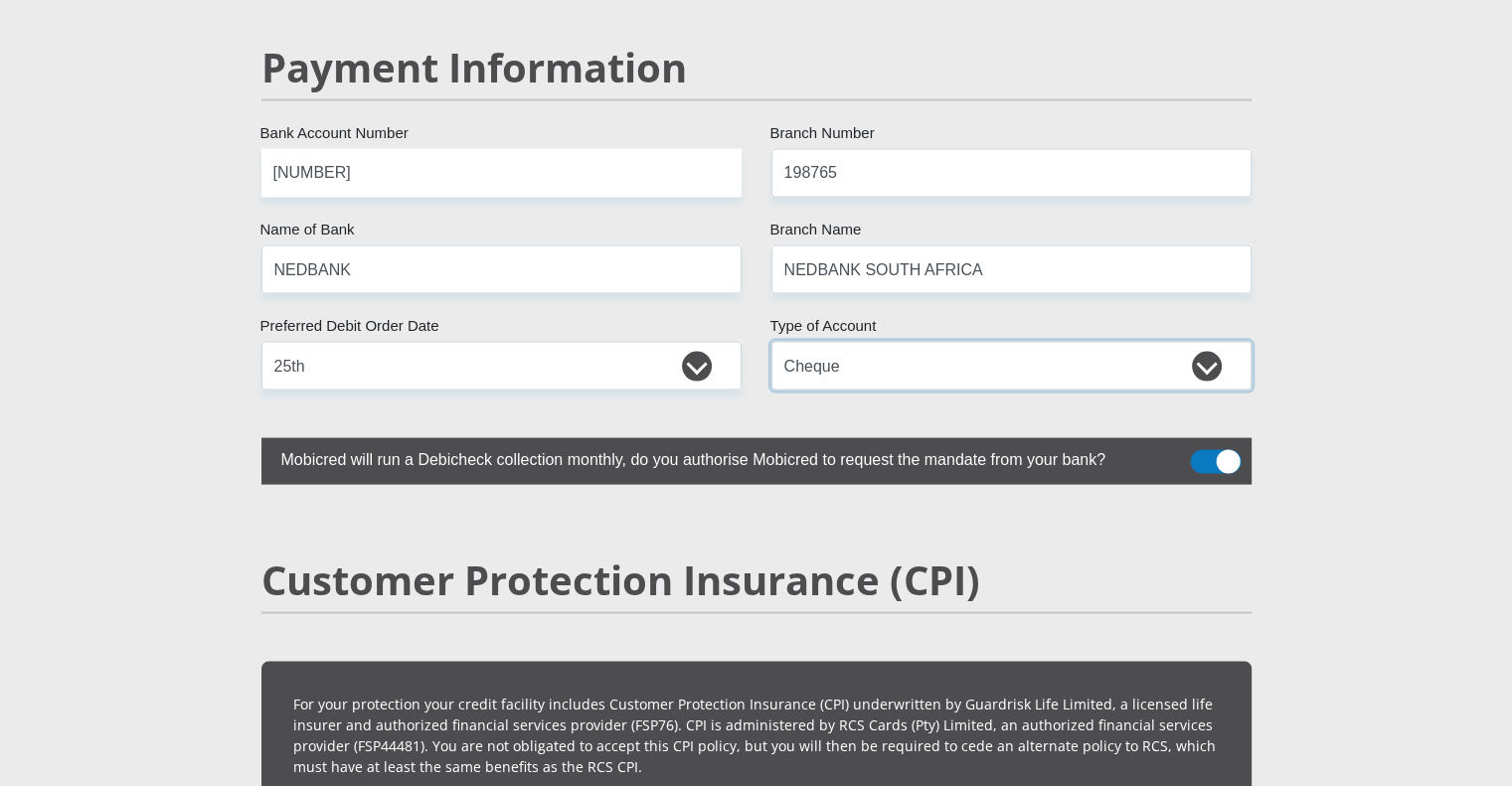 click on "Cheque
Savings" at bounding box center [1011, 366] 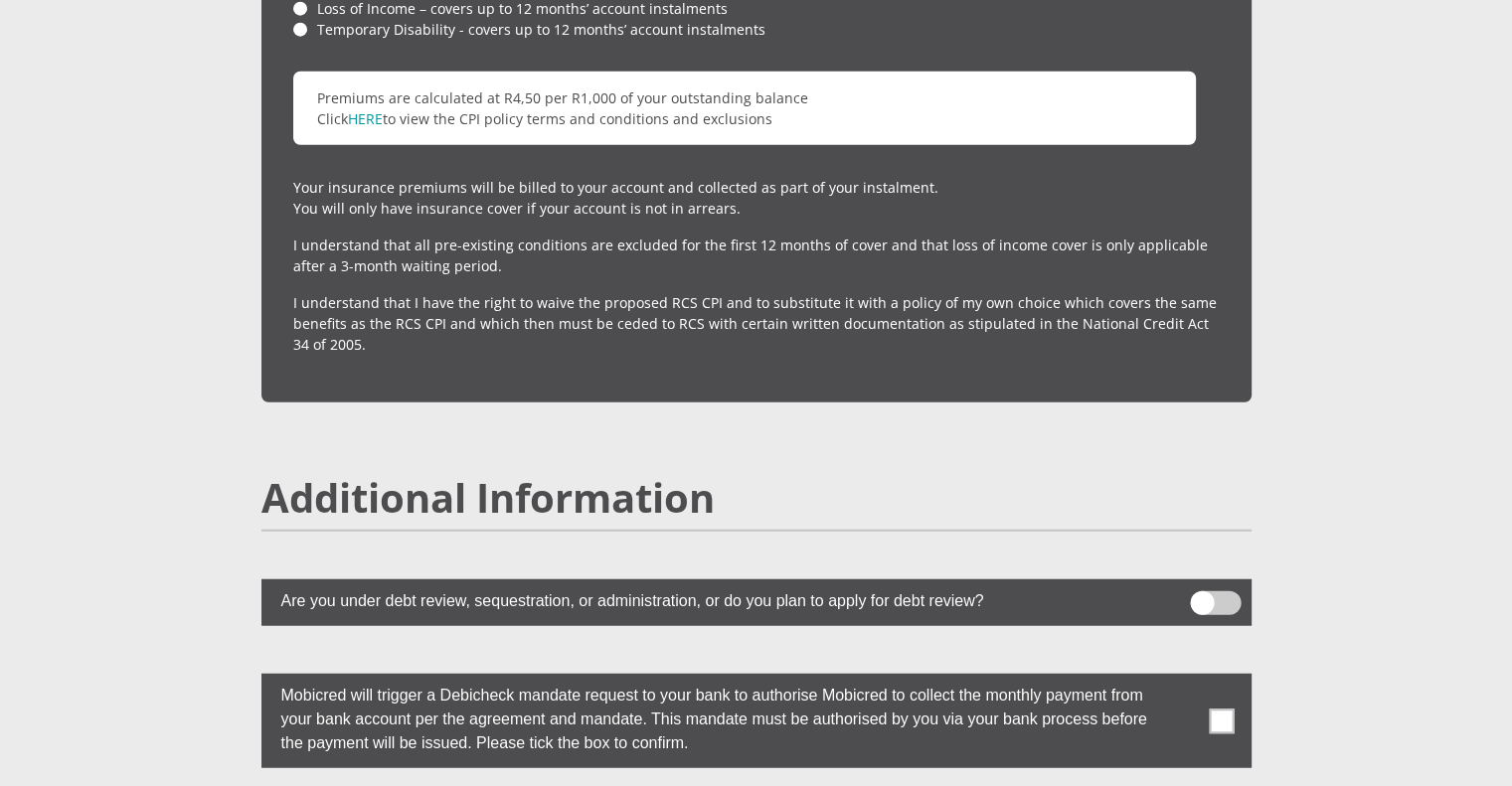scroll, scrollTop: 5366, scrollLeft: 0, axis: vertical 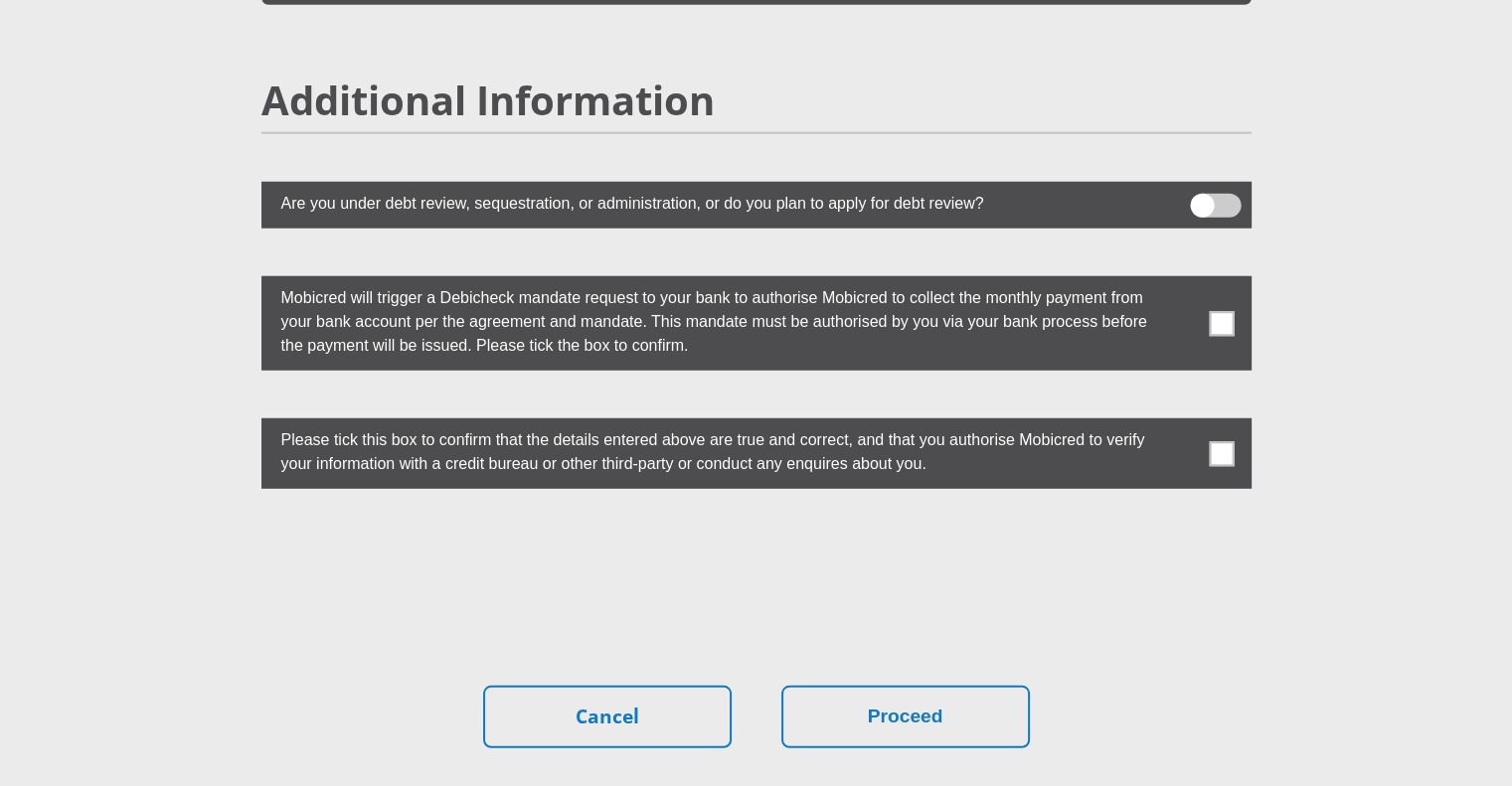 click at bounding box center [1221, 453] 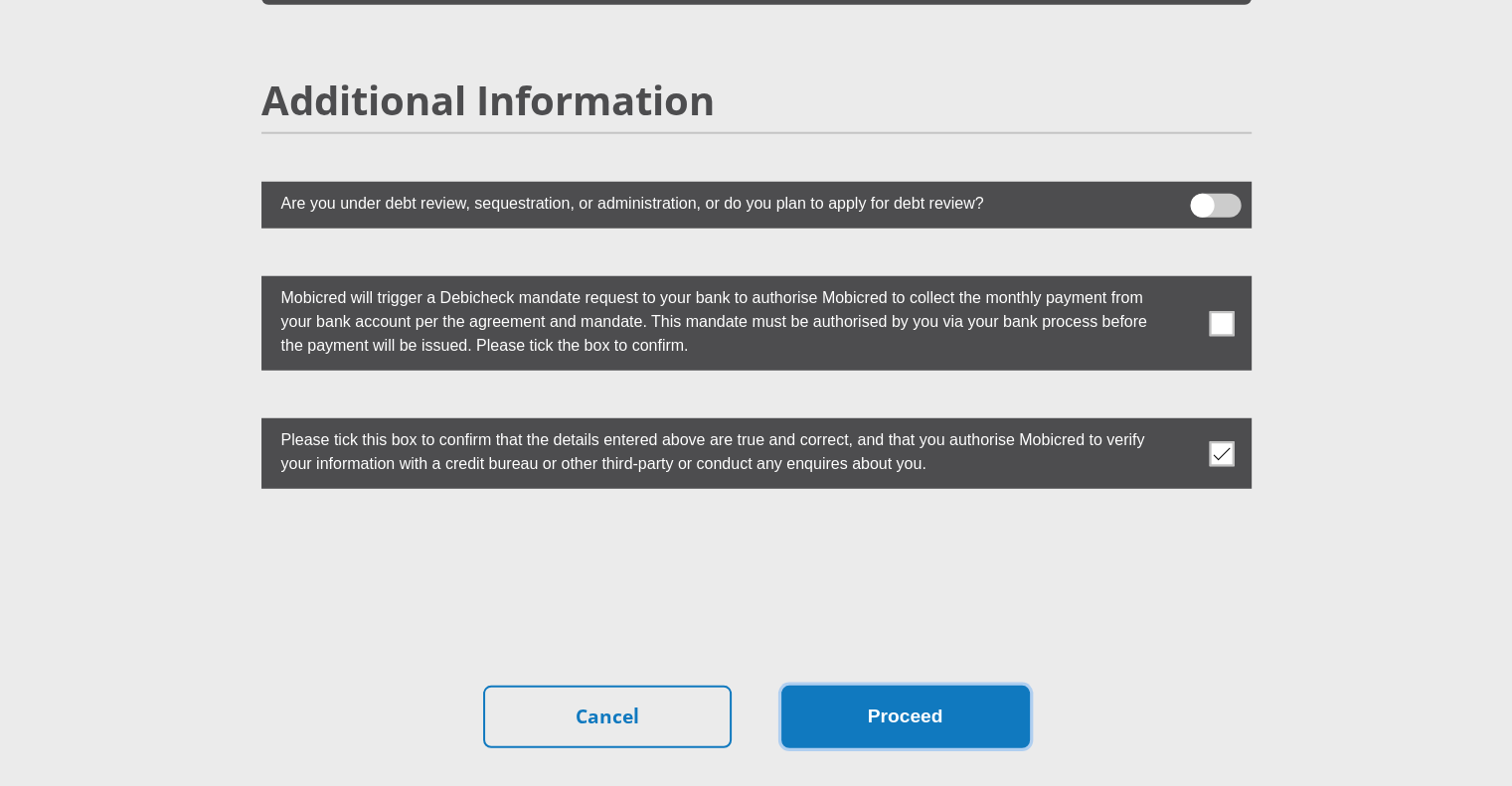 click on "Proceed" at bounding box center [906, 716] 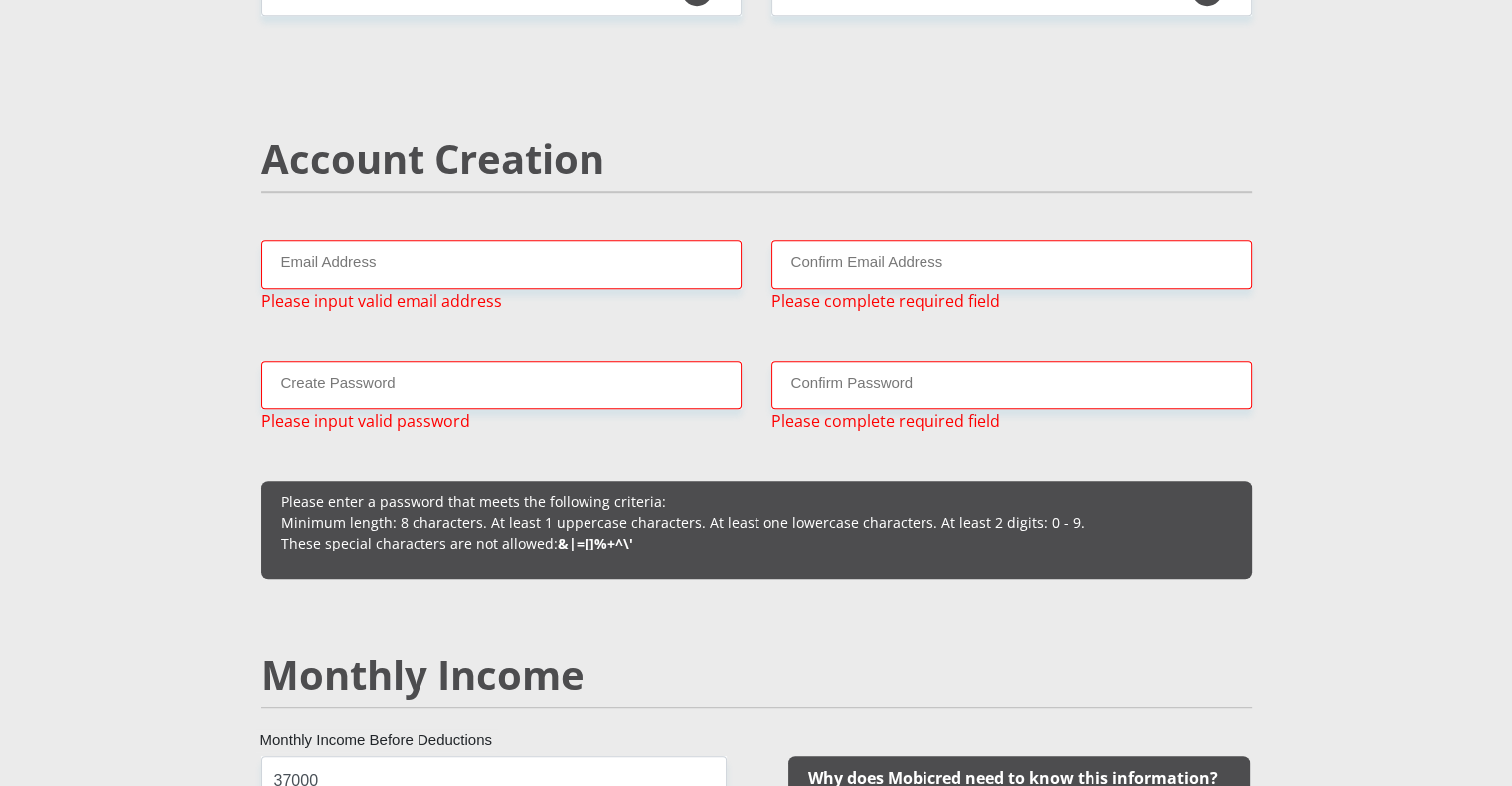 scroll, scrollTop: 1308, scrollLeft: 0, axis: vertical 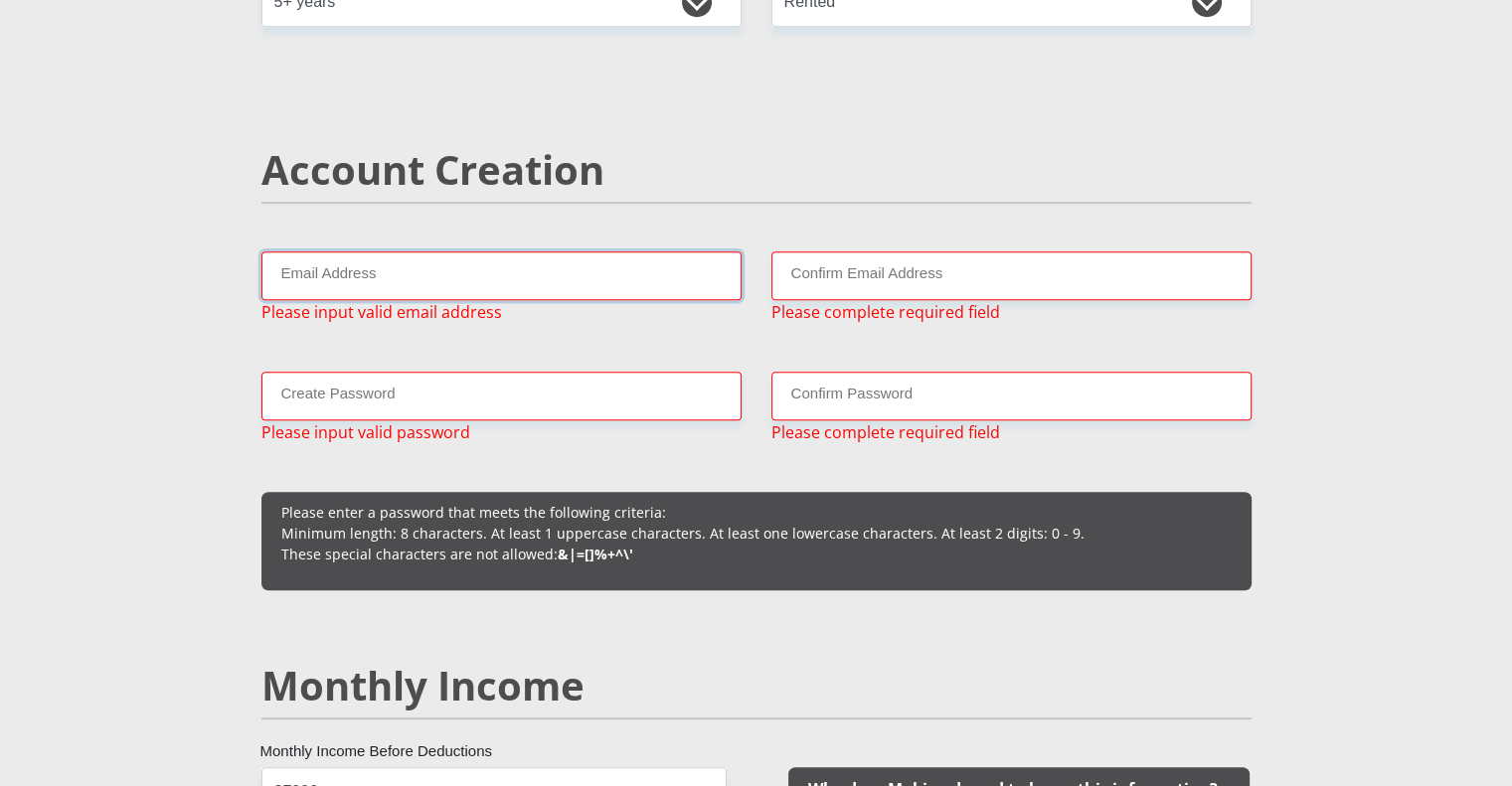 click on "Email Address" at bounding box center (501, 275) 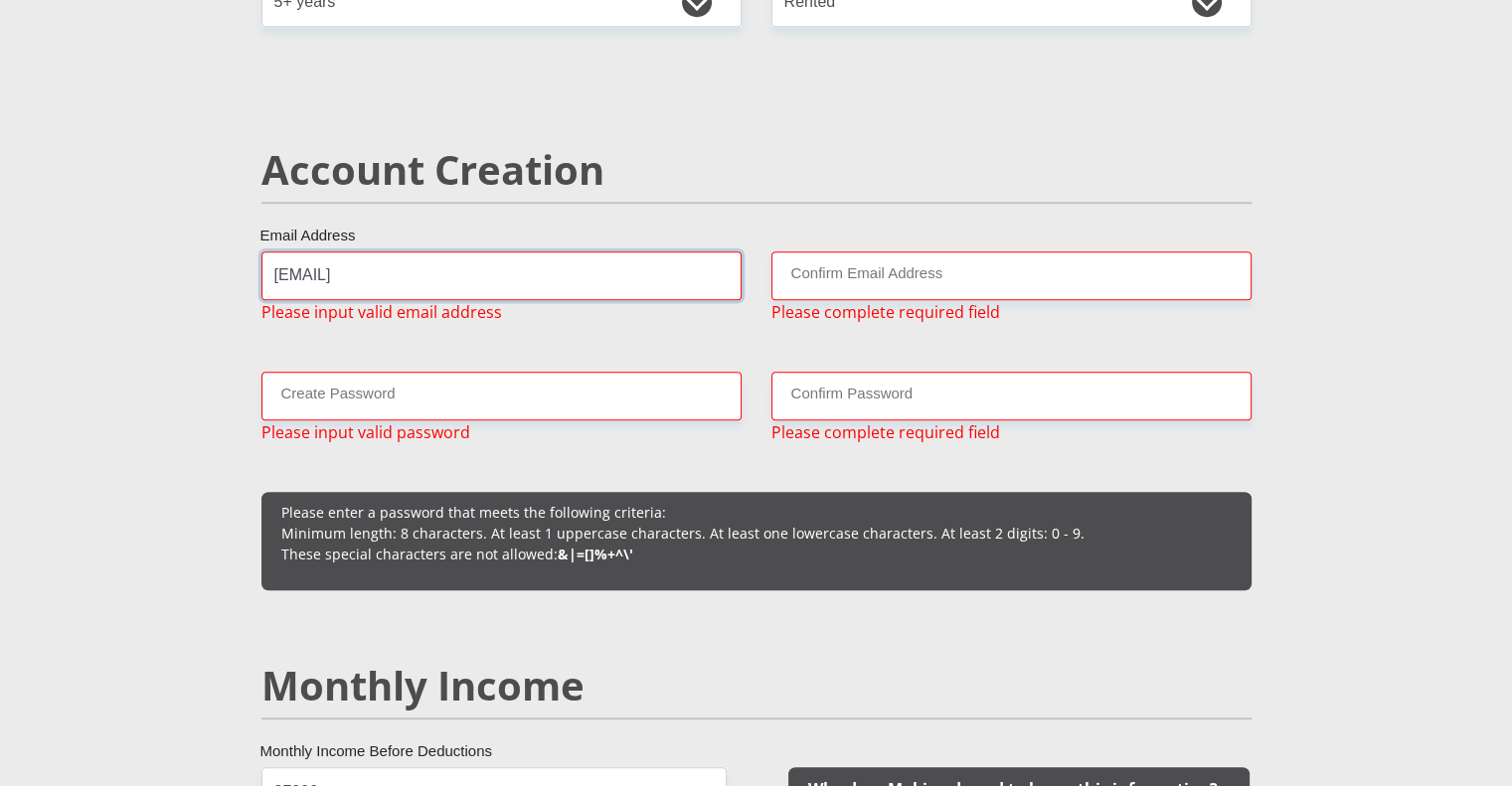 type on "[EMAIL]" 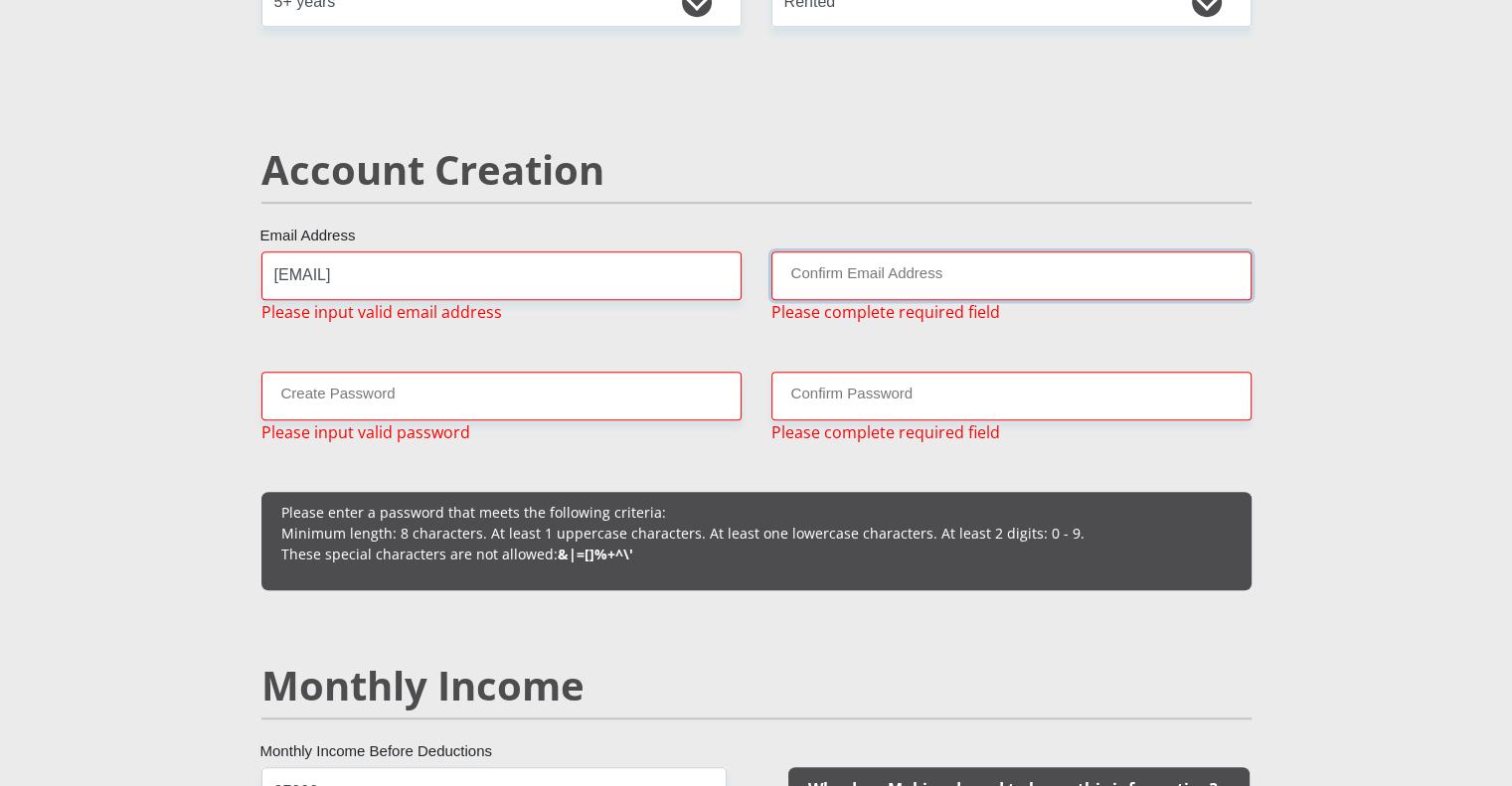 click on "Confirm Email Address" at bounding box center (1011, 275) 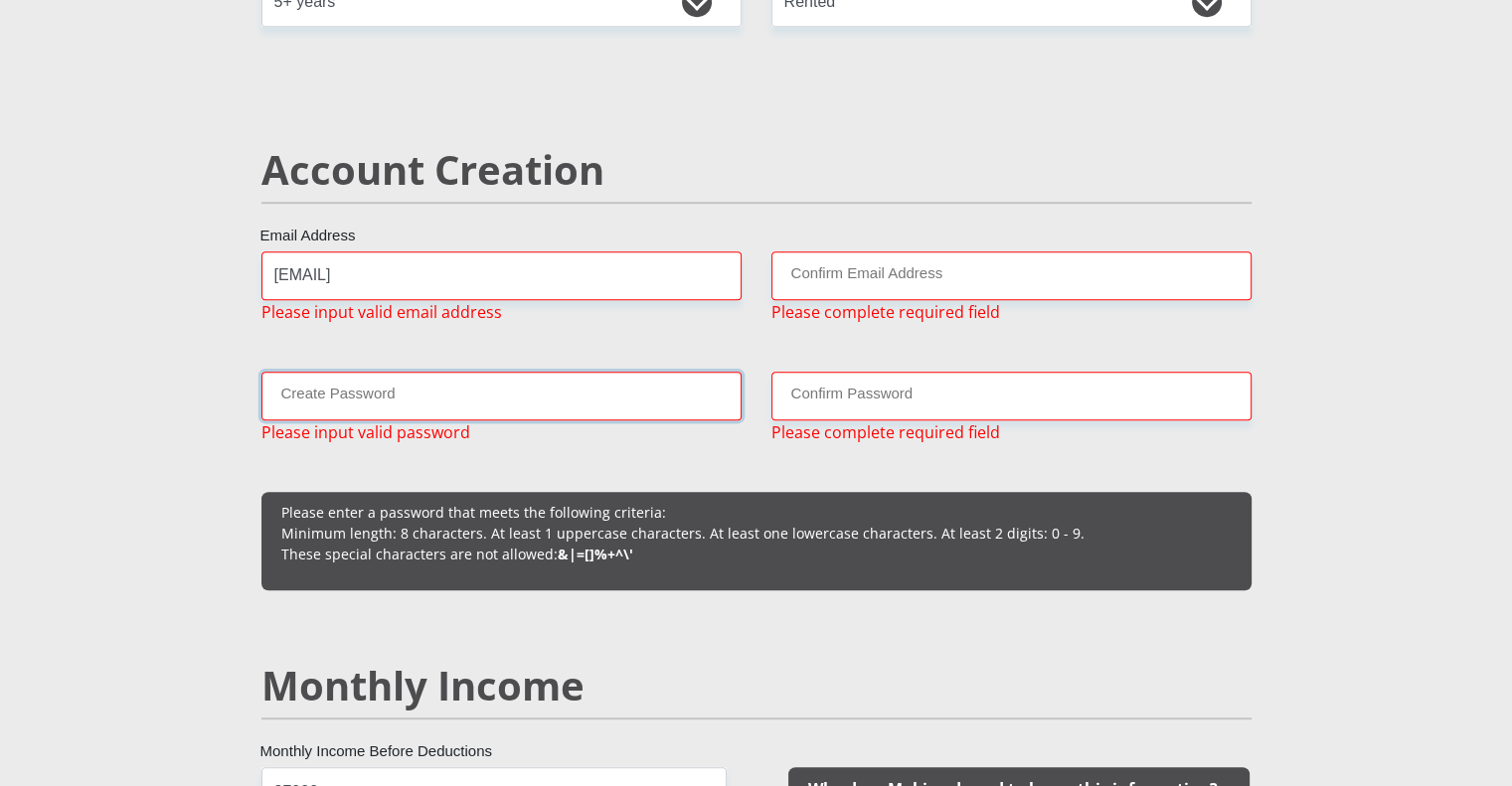 click on "Create Password" at bounding box center (501, 395) 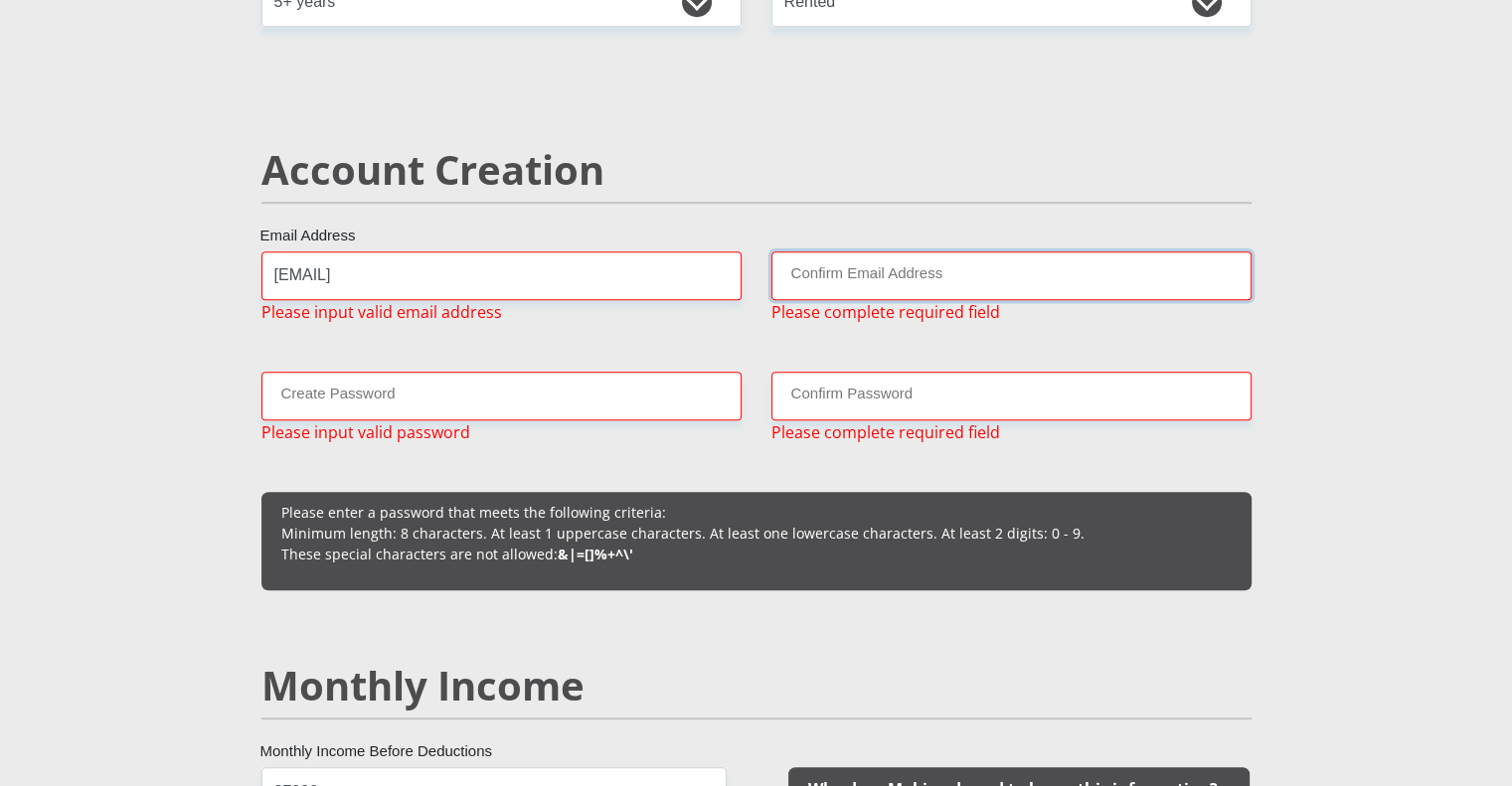 click on "Confirm Email Address" at bounding box center [1011, 275] 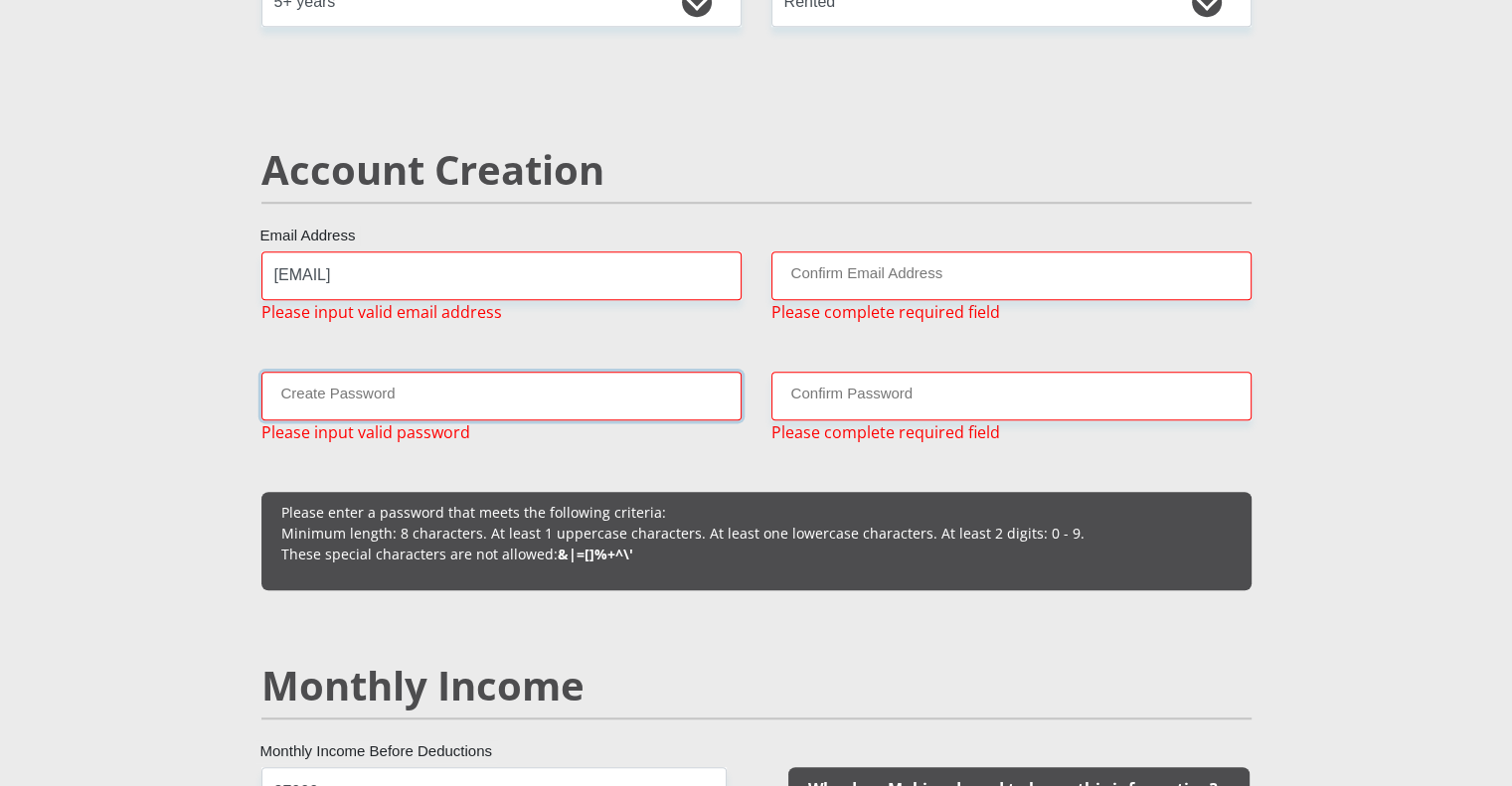 click on "Create Password" at bounding box center [501, 395] 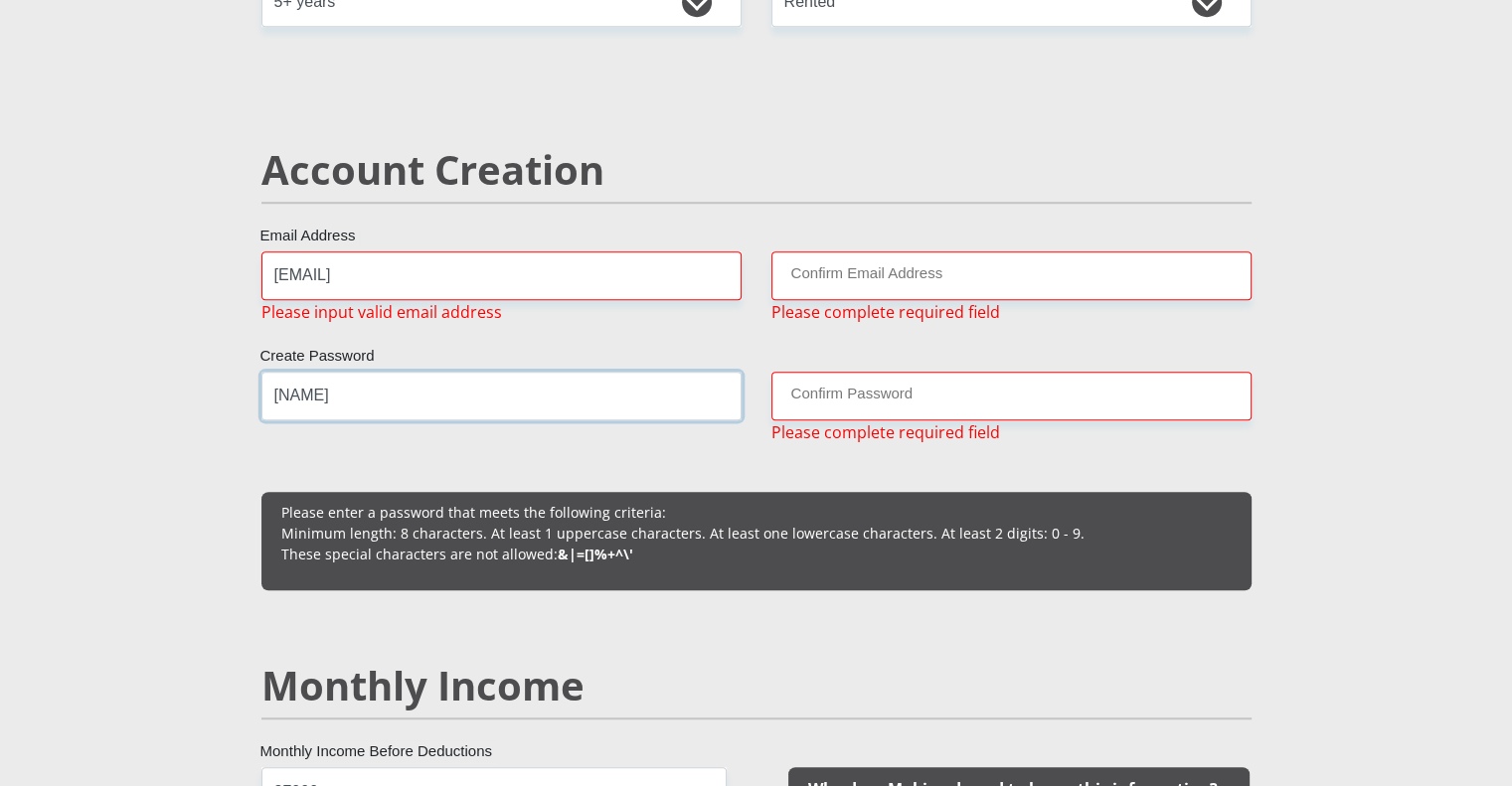 type on "[NAME]" 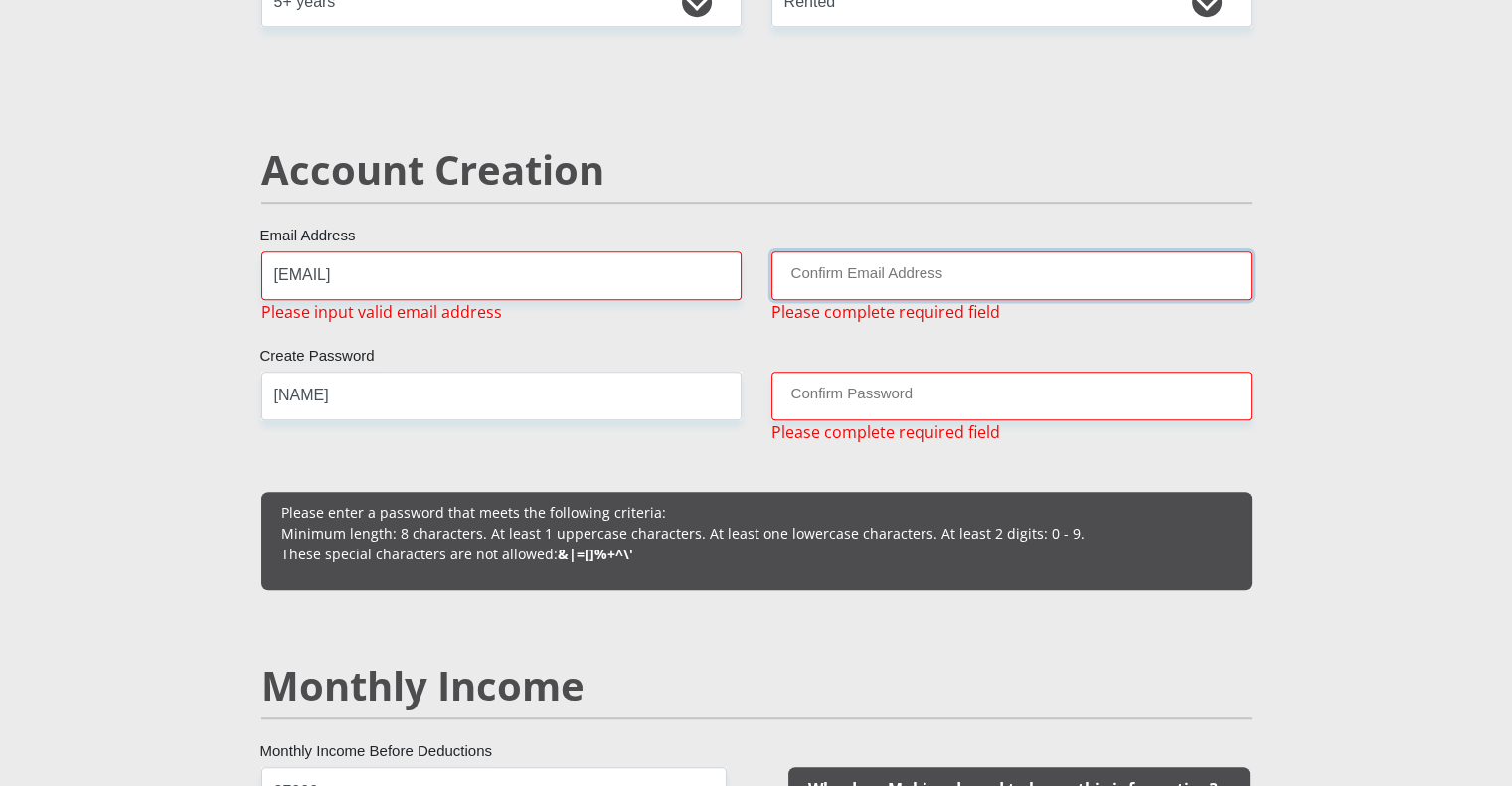 click on "Confirm Email Address" at bounding box center (1011, 275) 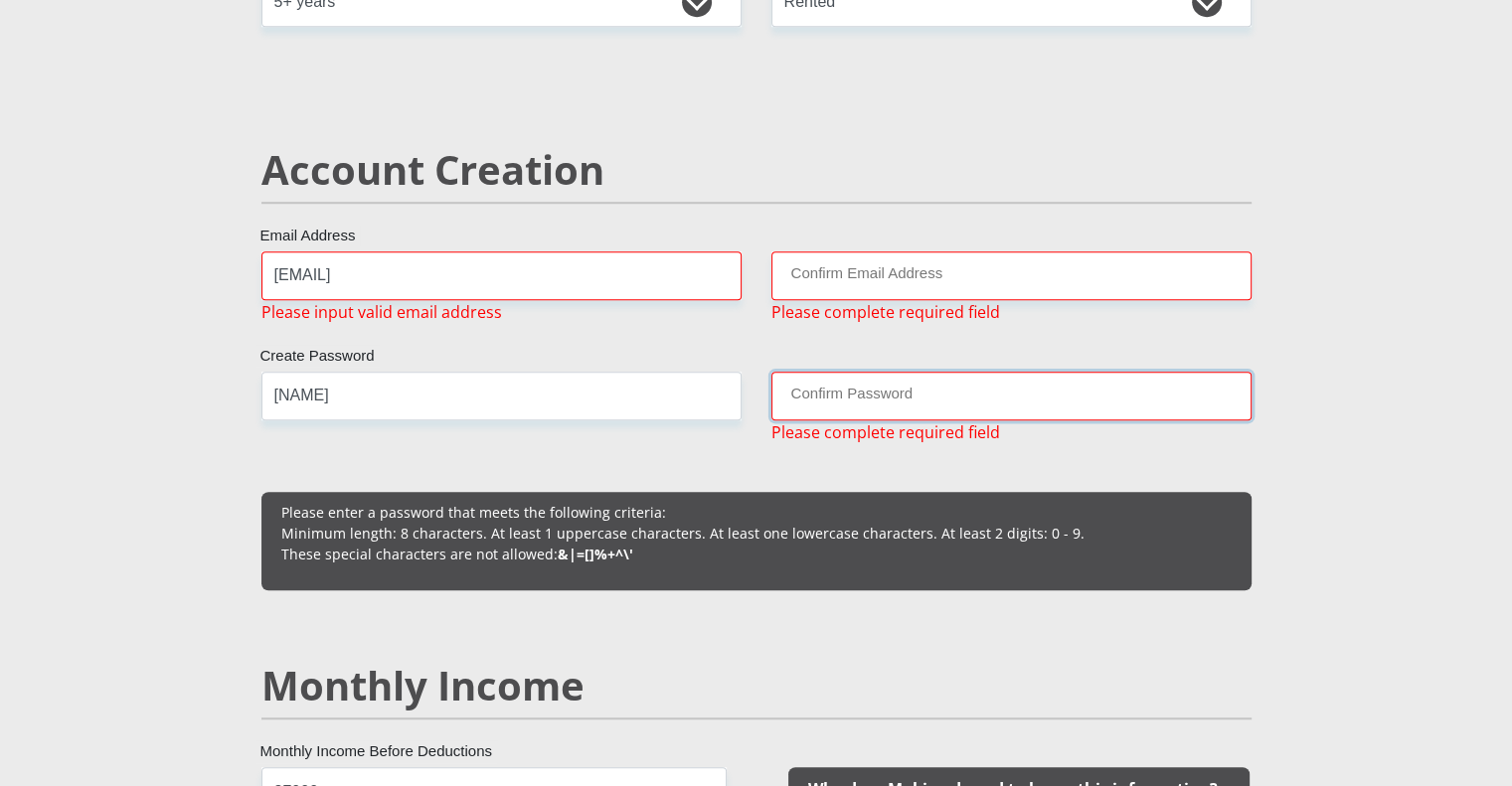 click on "Confirm Password" at bounding box center [1011, 395] 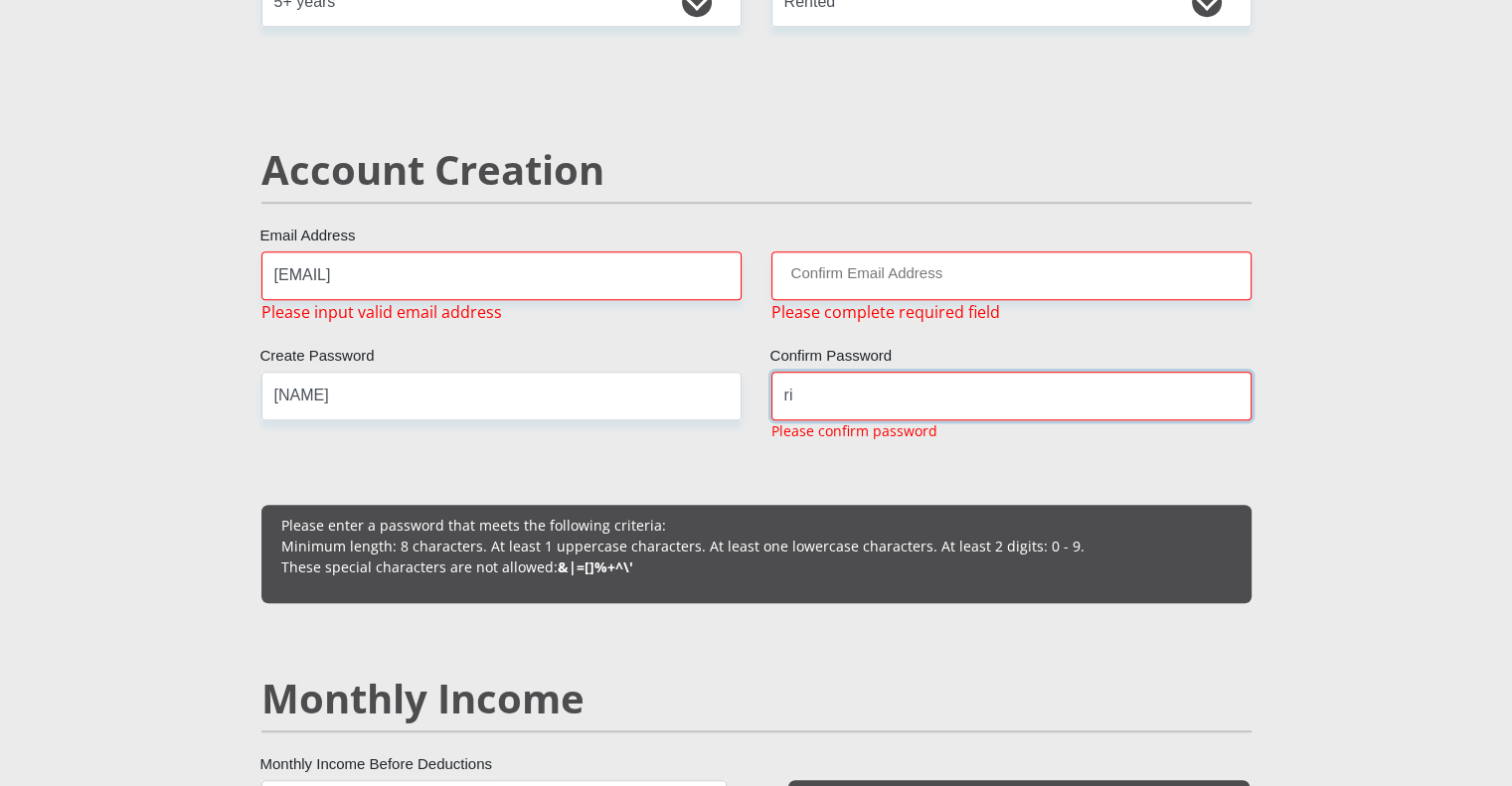 type on "r" 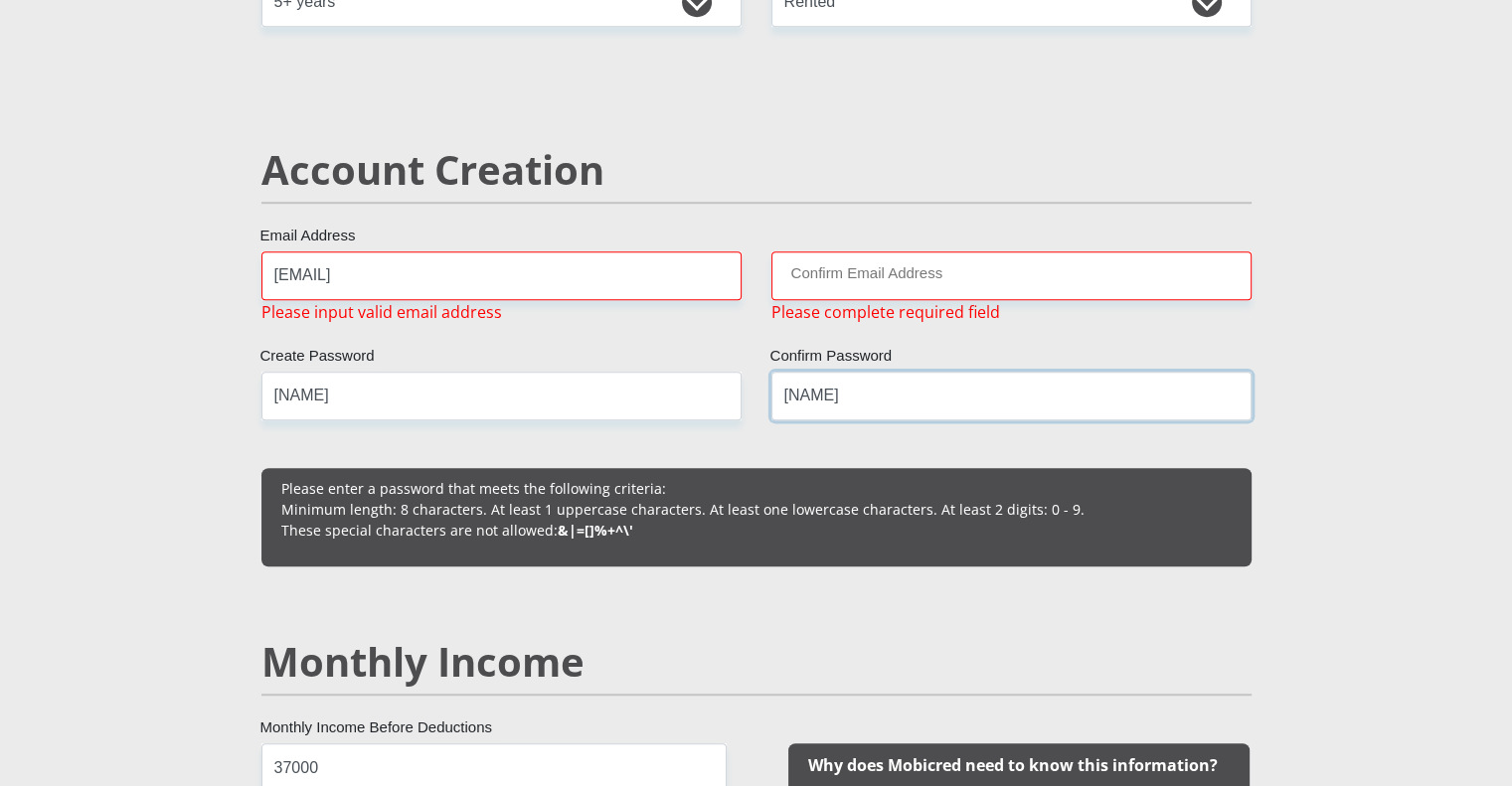 type on "[NAME]" 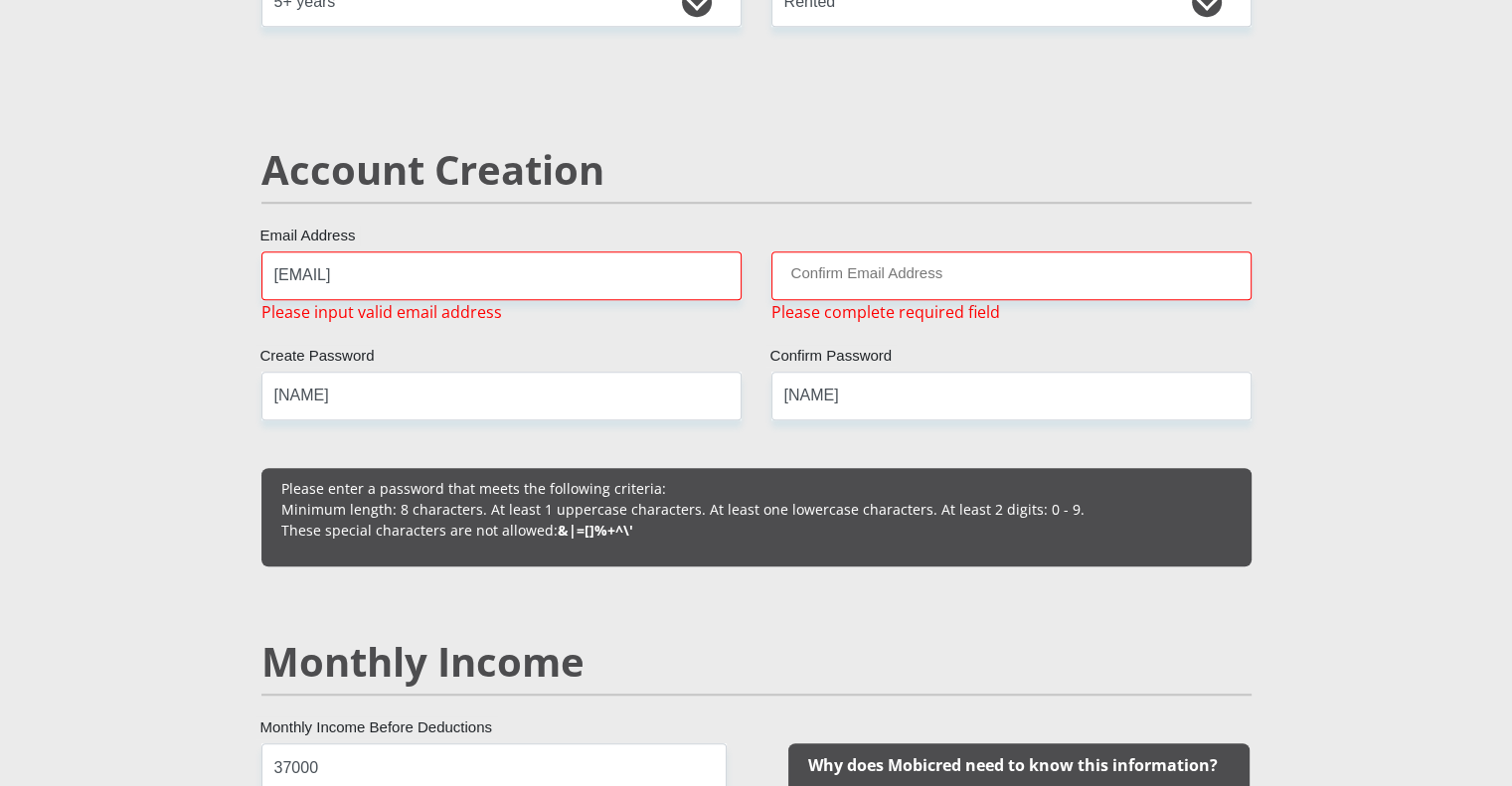 click on "[NAME] Details
[TITLE]
[TITLE]
[TITLE]
[TITLE]
[TITLE]
[TITLE]
[NAME]
[NAME]
[NAME]
[NAME]
[ID_NUMBER]
[NATIONALITY] [ID_NUMBER]
[INSTRUCTION]
[COUNTRY]
[COUNTRY]
[COUNTRY]
[COUNTRY]
[COUNTRY]
[COUNTRY]
[COUNTRY]
[COUNTRY]
[COUNTRY]  [COUNTRY]" at bounding box center (756, 1888) 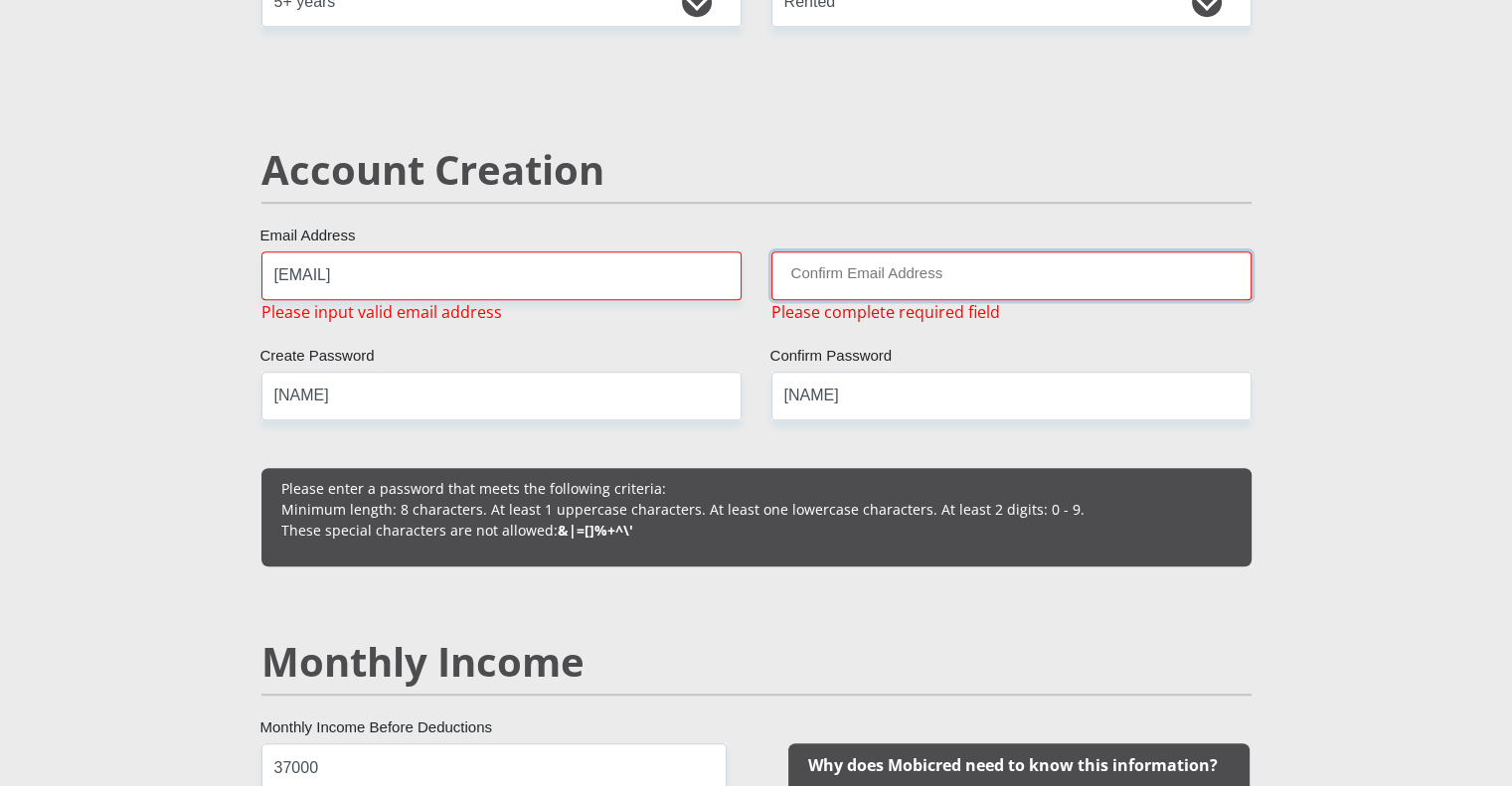 click on "Confirm Email Address" at bounding box center (1011, 275) 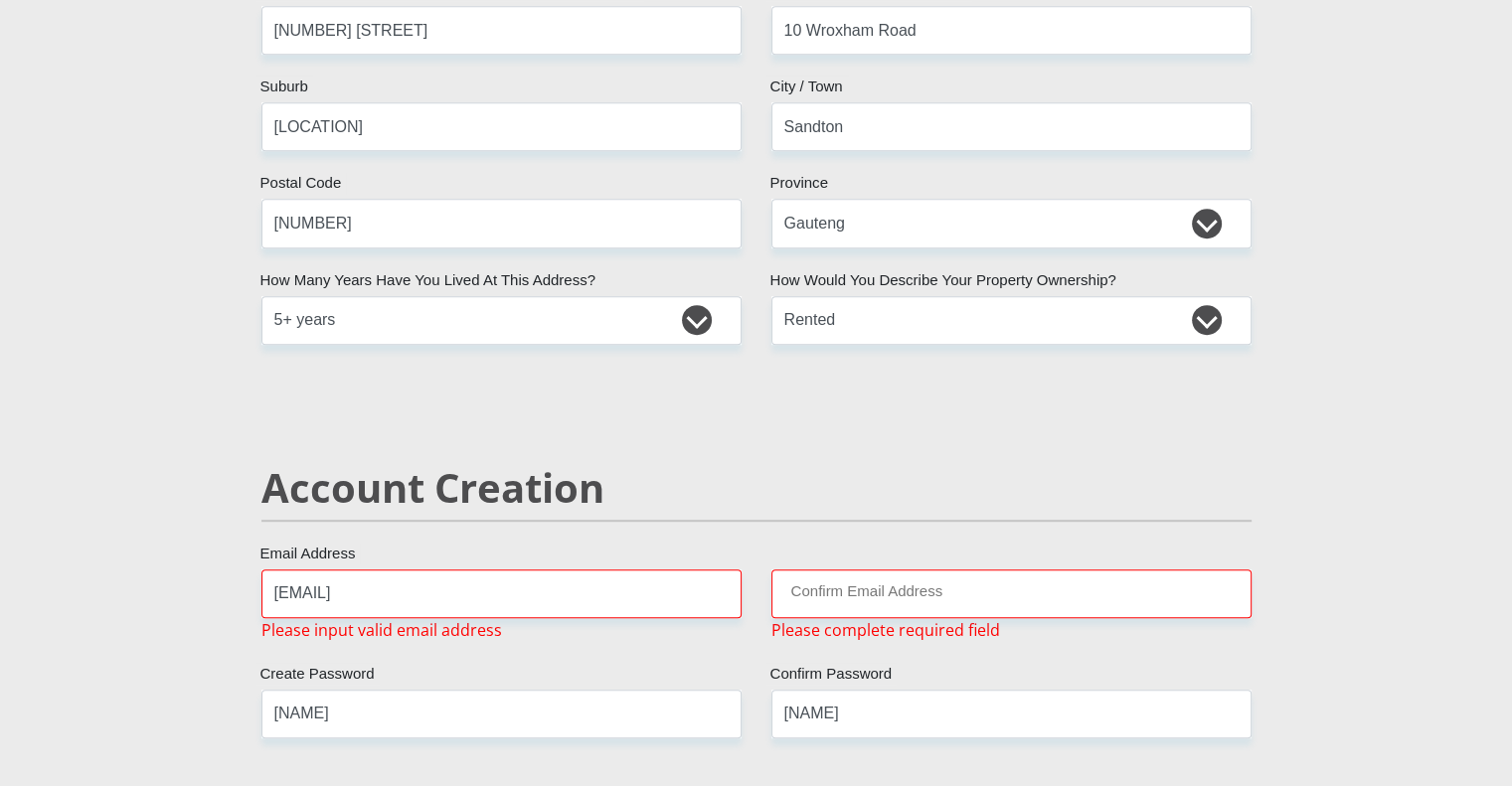 scroll, scrollTop: 986, scrollLeft: 0, axis: vertical 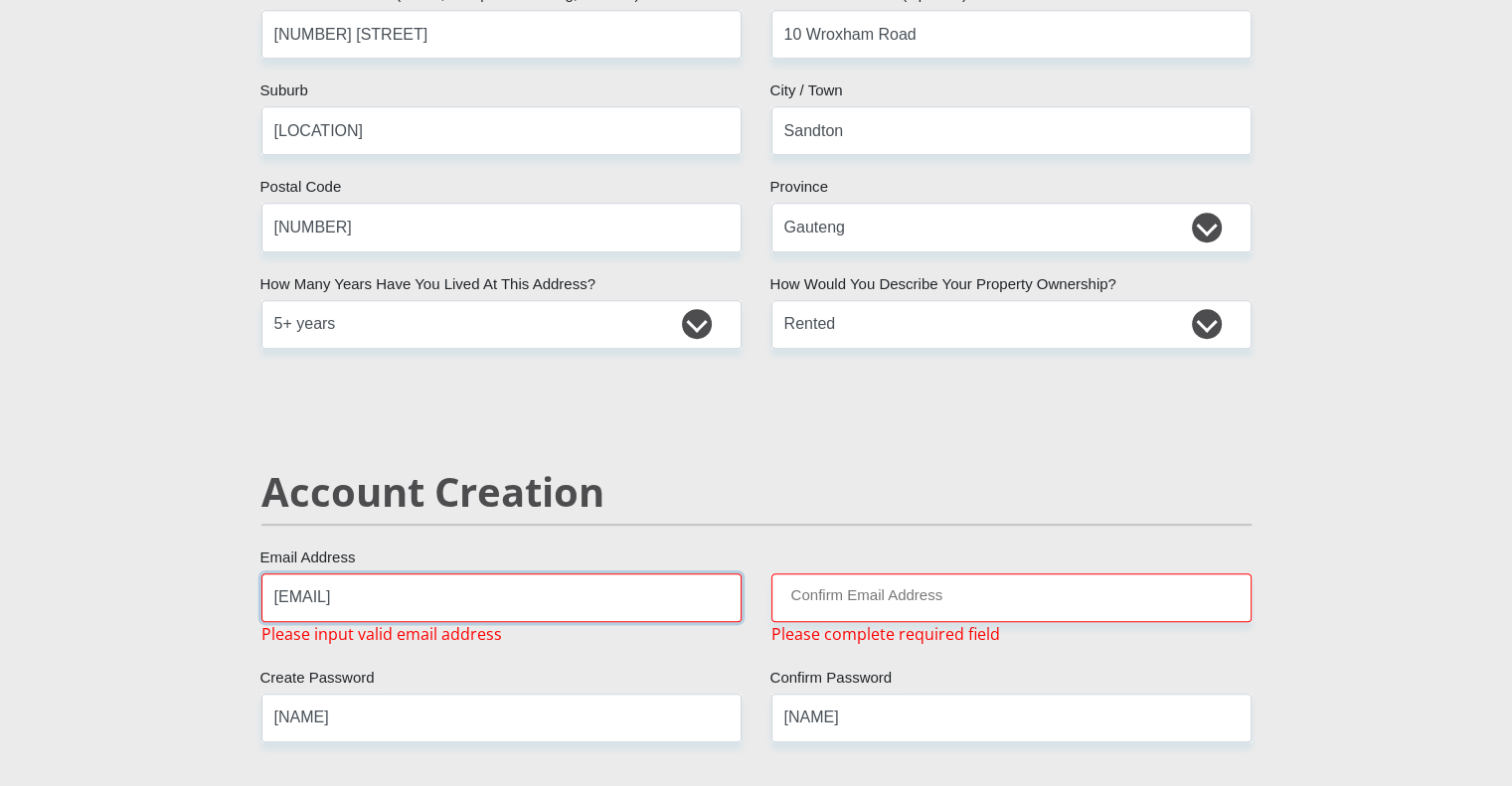 click on "[EMAIL]" at bounding box center [501, 597] 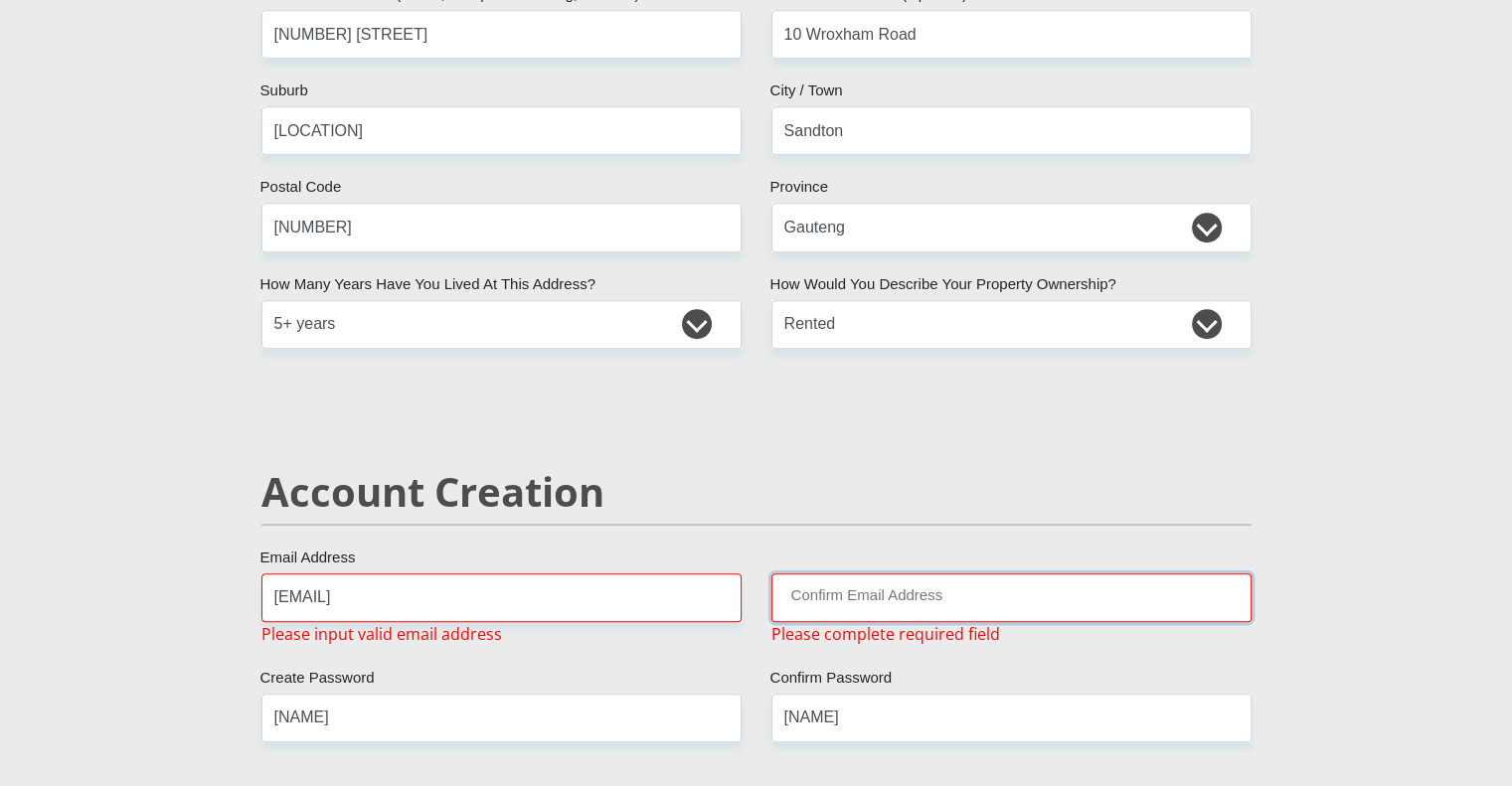 click on "Confirm Email Address" at bounding box center (1011, 597) 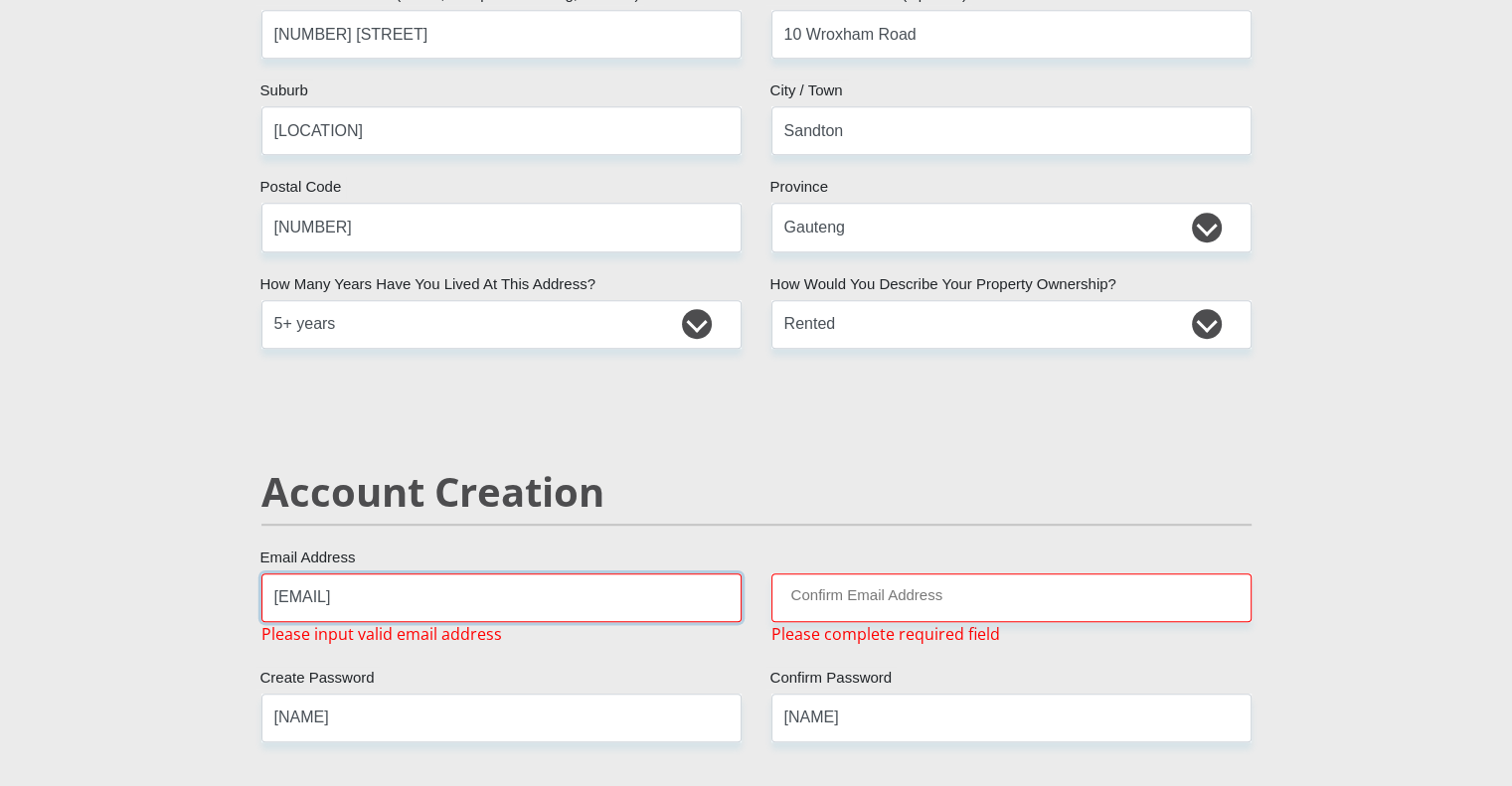 click on "[EMAIL]" at bounding box center [501, 597] 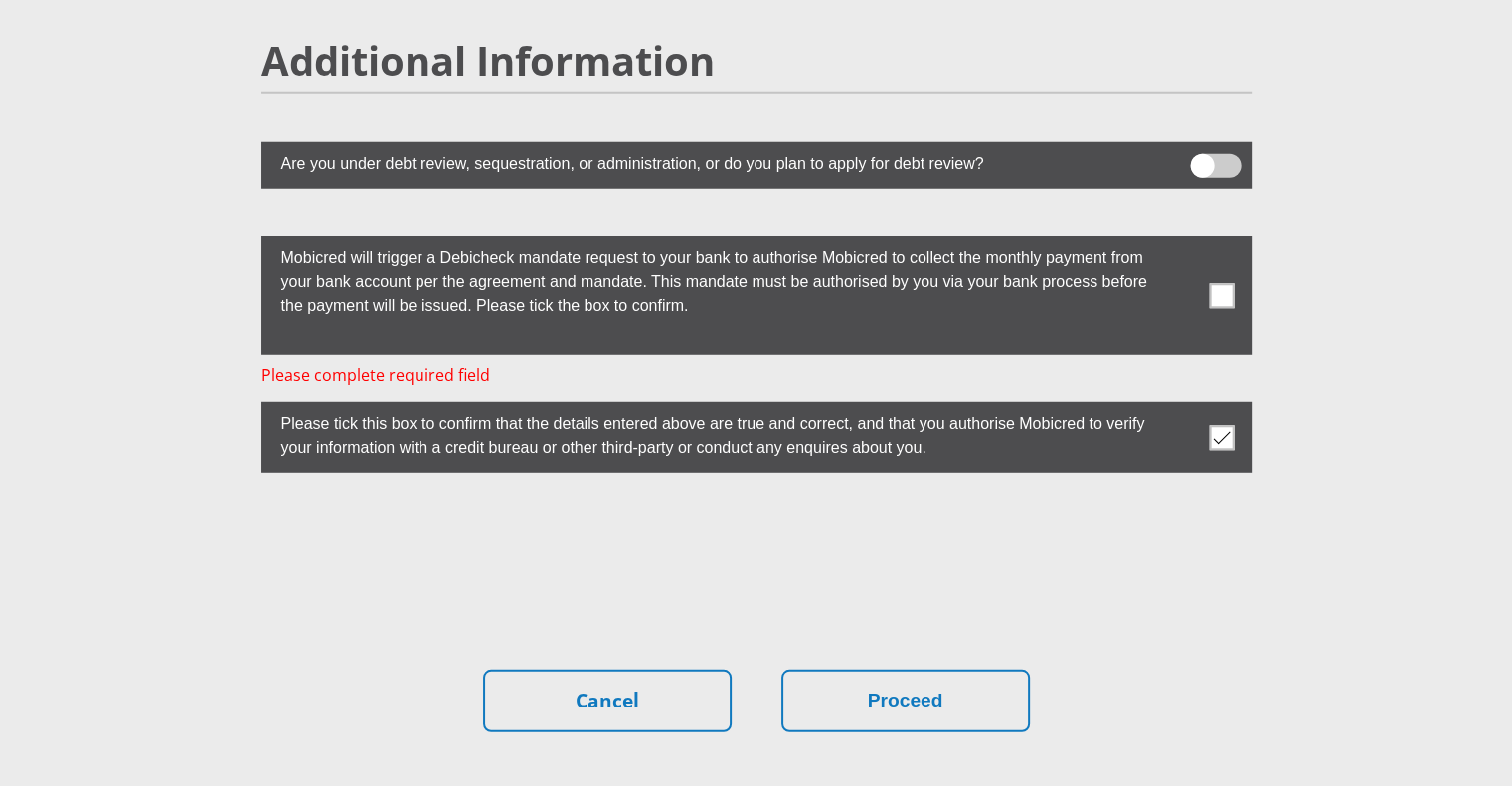 scroll, scrollTop: 5561, scrollLeft: 0, axis: vertical 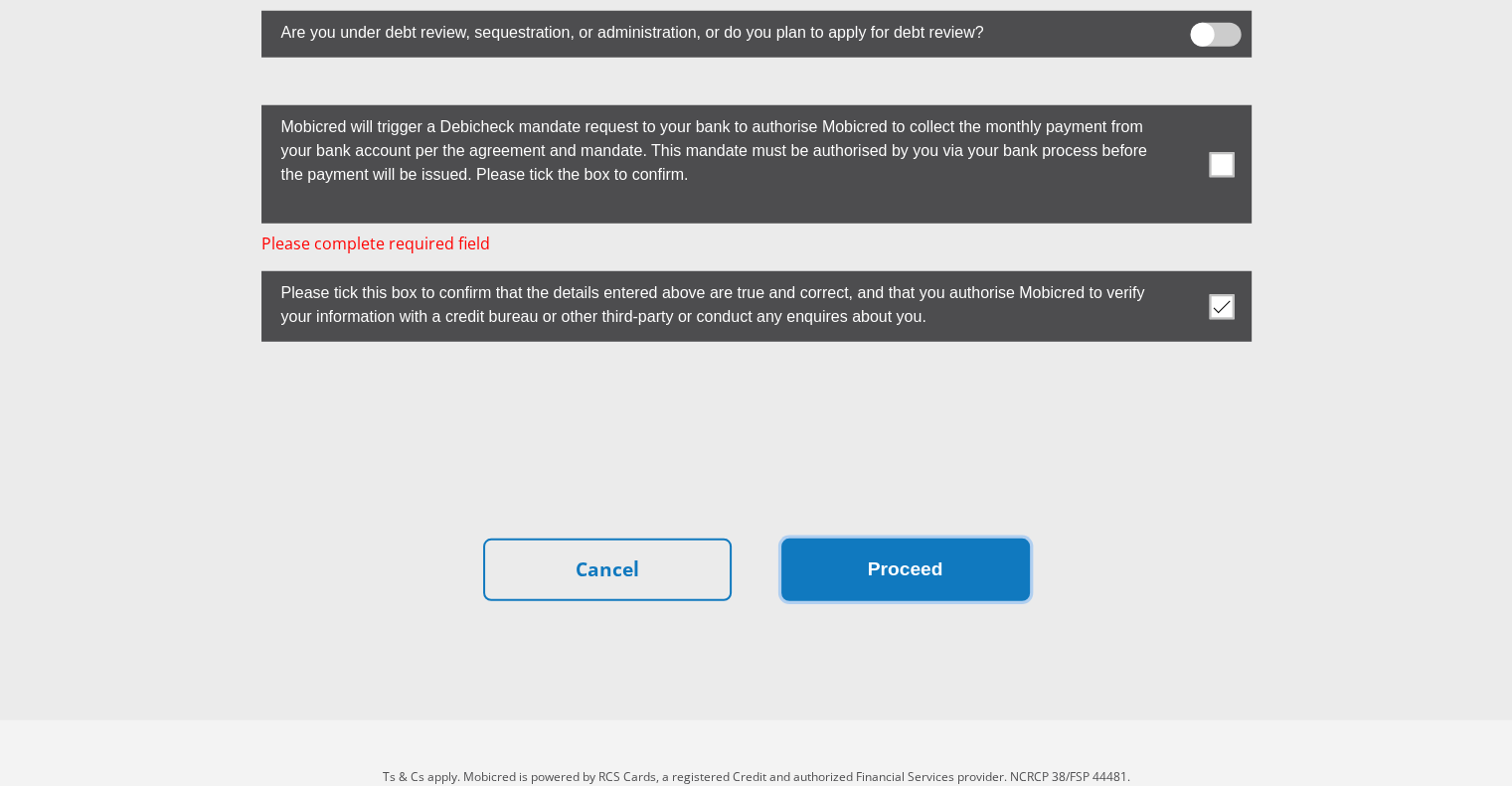 click on "Proceed" at bounding box center (906, 569) 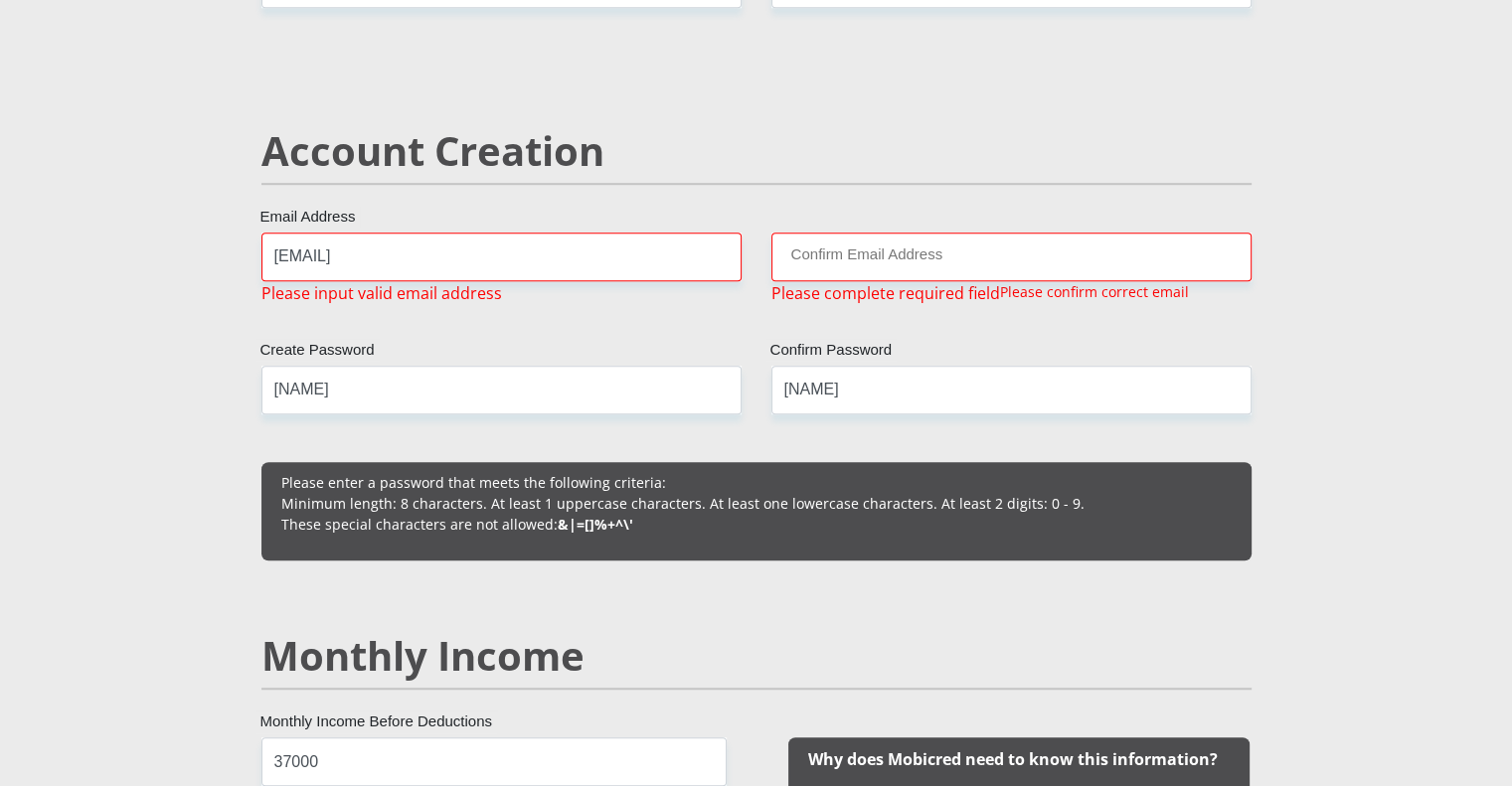 scroll, scrollTop: 1308, scrollLeft: 0, axis: vertical 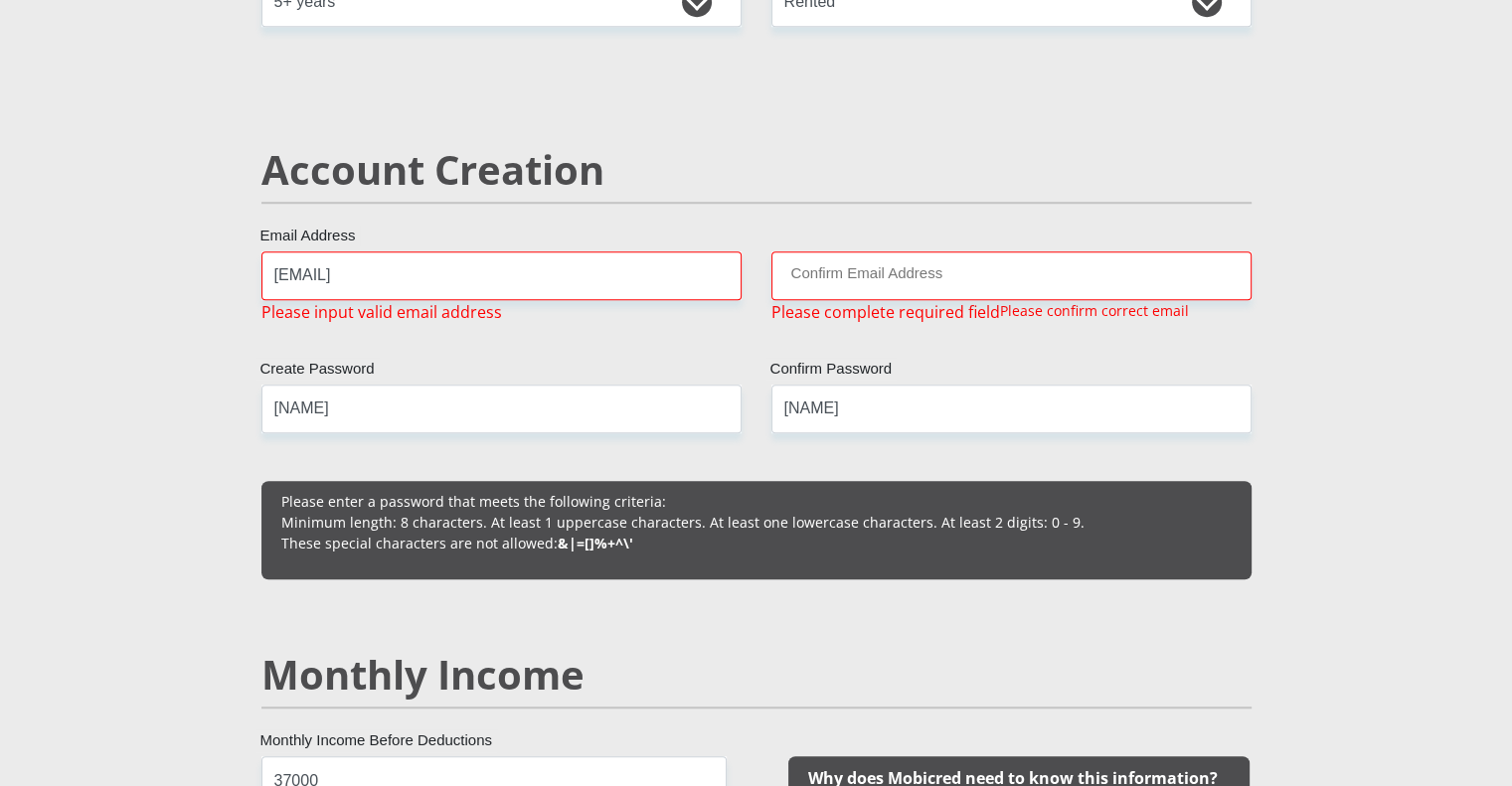 click on "Please complete required field" at bounding box center [886, 312] 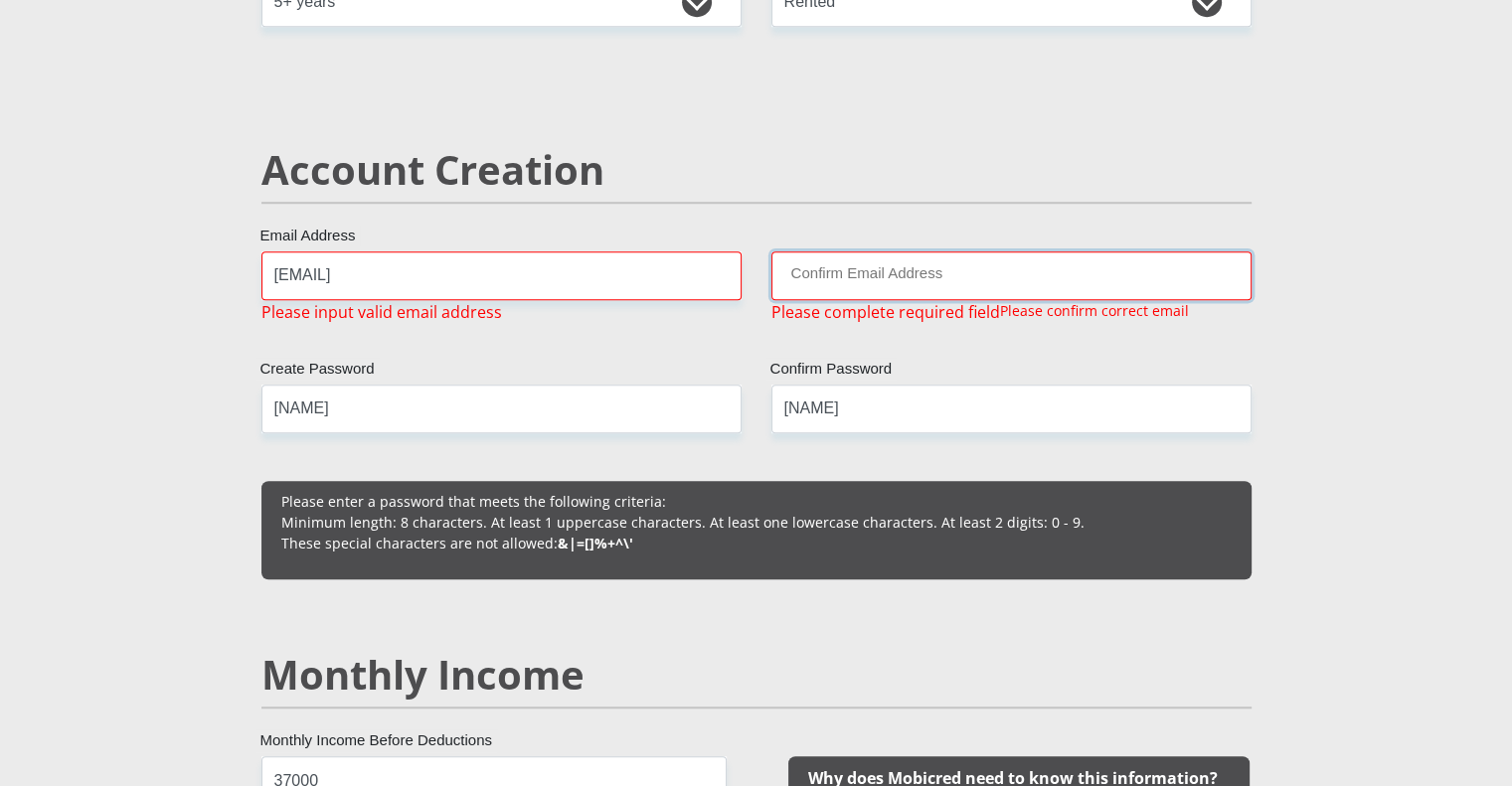 click on "Confirm Email Address" at bounding box center (1011, 275) 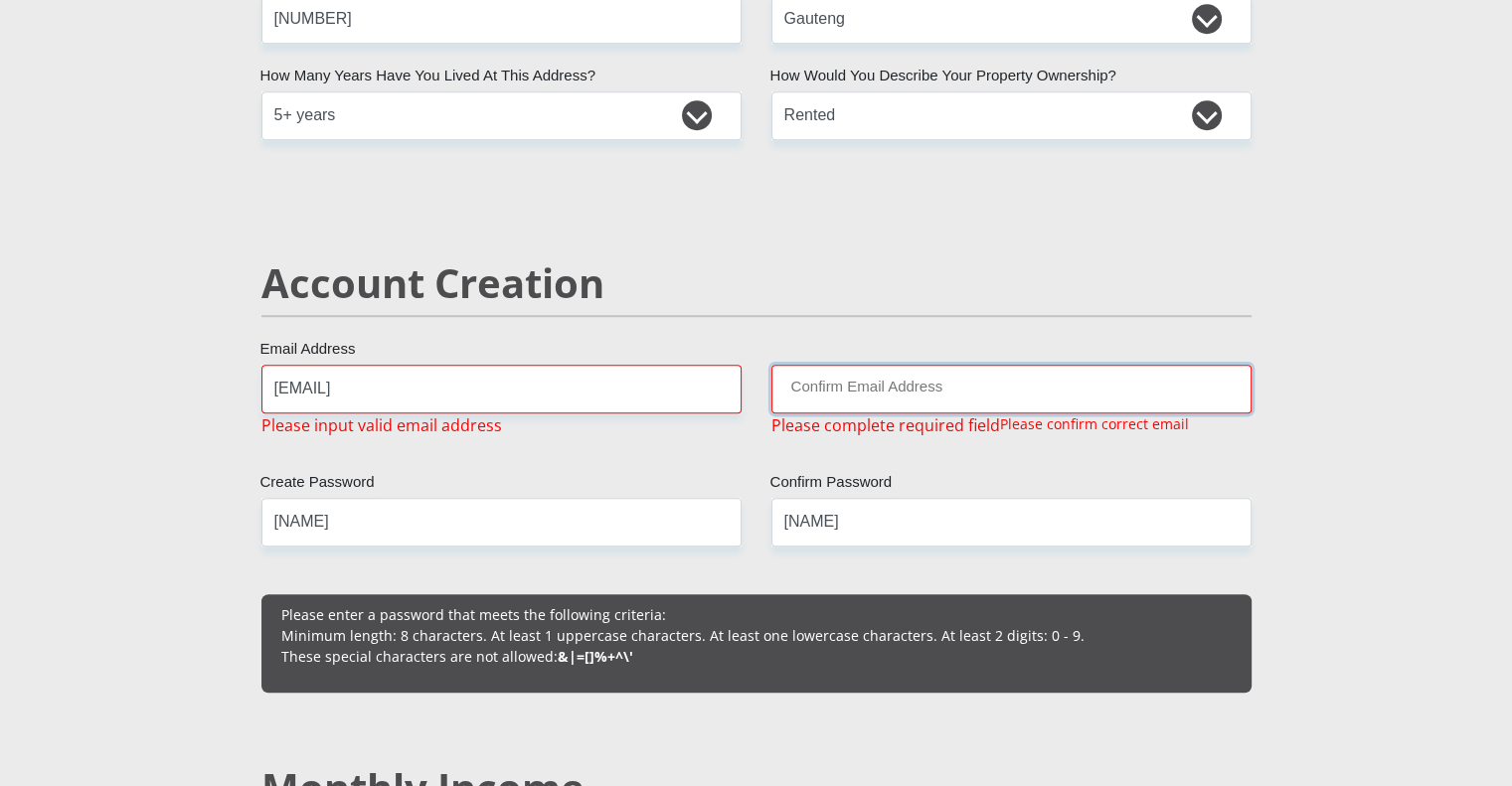 scroll, scrollTop: 1101, scrollLeft: 0, axis: vertical 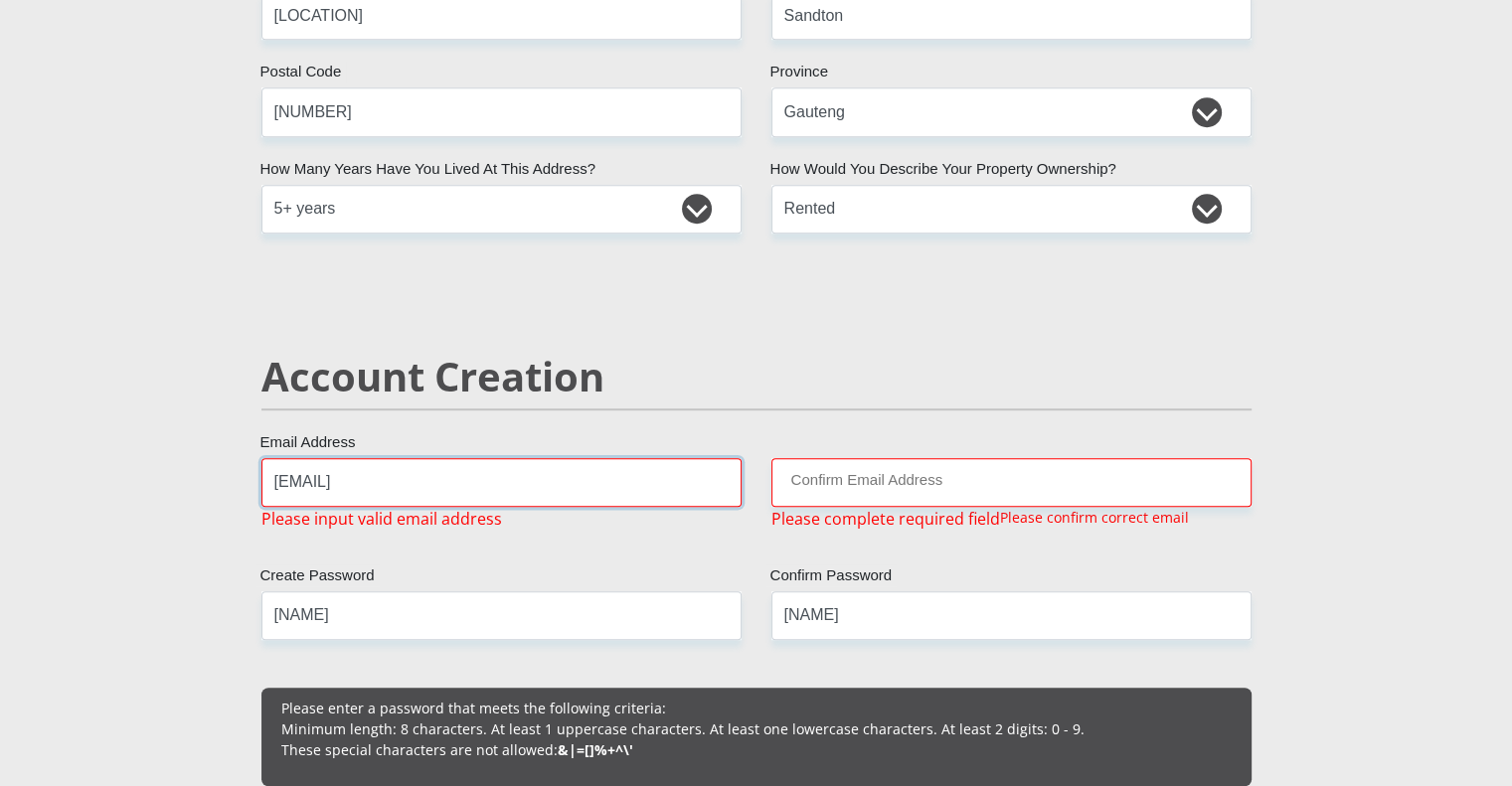 click on "[EMAIL]" at bounding box center (501, 482) 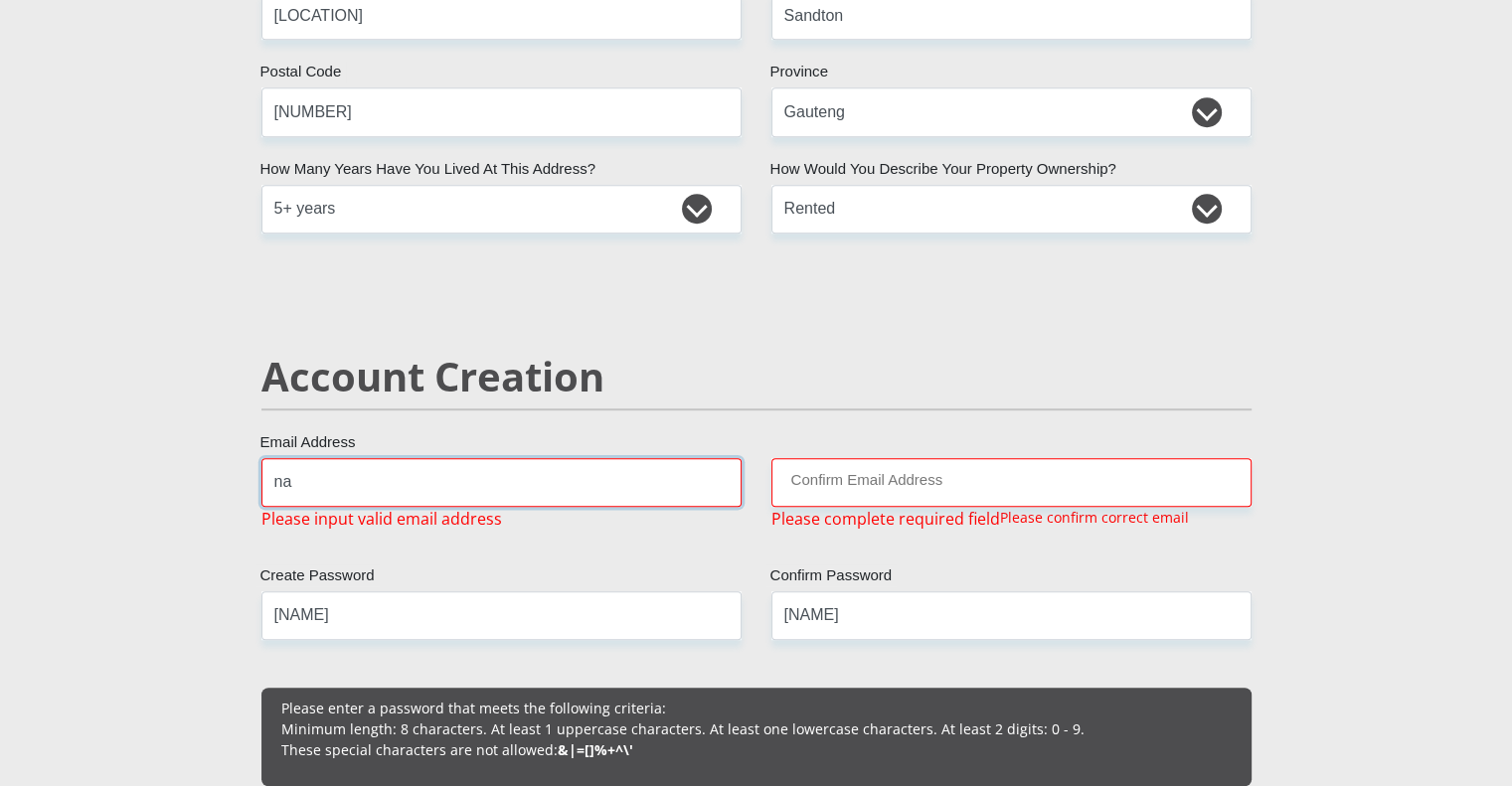 type on "n" 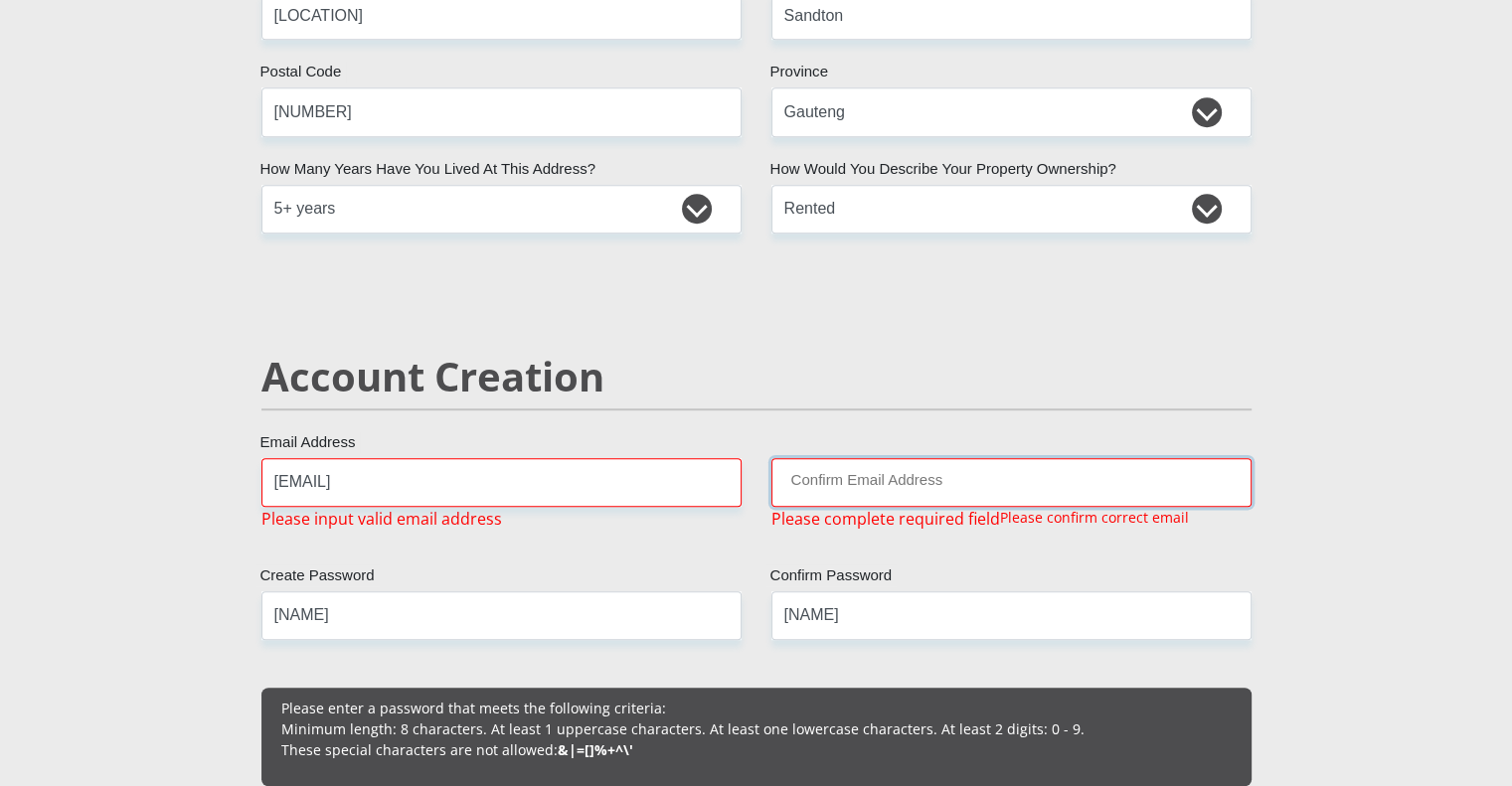click on "Confirm Email Address" at bounding box center (1011, 482) 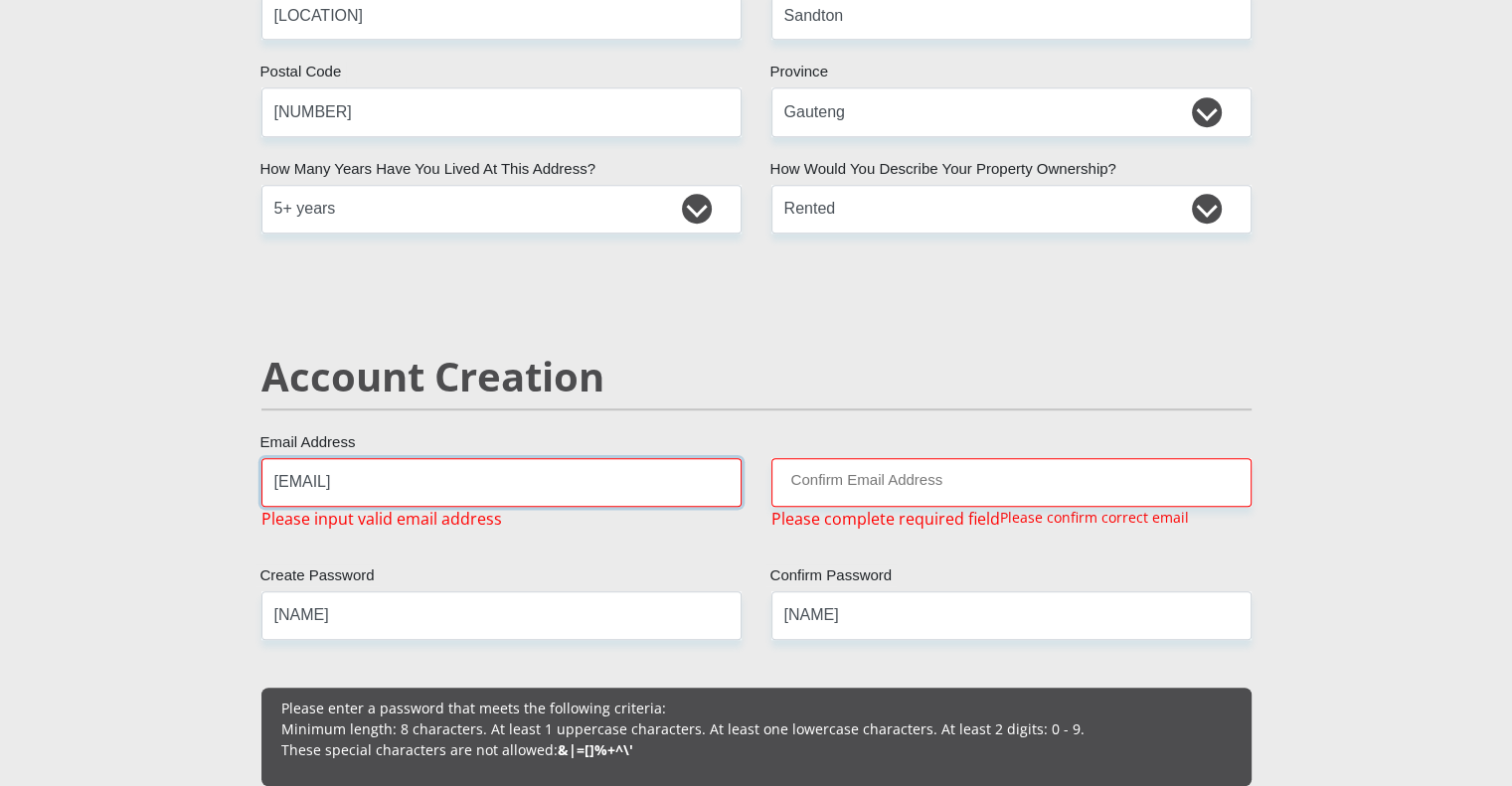 click on "[EMAIL]" at bounding box center (501, 482) 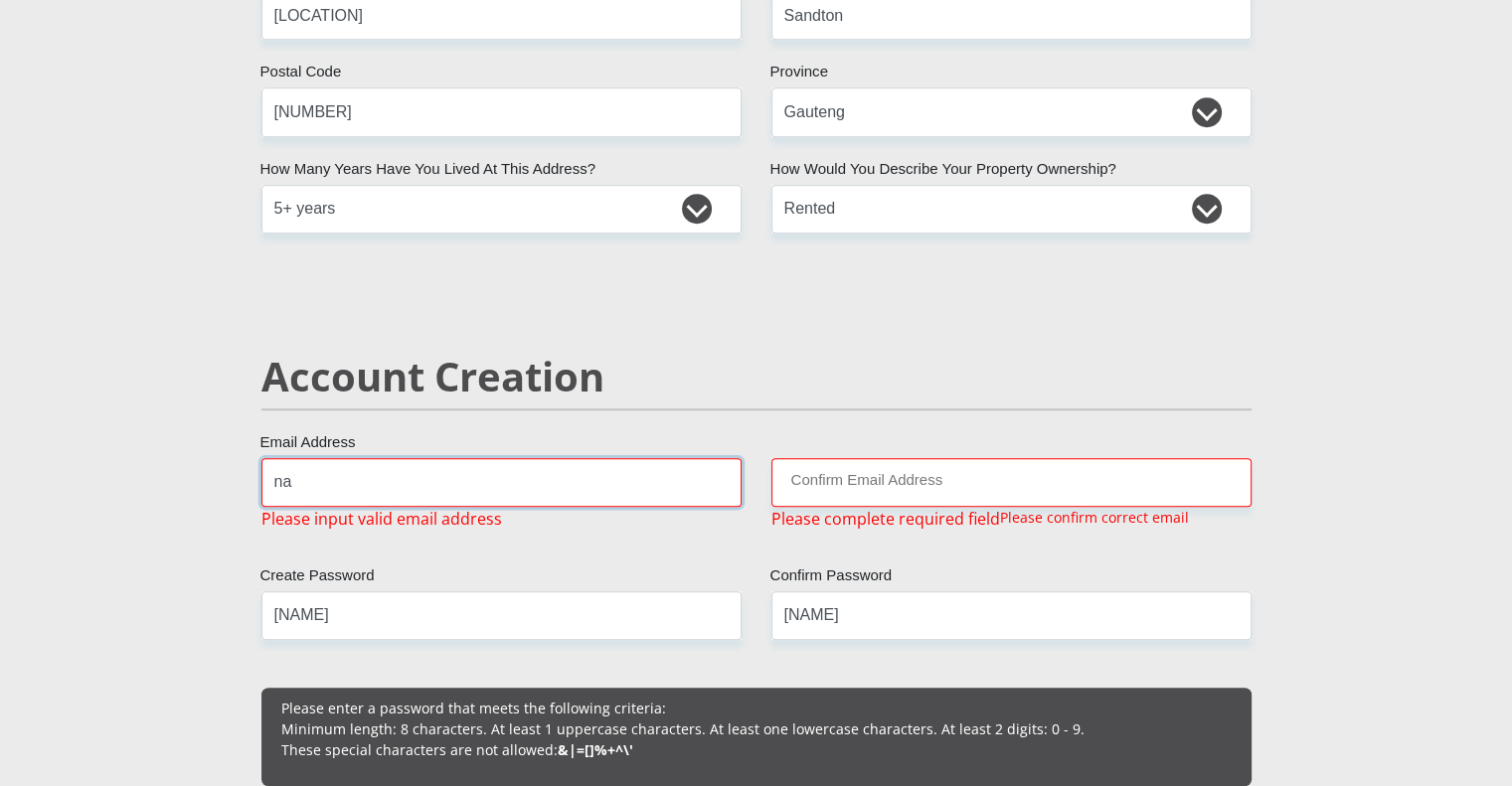 type on "n" 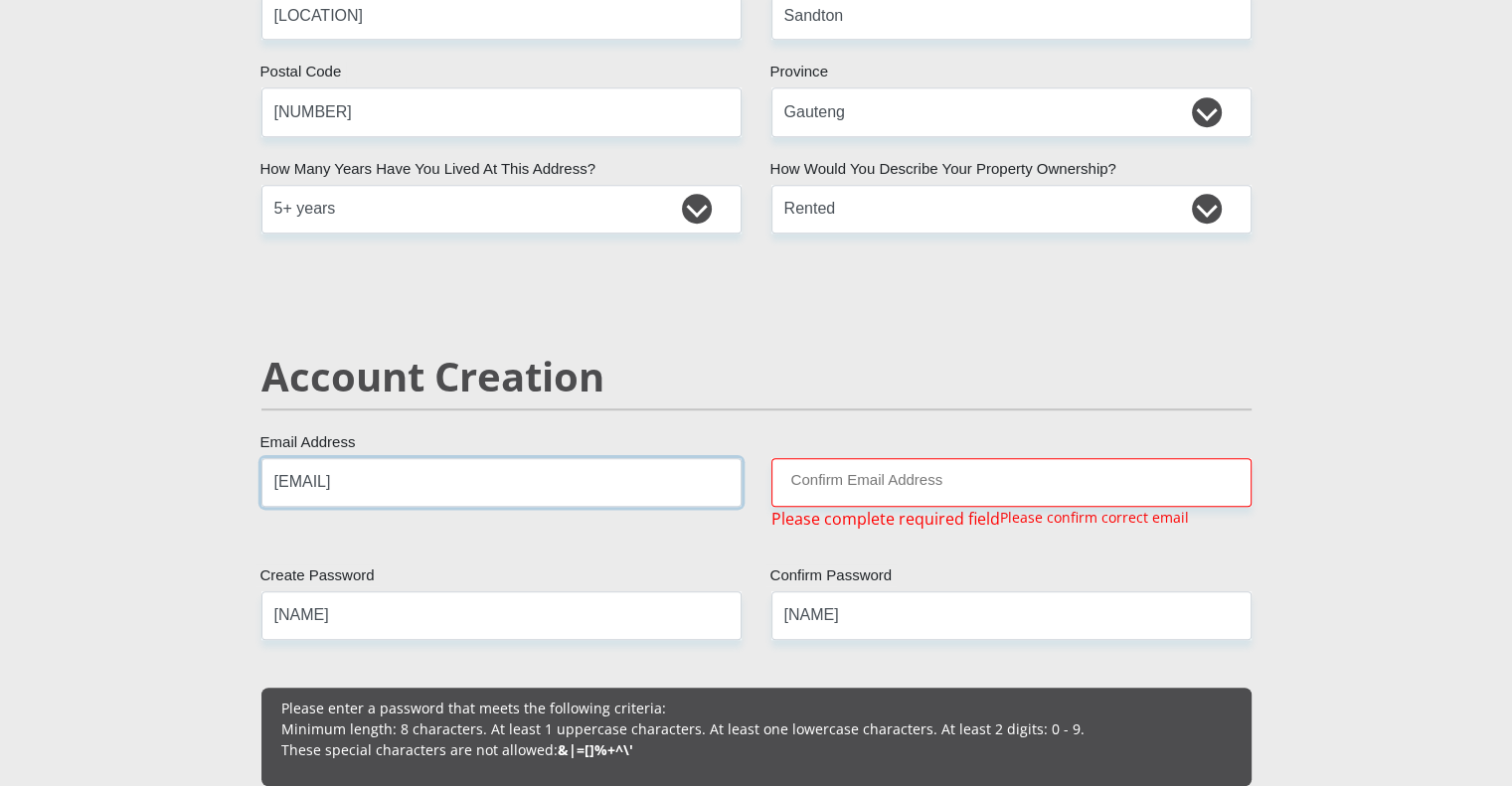 type on "[EMAIL]" 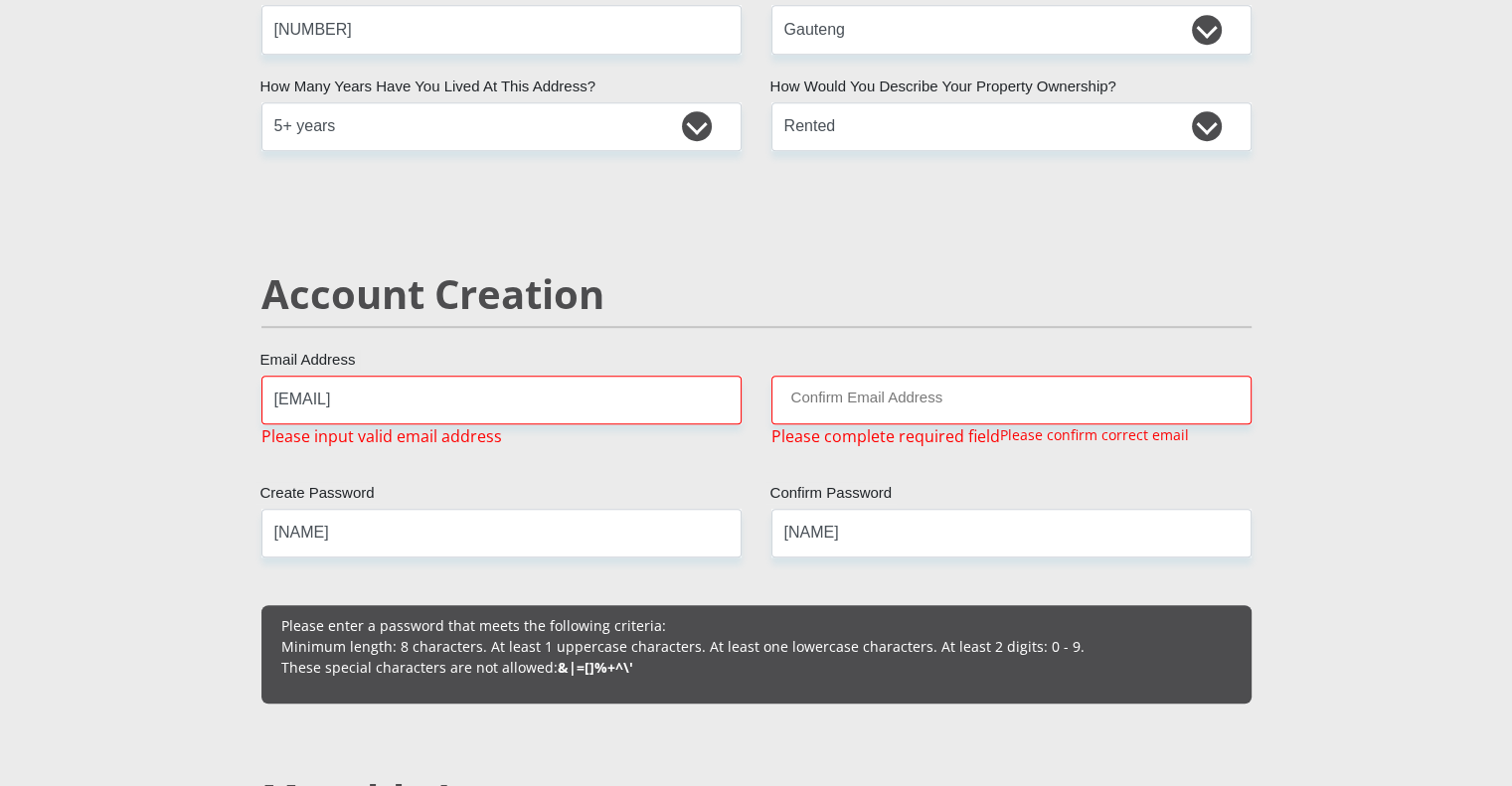 scroll, scrollTop: 1198, scrollLeft: 0, axis: vertical 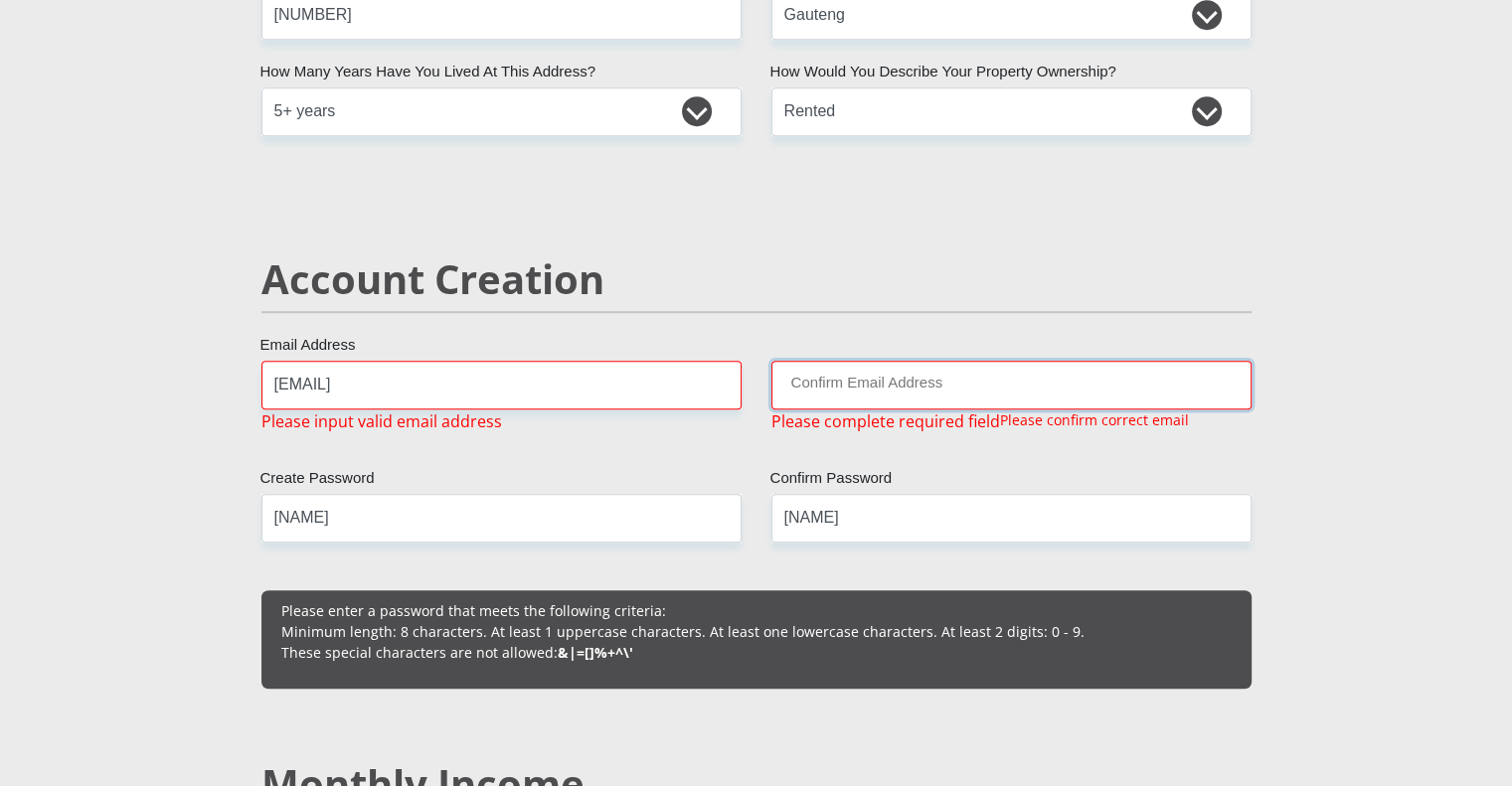 click on "Confirm Email Address" at bounding box center [1011, 385] 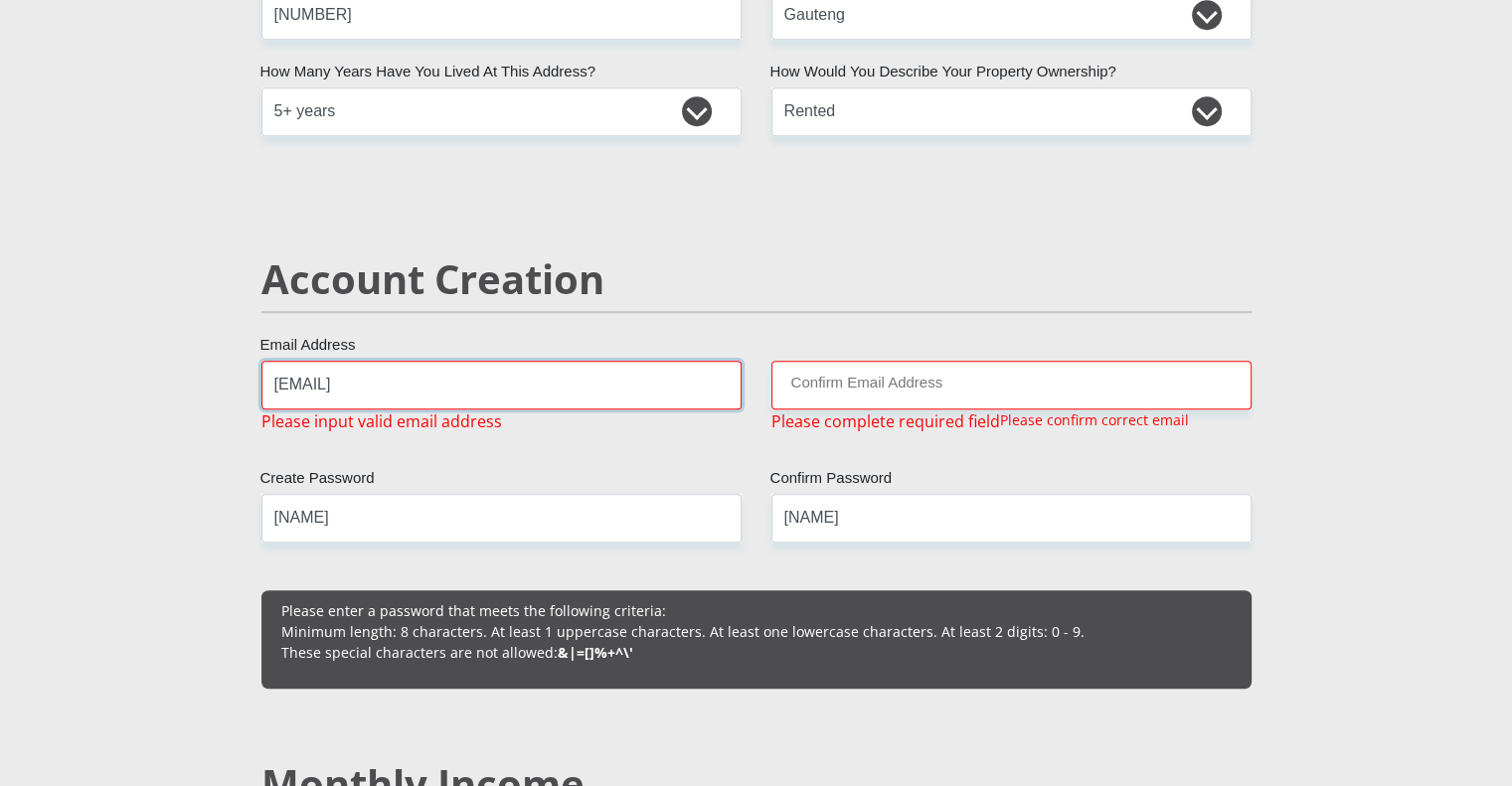 click on "[EMAIL]" at bounding box center (501, 385) 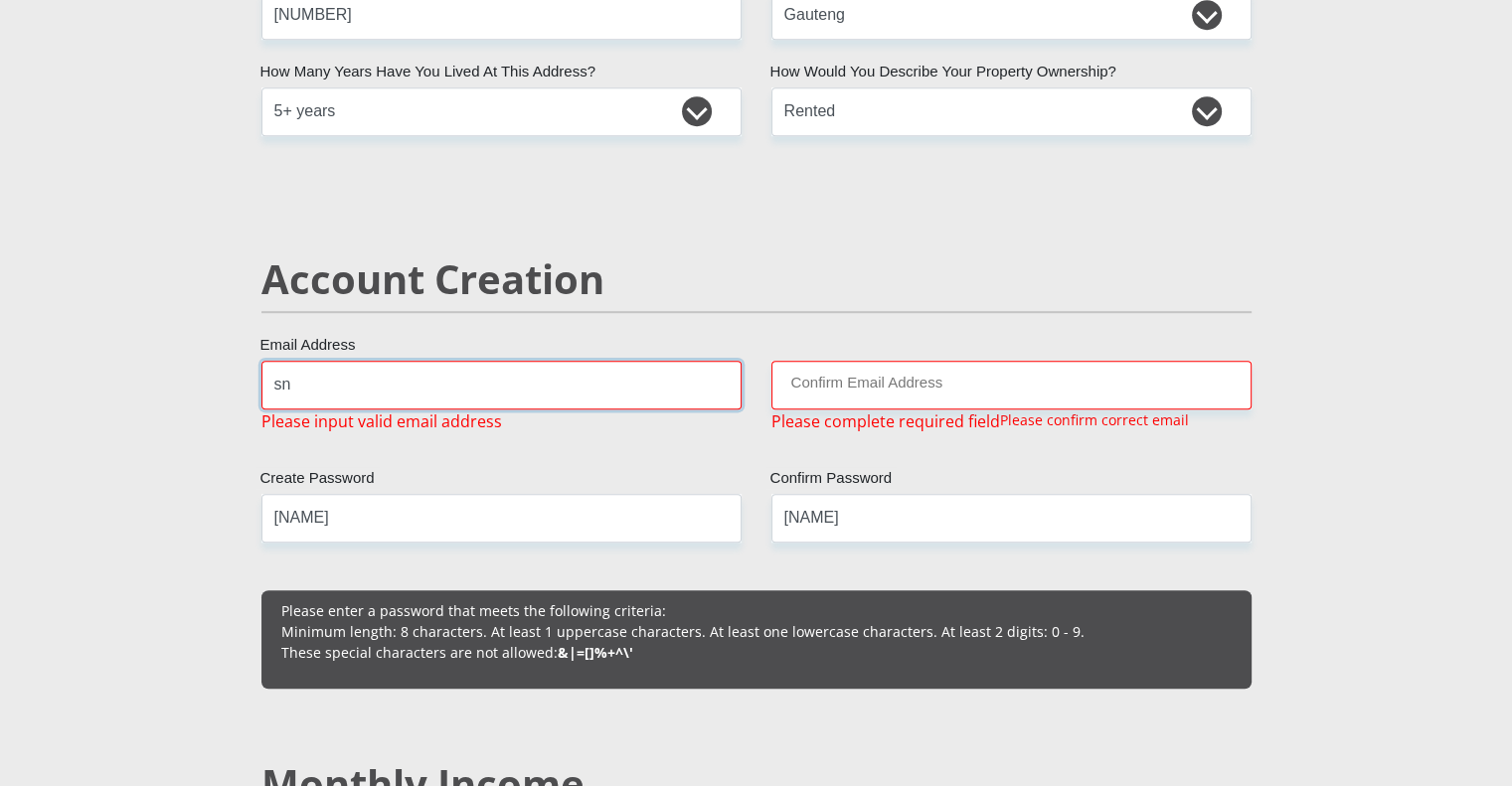 type on "s" 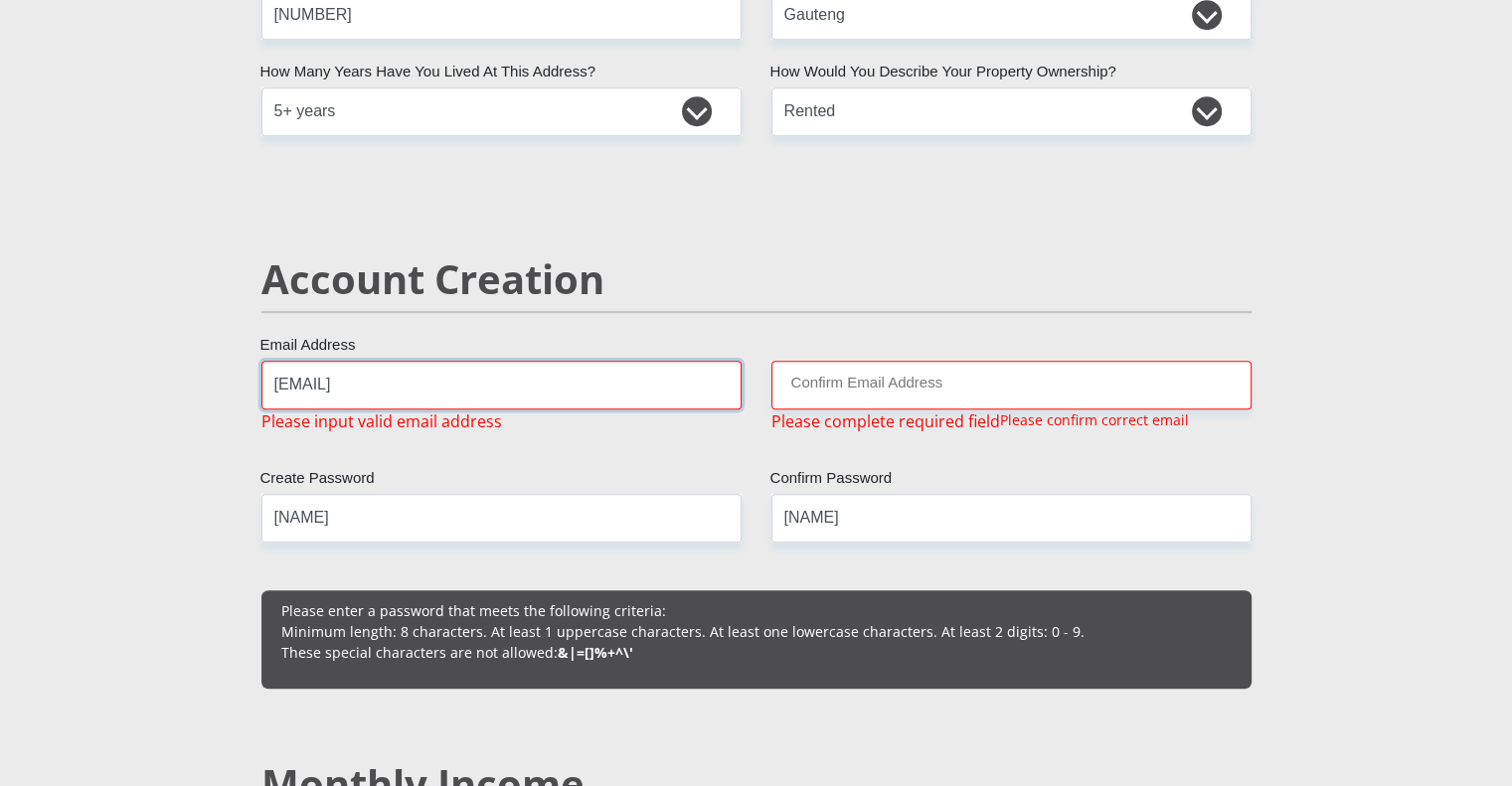 type on "[EMAIL]" 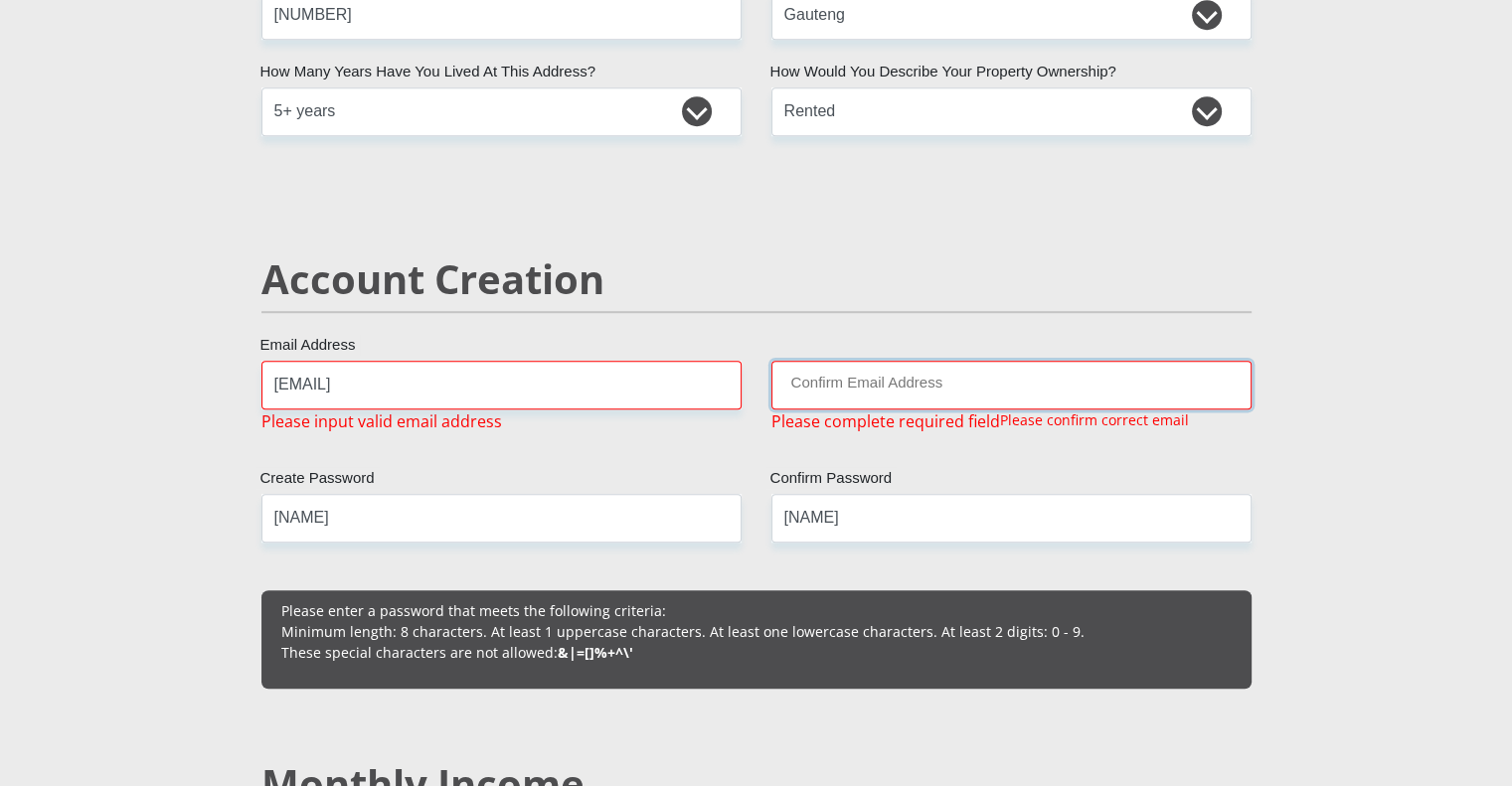 click on "Confirm Email Address" at bounding box center (1011, 385) 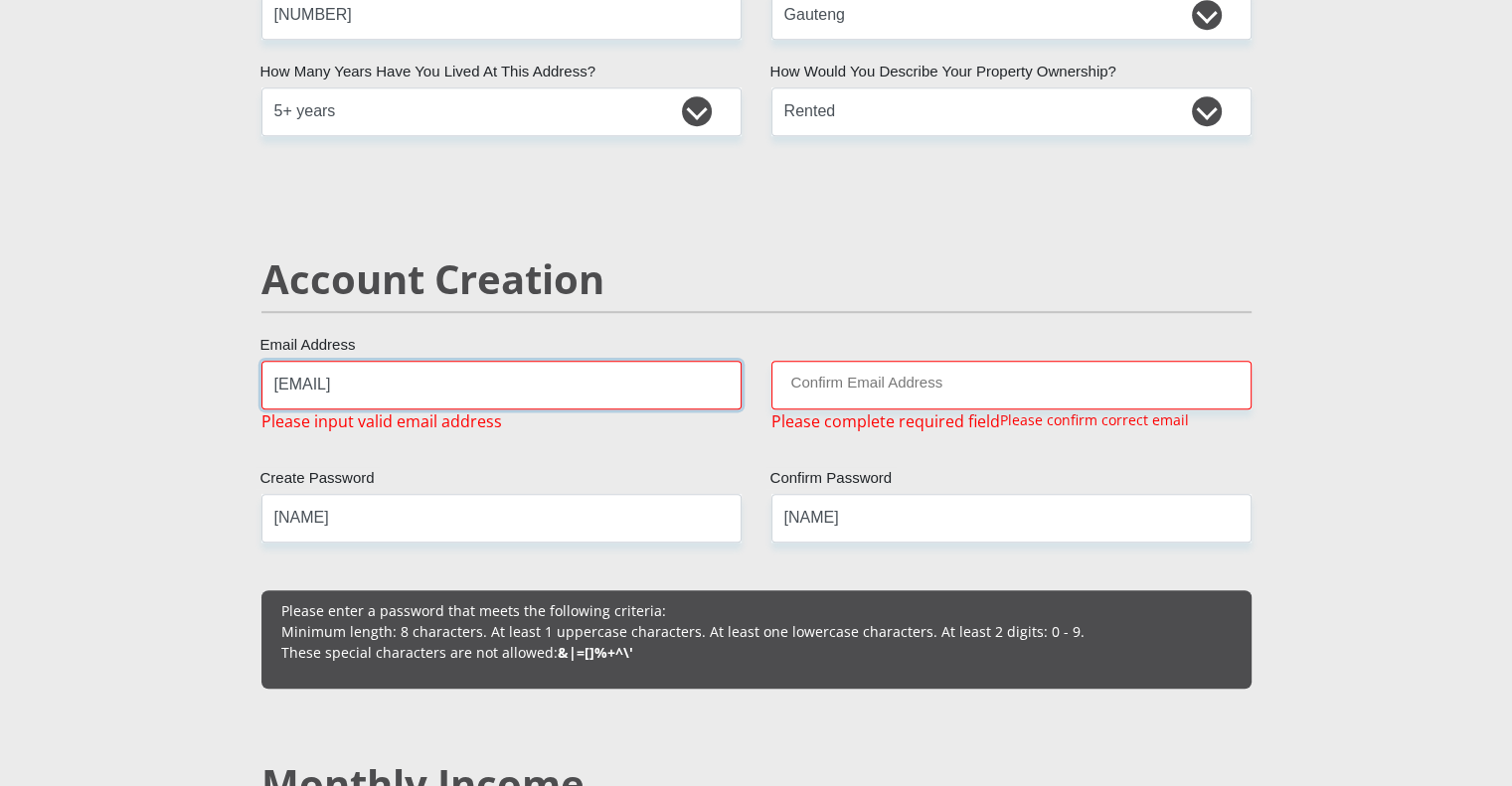 drag, startPoint x: 466, startPoint y: 372, endPoint x: 251, endPoint y: 338, distance: 217.67177 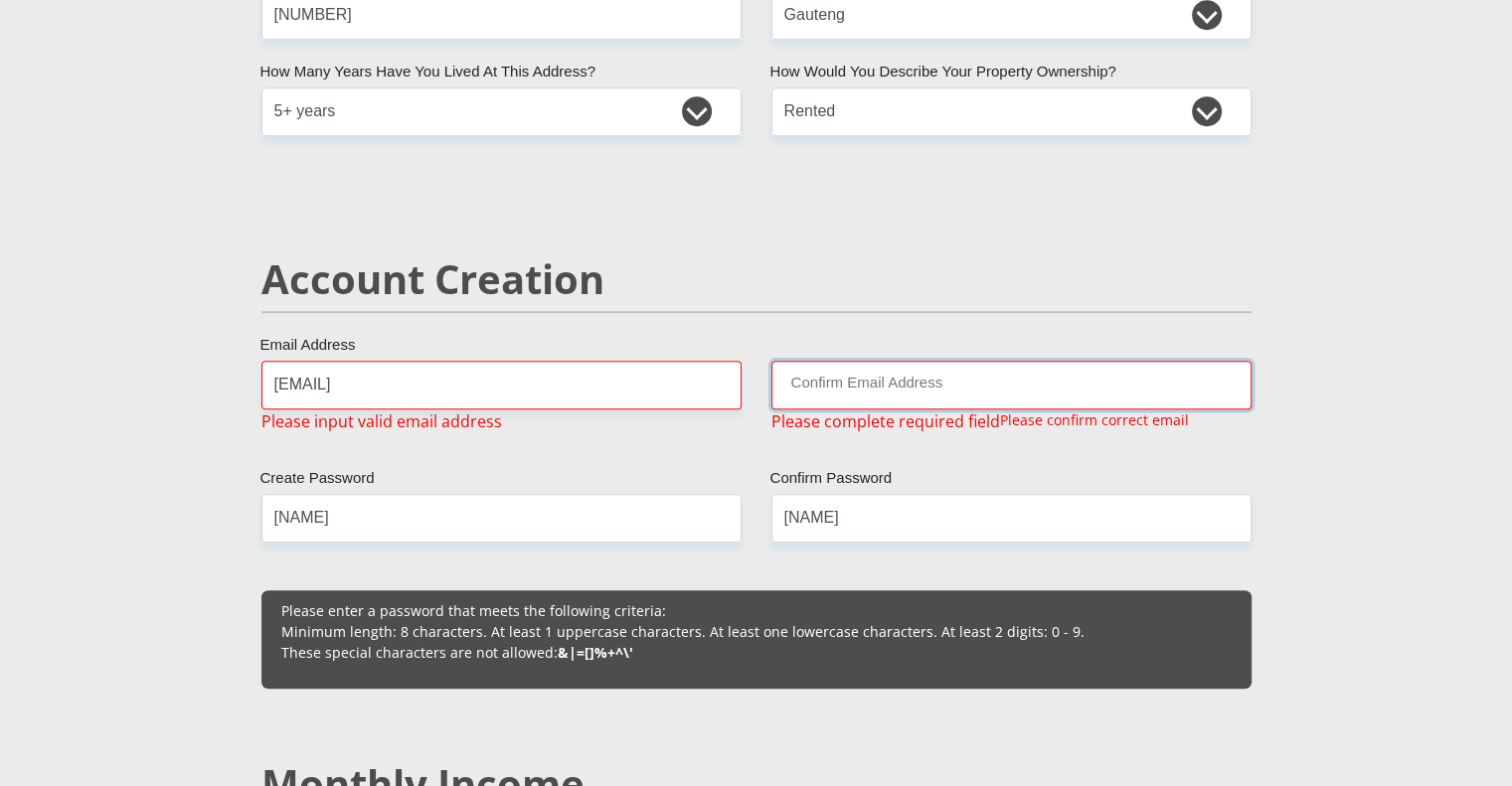 click on "Confirm Email Address" at bounding box center [1011, 385] 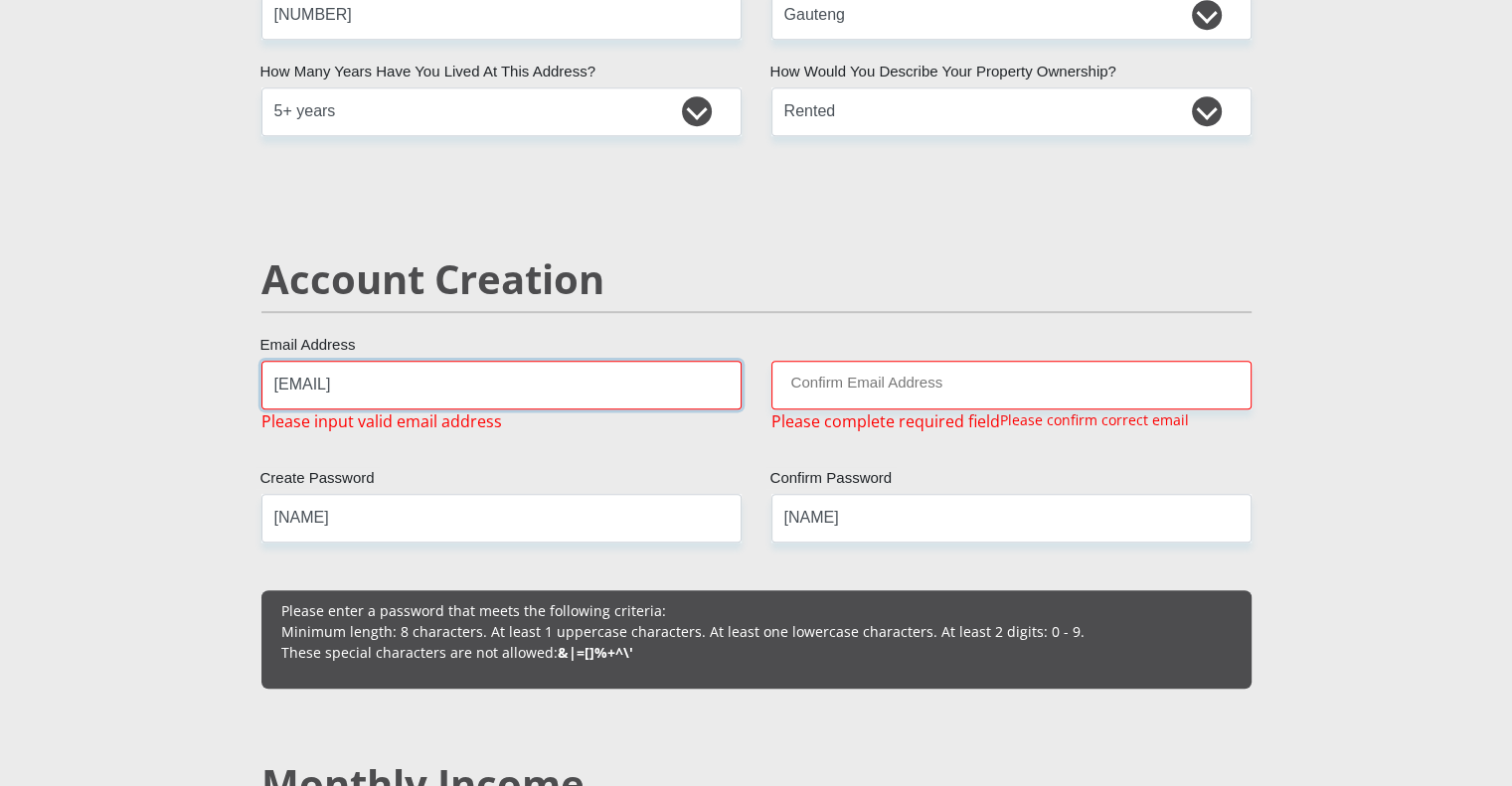 click on "[EMAIL]" at bounding box center [501, 385] 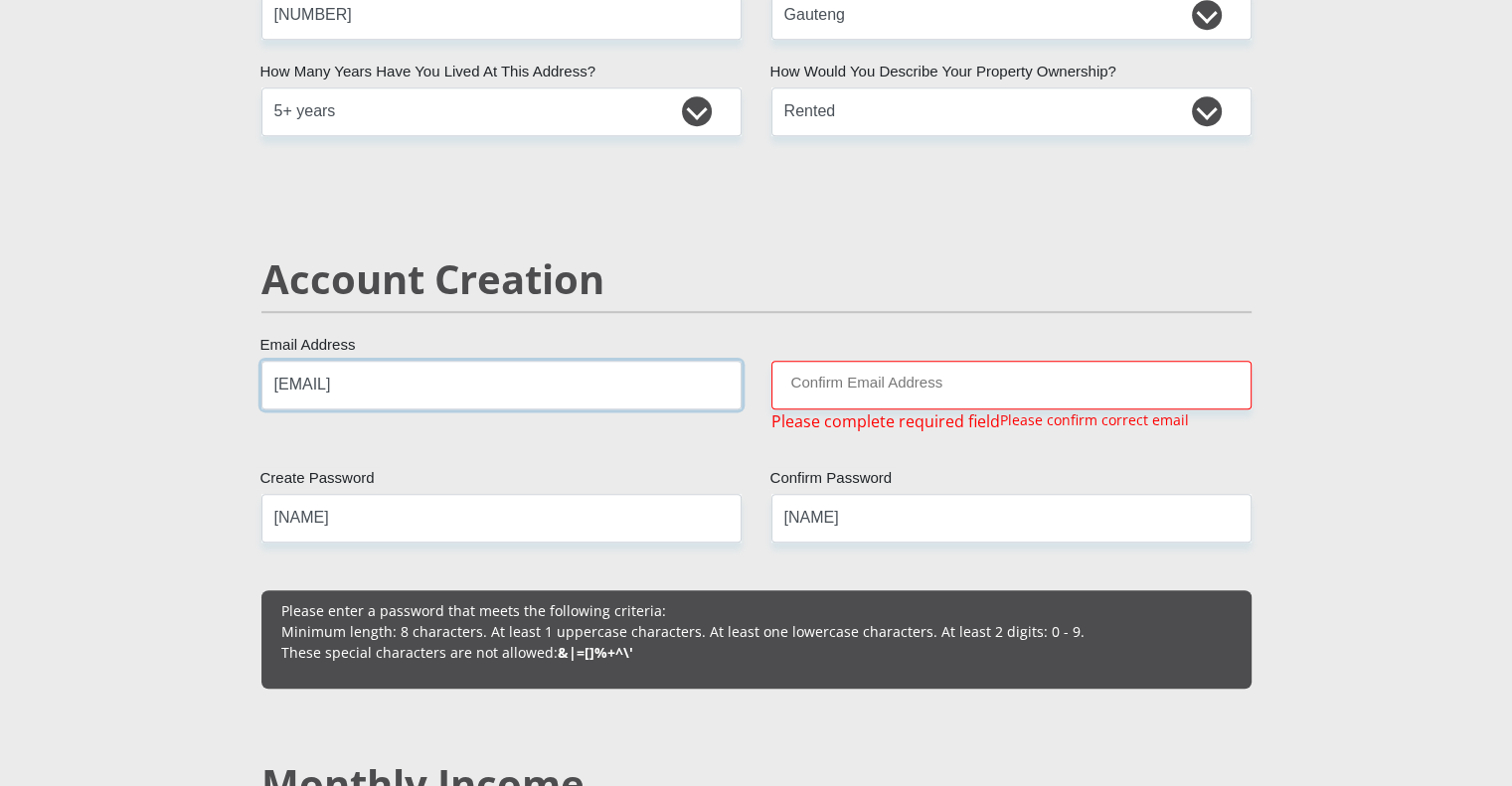 click on "[EMAIL]" at bounding box center [501, 385] 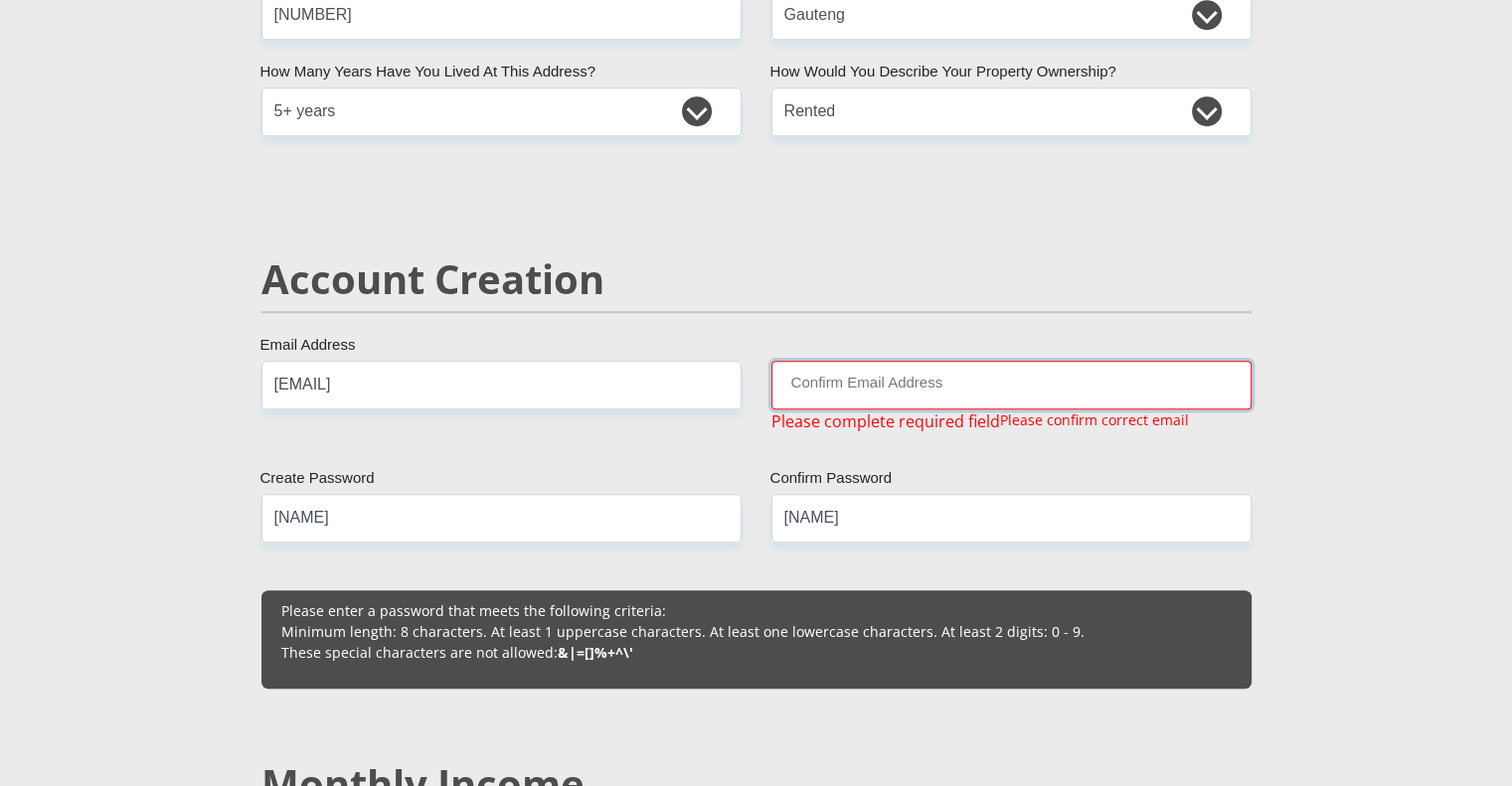 click on "Confirm Email Address" at bounding box center (1011, 385) 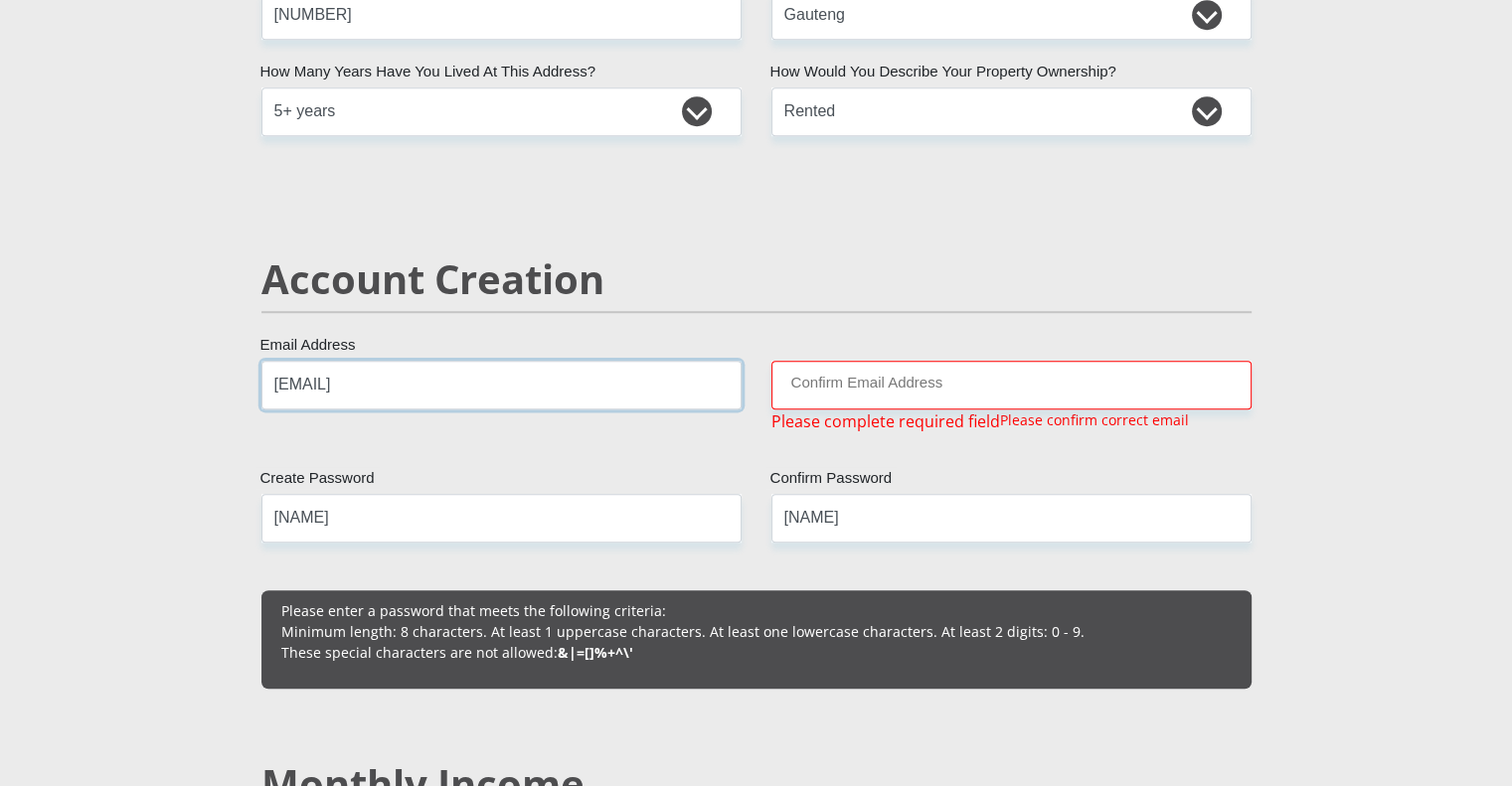 click on "[EMAIL]" at bounding box center [501, 385] 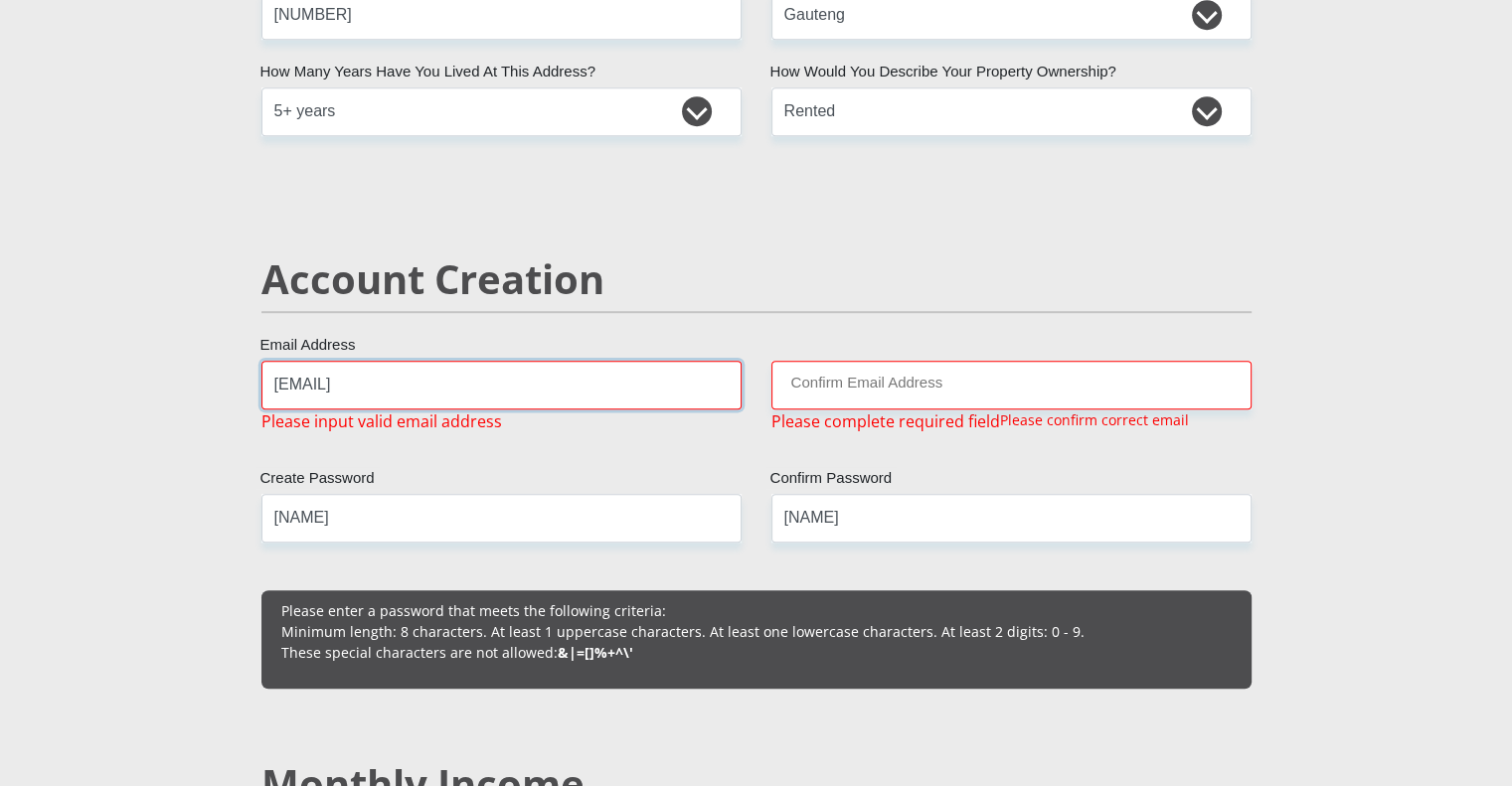 type on "[EMAIL]" 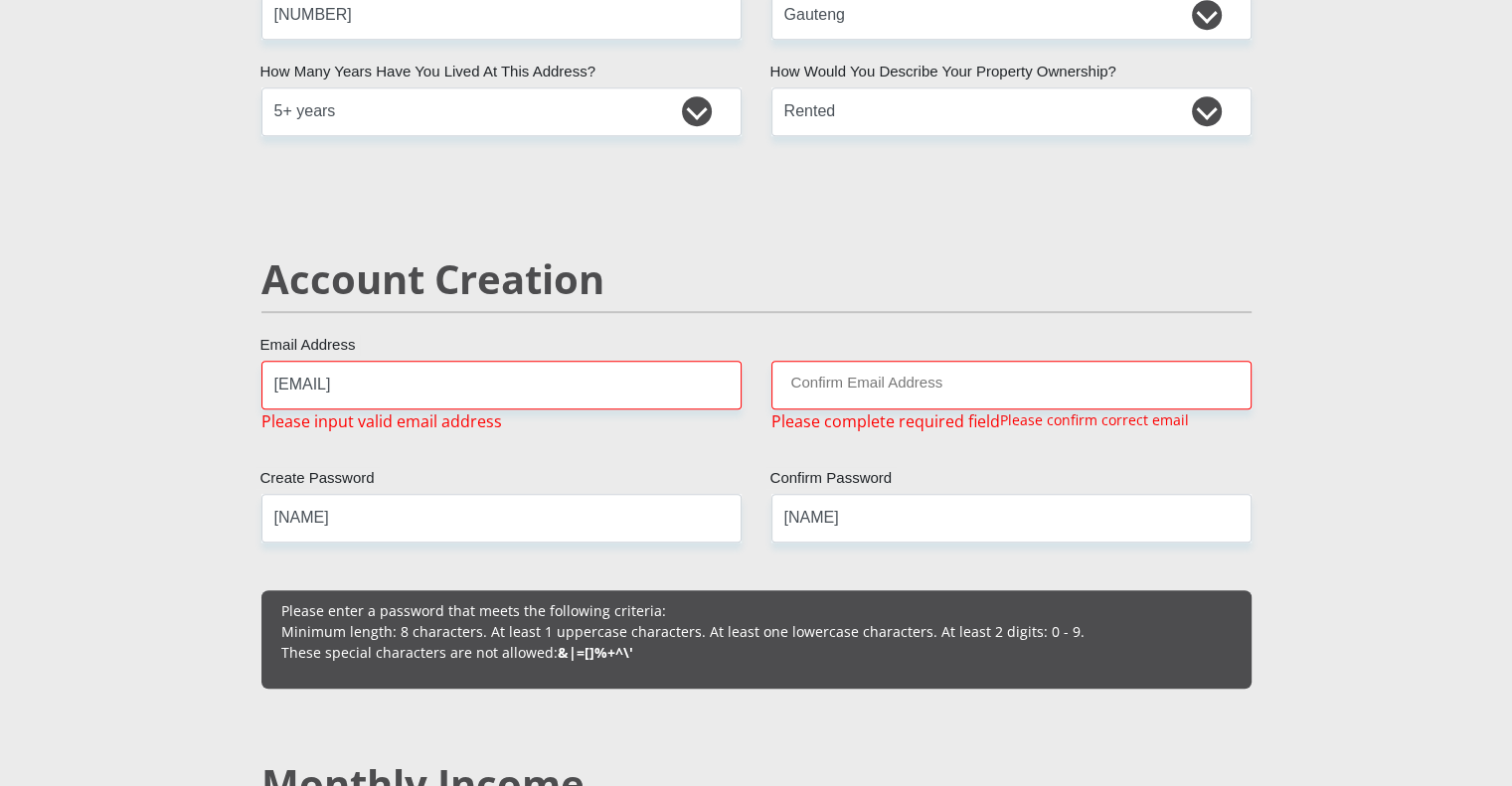 click on "[NAME] Details
[TITLE]
[TITLE]
[TITLE]
[TITLE]
[TITLE]
[TITLE]
[NAME]
[NAME]
[NAME]
[NAME]
[ID_NUMBER]
[NATIONALITY] [ID_NUMBER]
[INSTRUCTION]
[COUNTRY]
[COUNTRY]
[COUNTRY]
[COUNTRY]
[COUNTRY]
[COUNTRY]
[COUNTRY]
[COUNTRY]
[COUNTRY]  [COUNTRY]" at bounding box center [756, 2004] 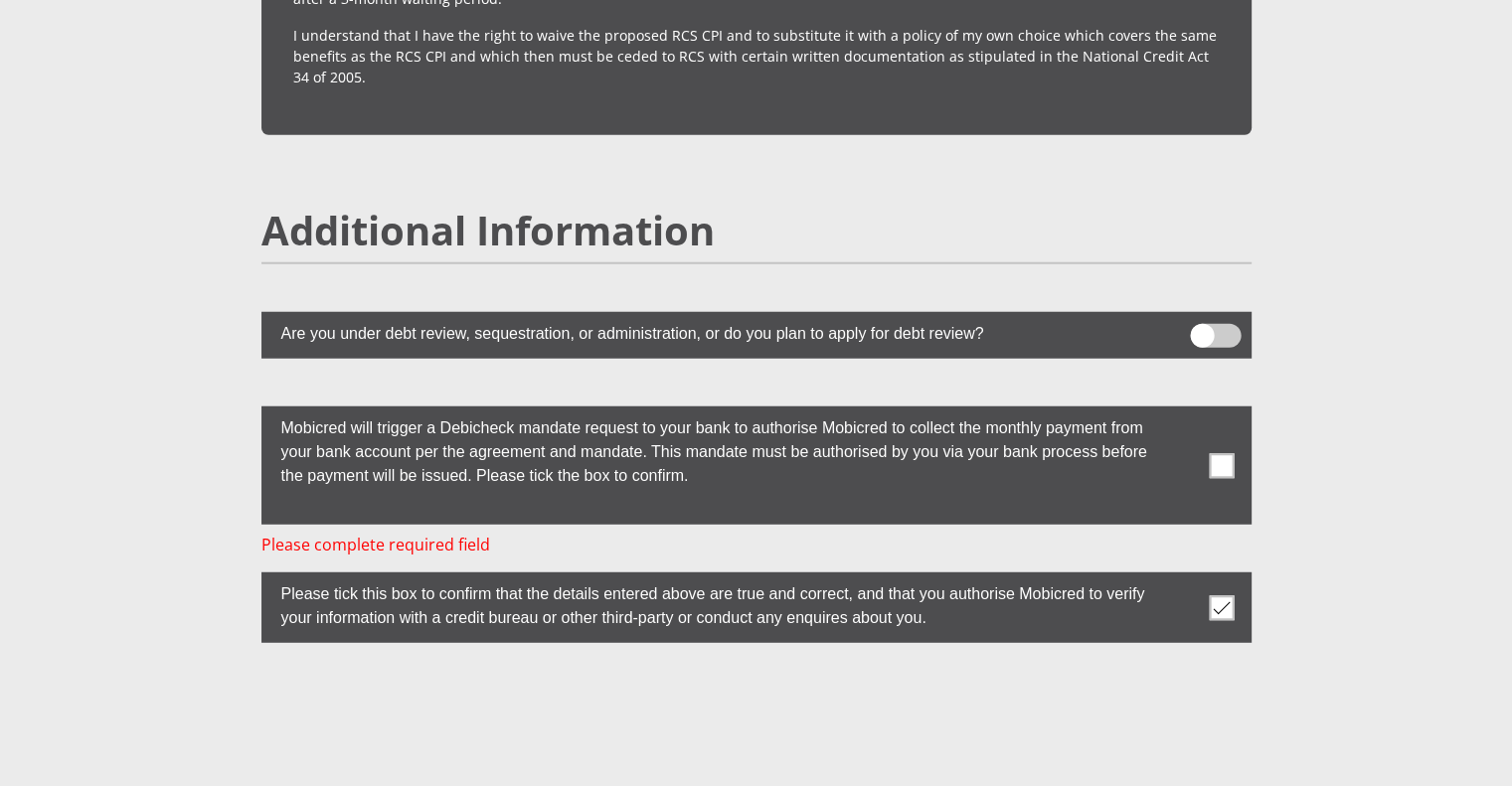 scroll, scrollTop: 5575, scrollLeft: 0, axis: vertical 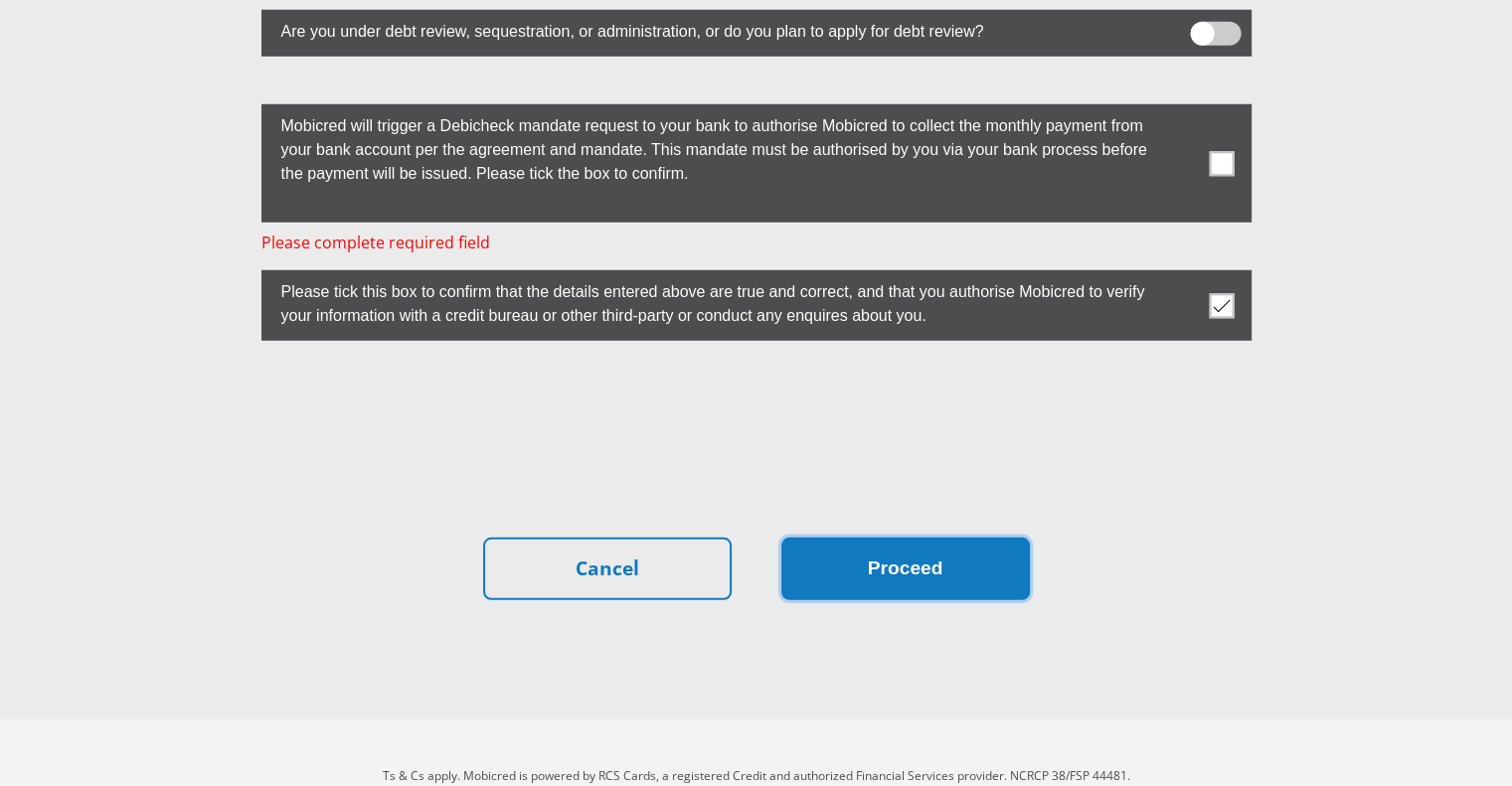 click on "Proceed" at bounding box center [906, 568] 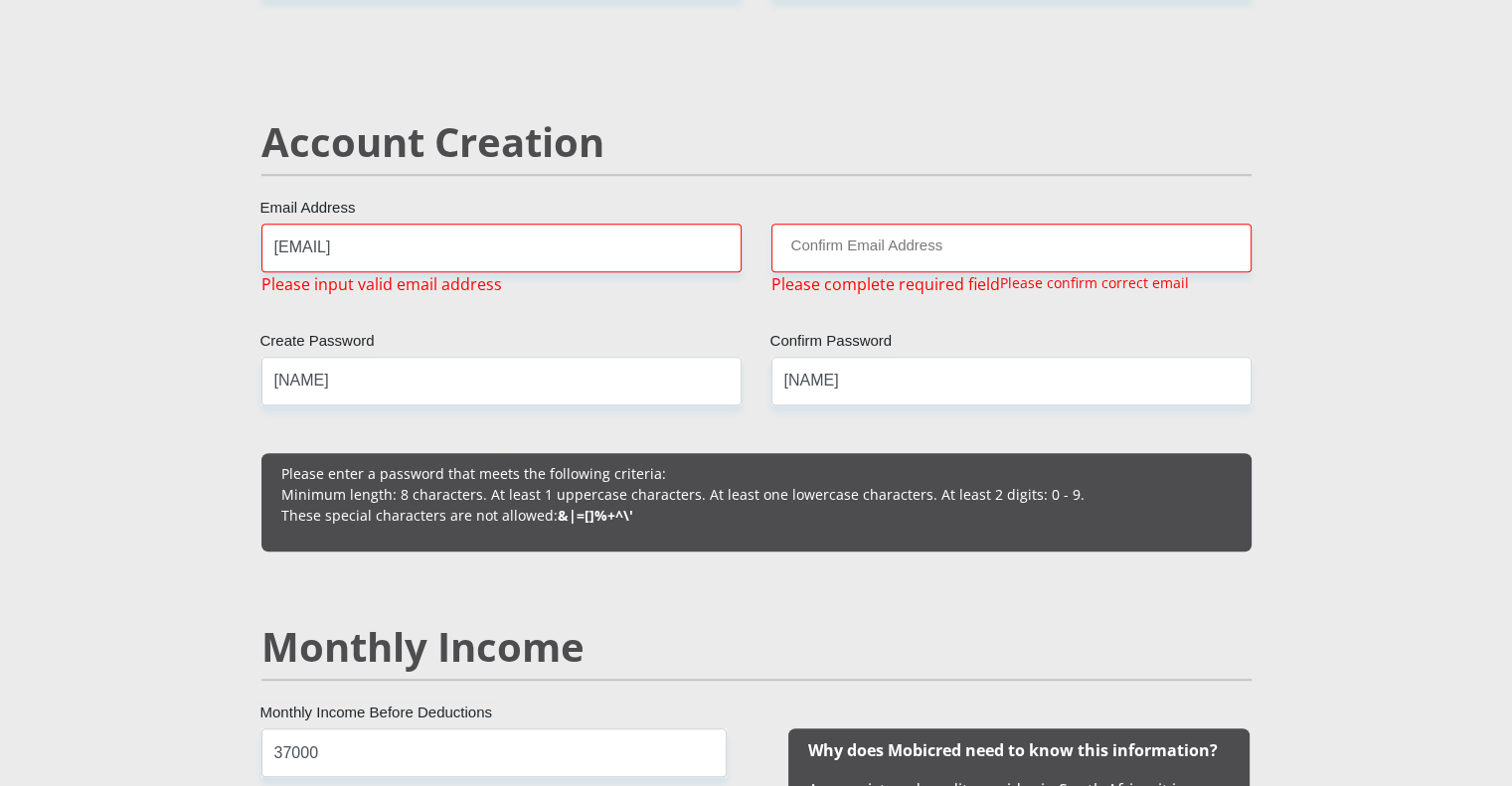 scroll, scrollTop: 1308, scrollLeft: 0, axis: vertical 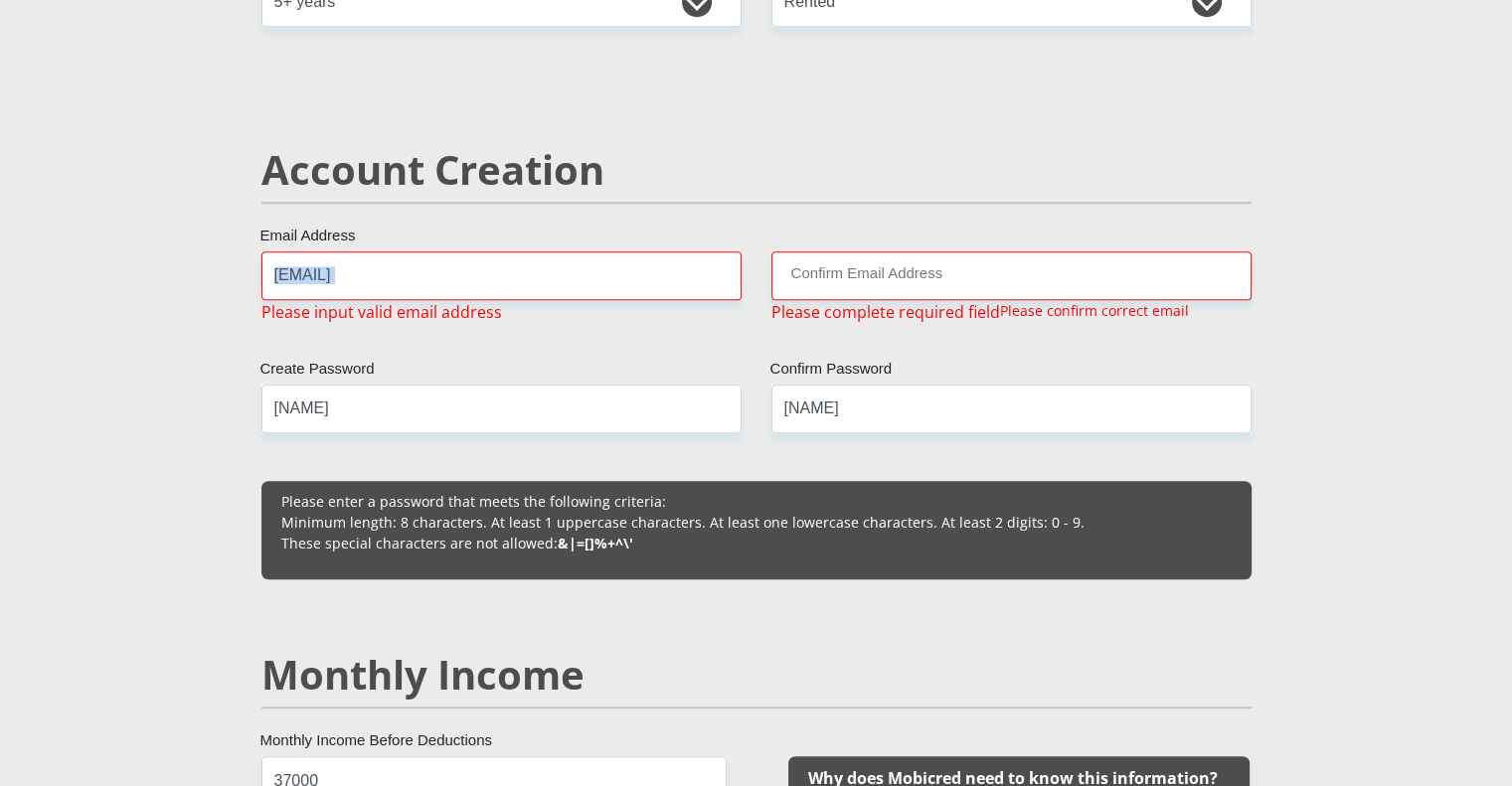 click on "[NAME] [NAME]
[NAME]
[NAME]
[NAME]
[ID_NUMBER]
[NATIONALITY] [ID_NUMBER]
[INSTRUCTION]
[COUNTRY]
[COUNTRY]
[COUNTRY]
[COUNTRY]
[COUNTRY]
[COUNTRY]
[COUNTRY]
[COUNTRY]
[COUNTRY]  [COUNTRY]" at bounding box center (756, 1880) 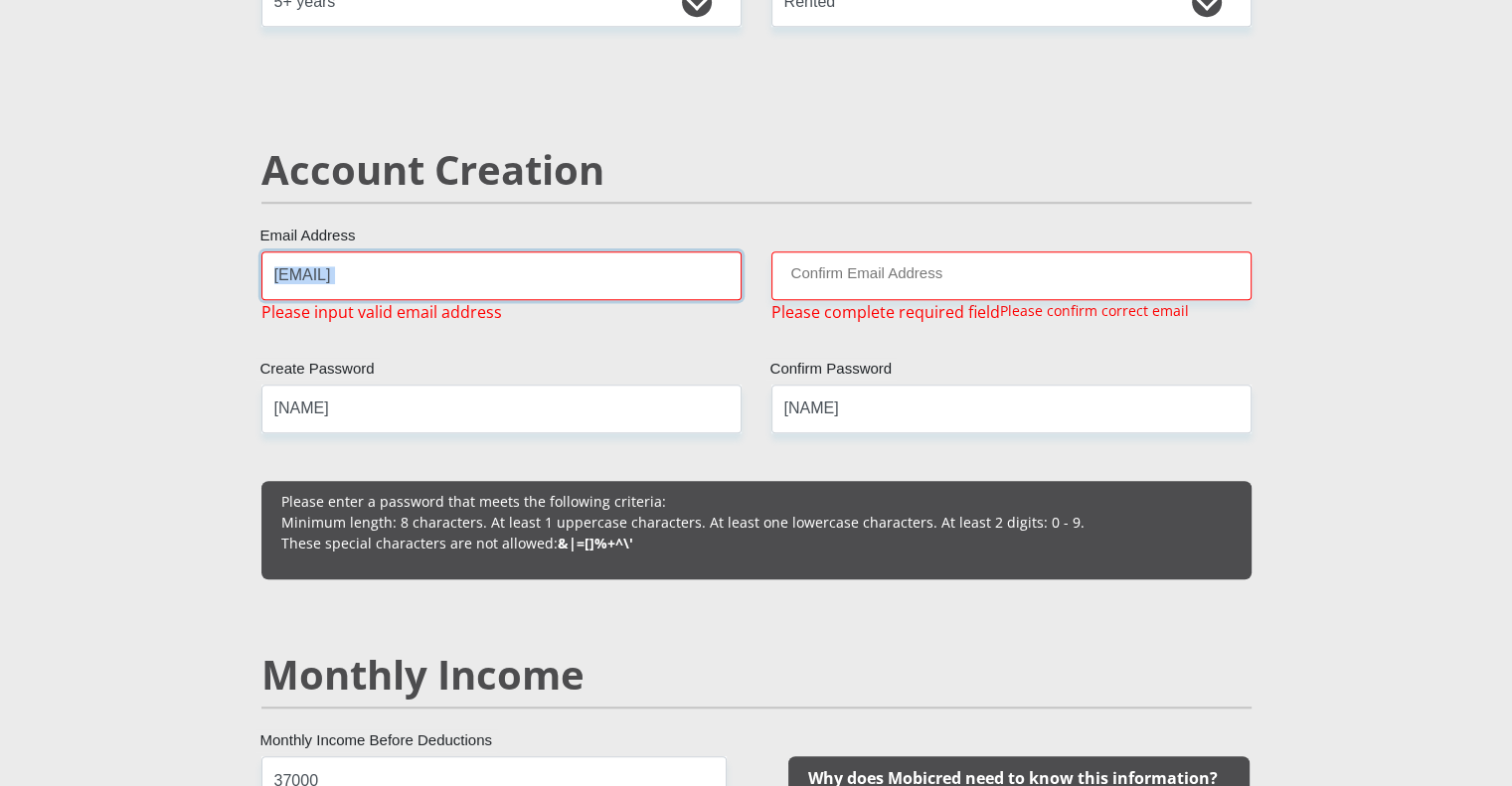 click on "[EMAIL]" at bounding box center (501, 275) 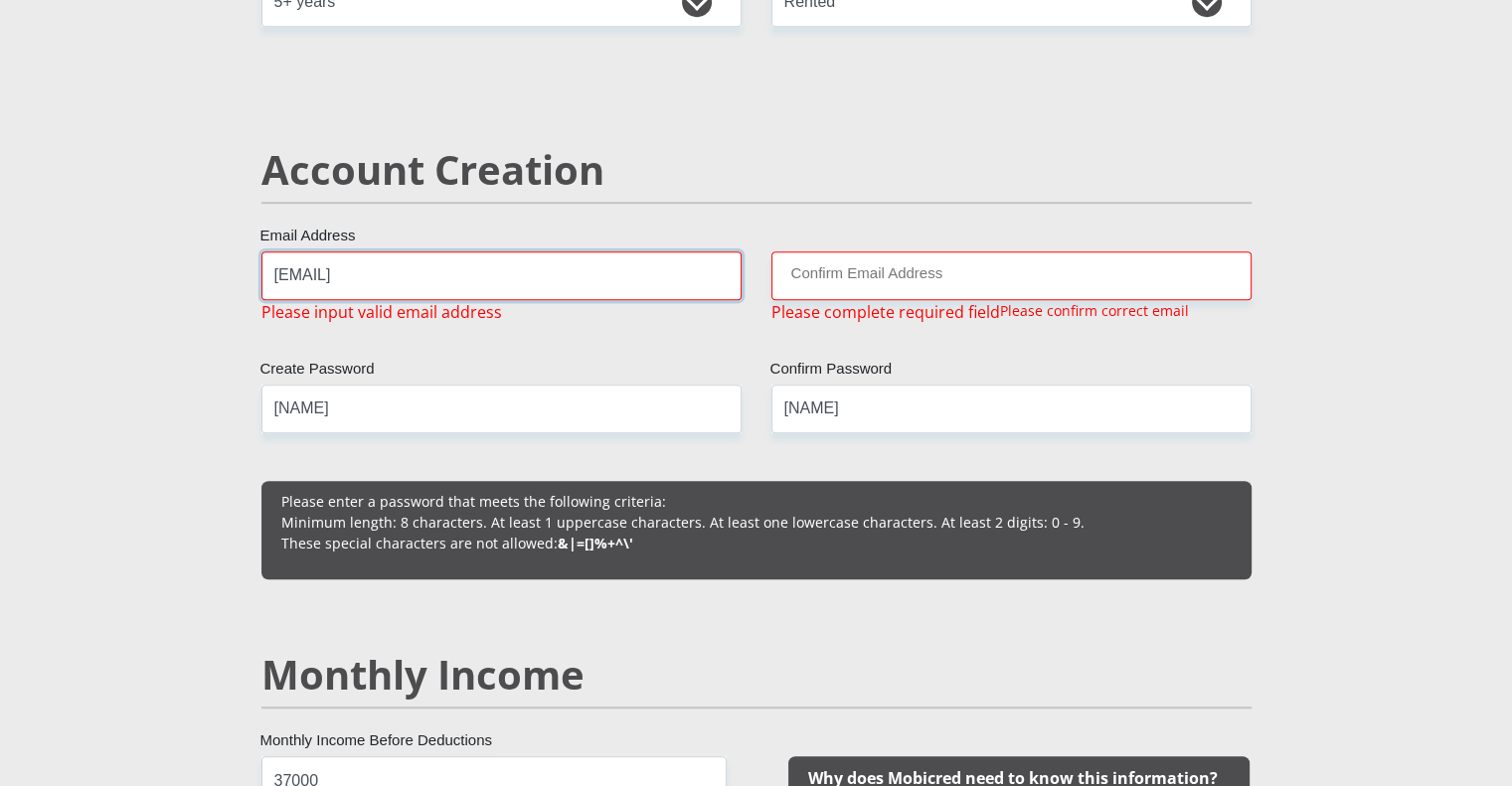 drag, startPoint x: 485, startPoint y: 279, endPoint x: 76, endPoint y: 275, distance: 409.0196 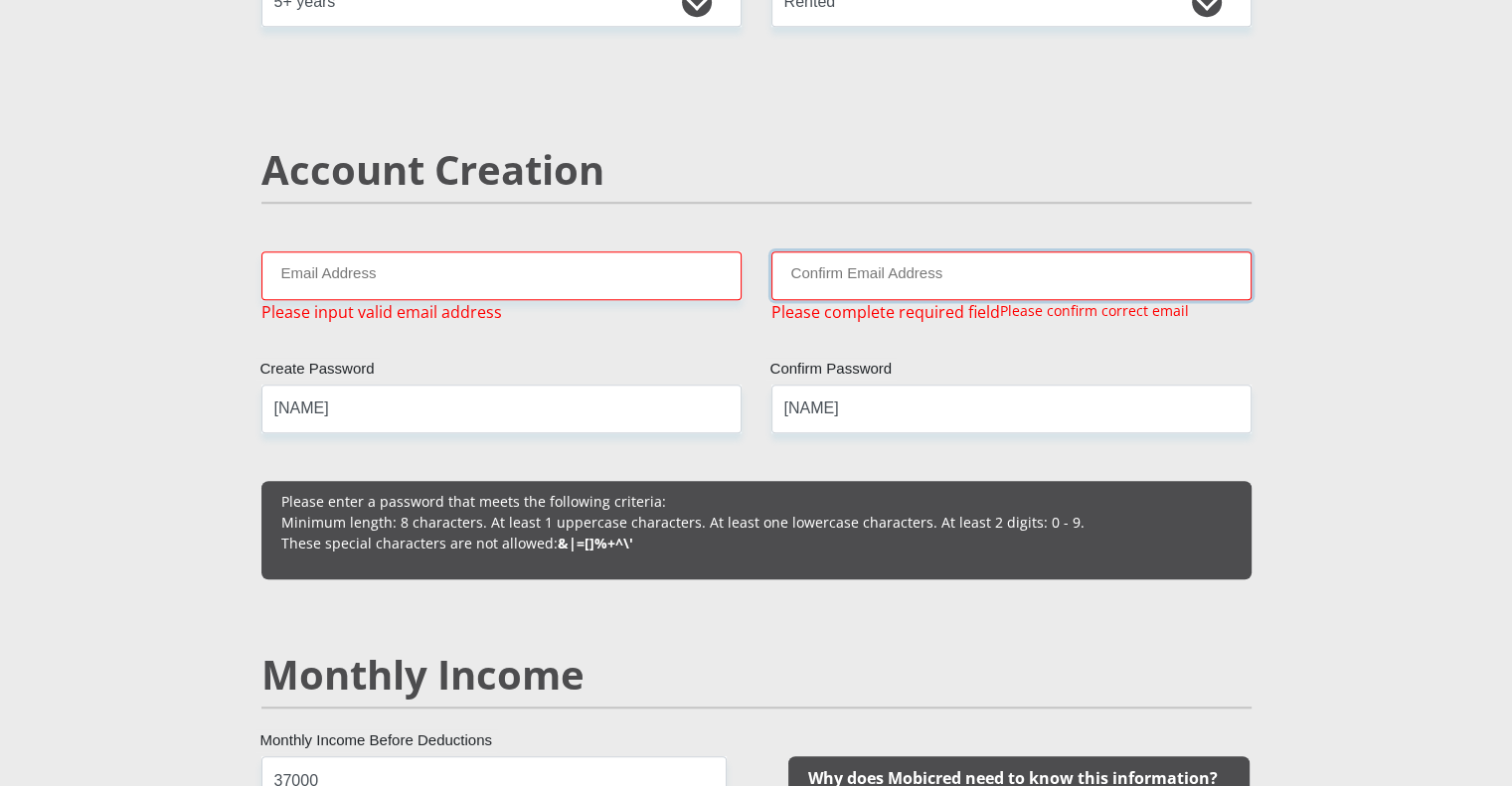 click on "Confirm Email Address" at bounding box center [1011, 275] 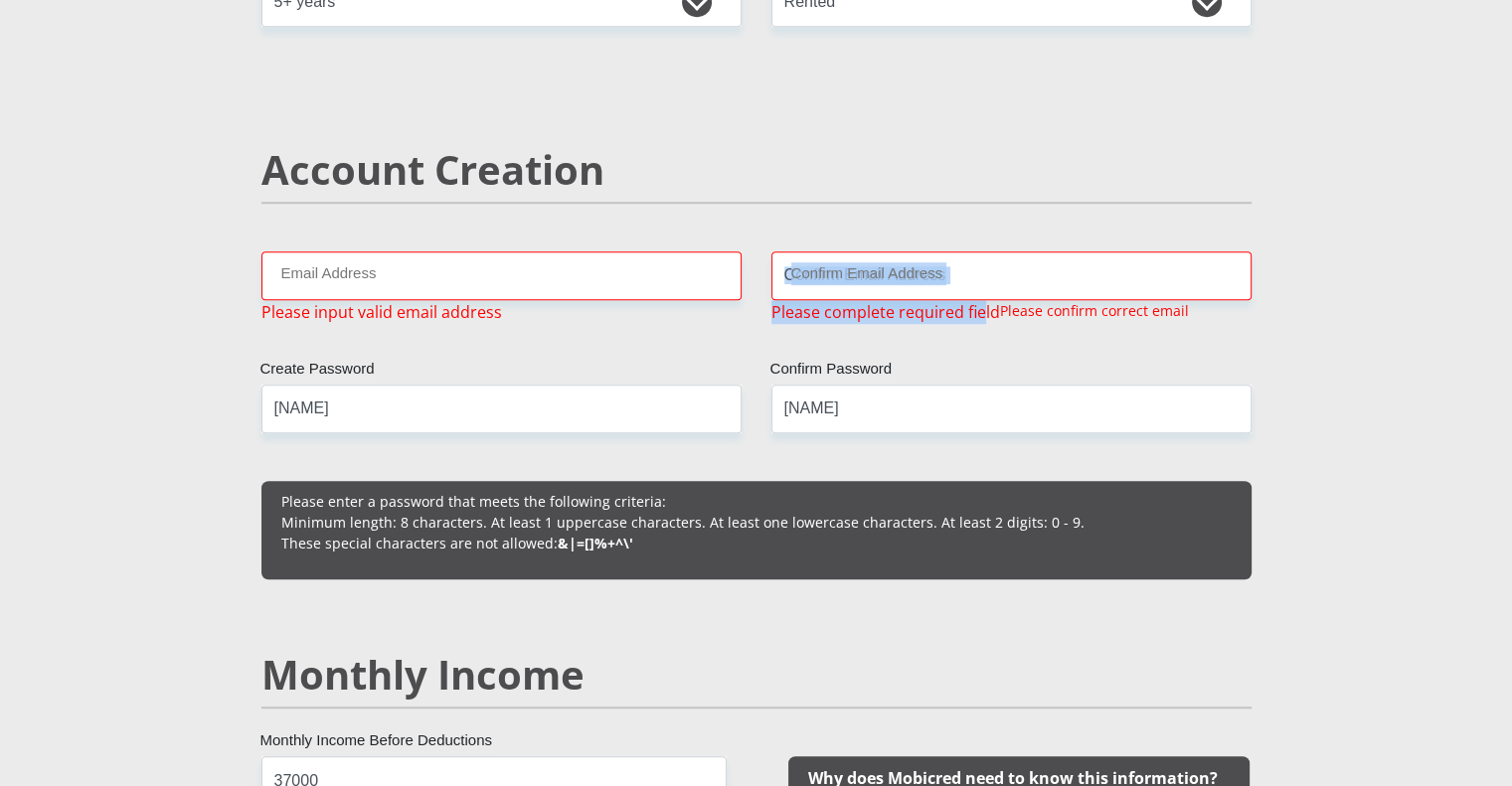 drag, startPoint x: 971, startPoint y: 308, endPoint x: 1235, endPoint y: 318, distance: 264.1893 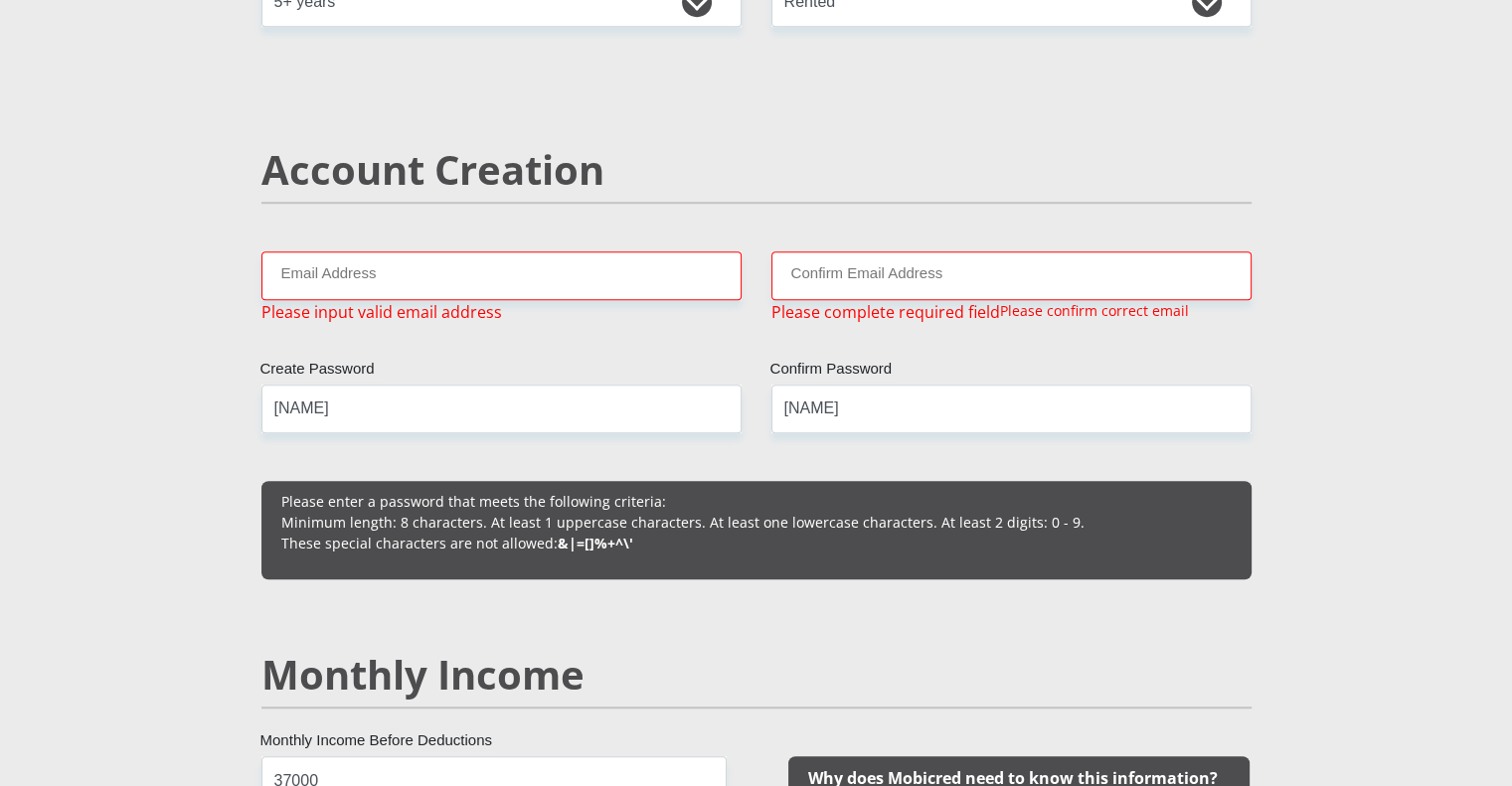 drag, startPoint x: 1075, startPoint y: 305, endPoint x: 1008, endPoint y: 285, distance: 69.92138 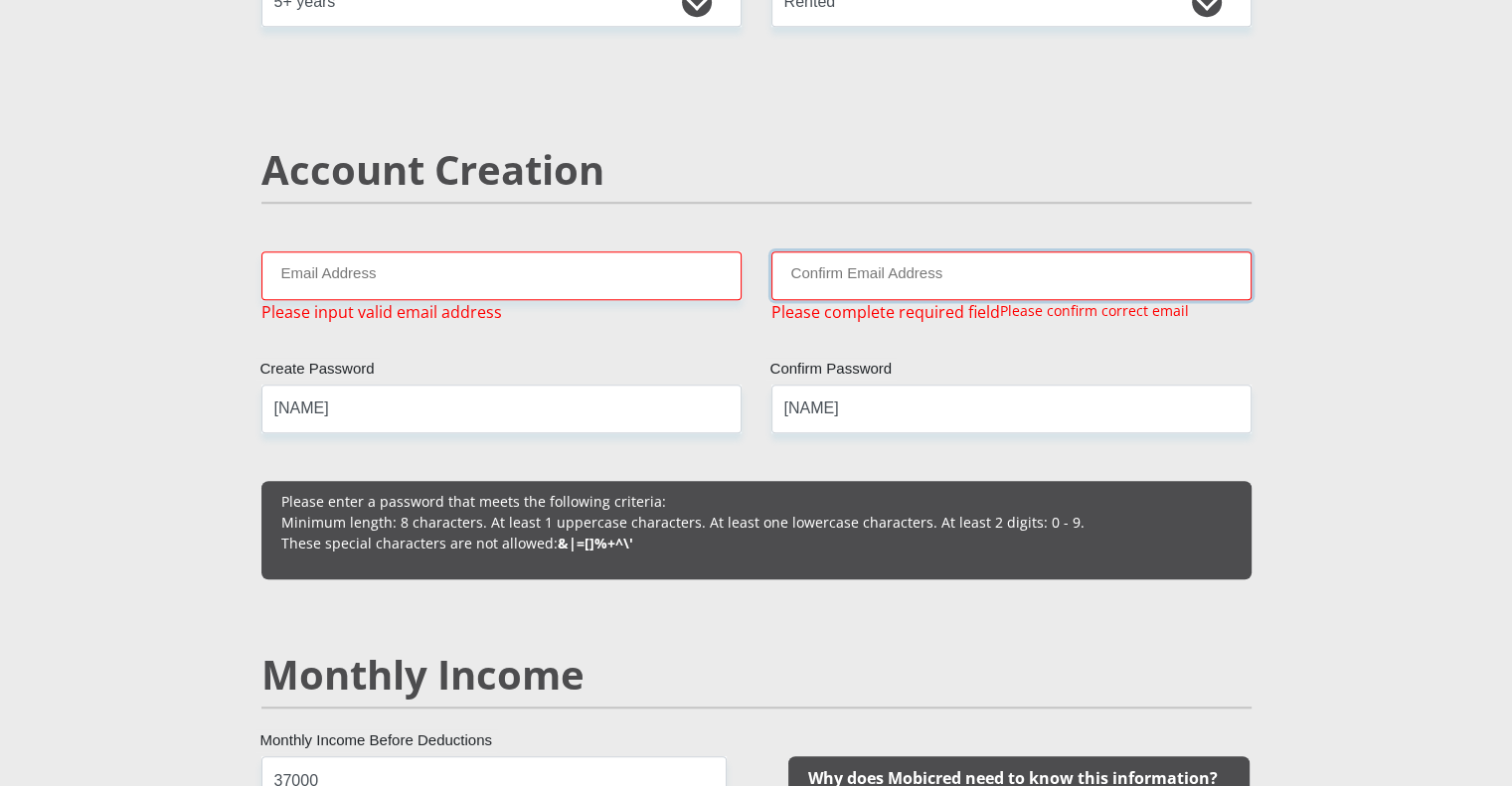 click on "Confirm Email Address" at bounding box center (1011, 275) 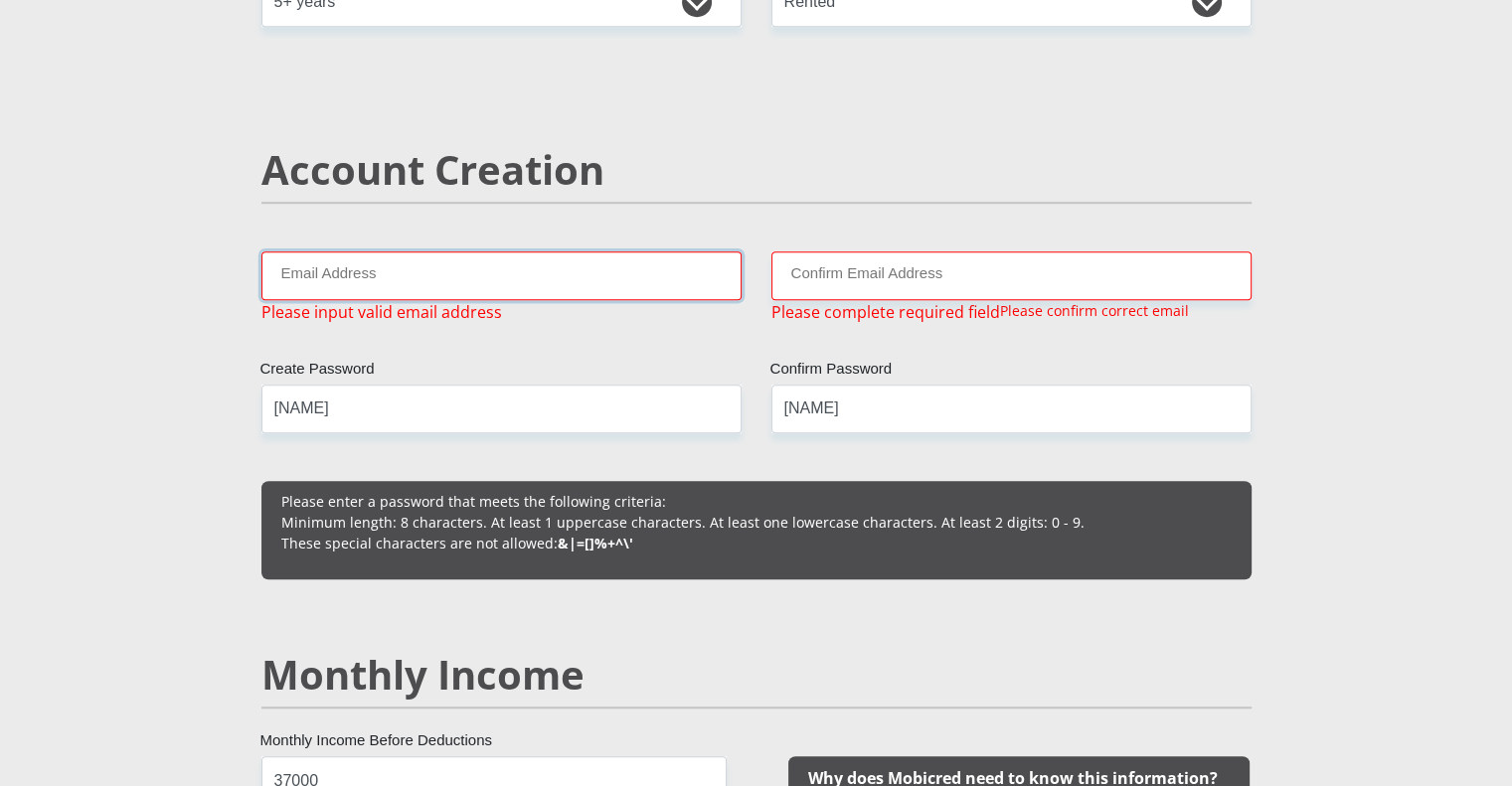 click on "Email Address" at bounding box center [501, 275] 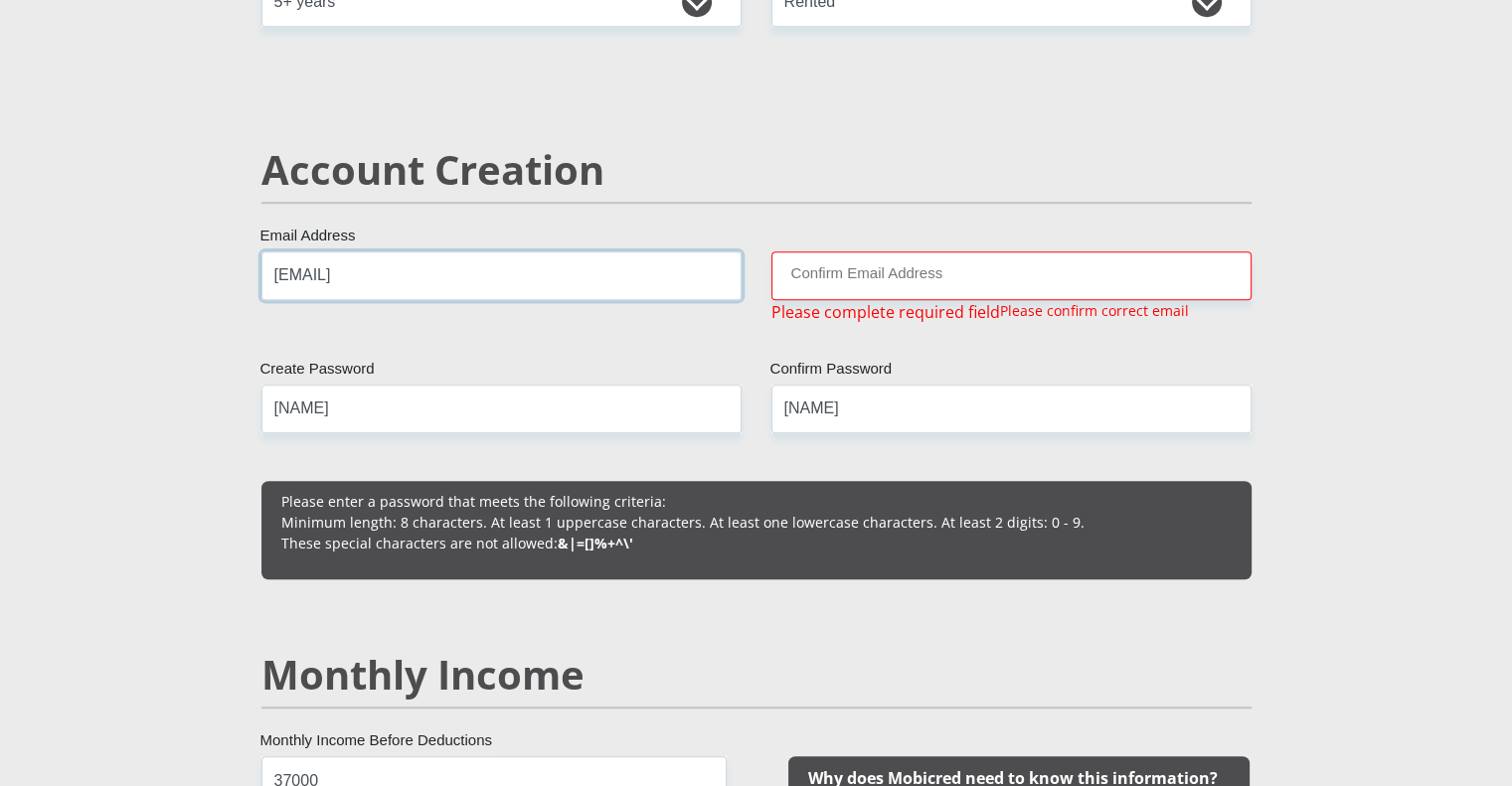 type on "[EMAIL]" 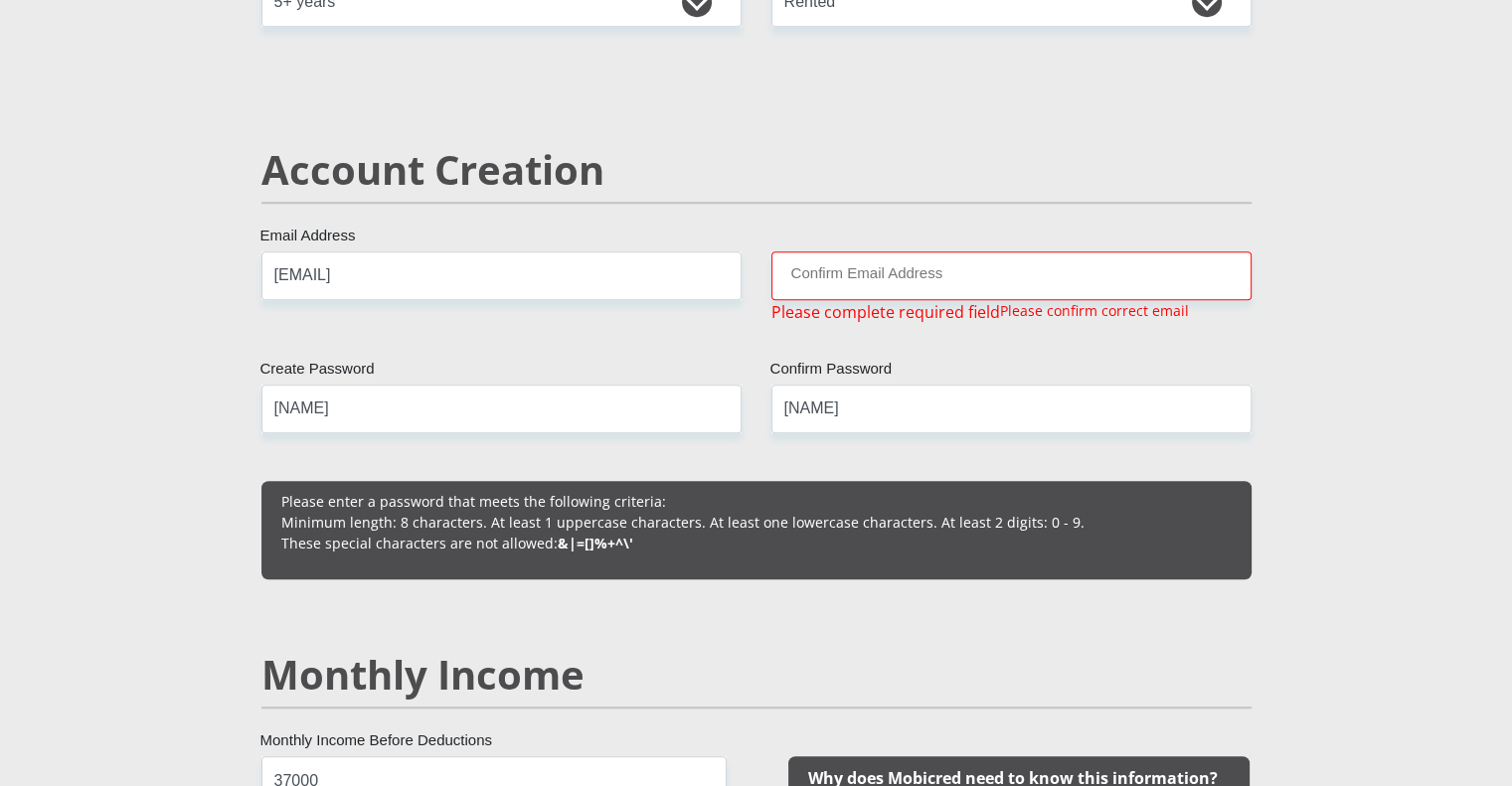 click on "Please complete required field" at bounding box center (886, 312) 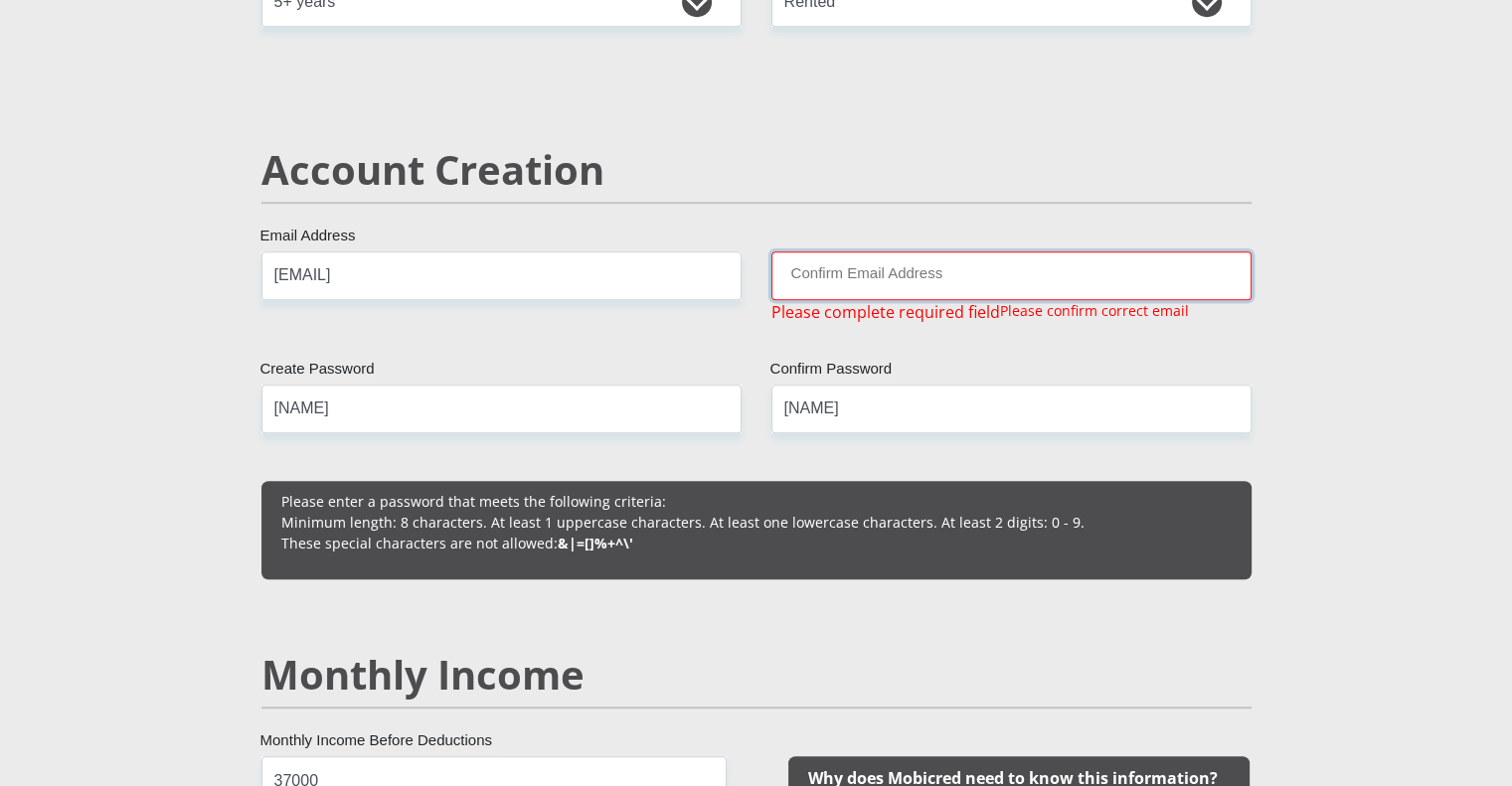 click on "Confirm Email Address" at bounding box center [1011, 275] 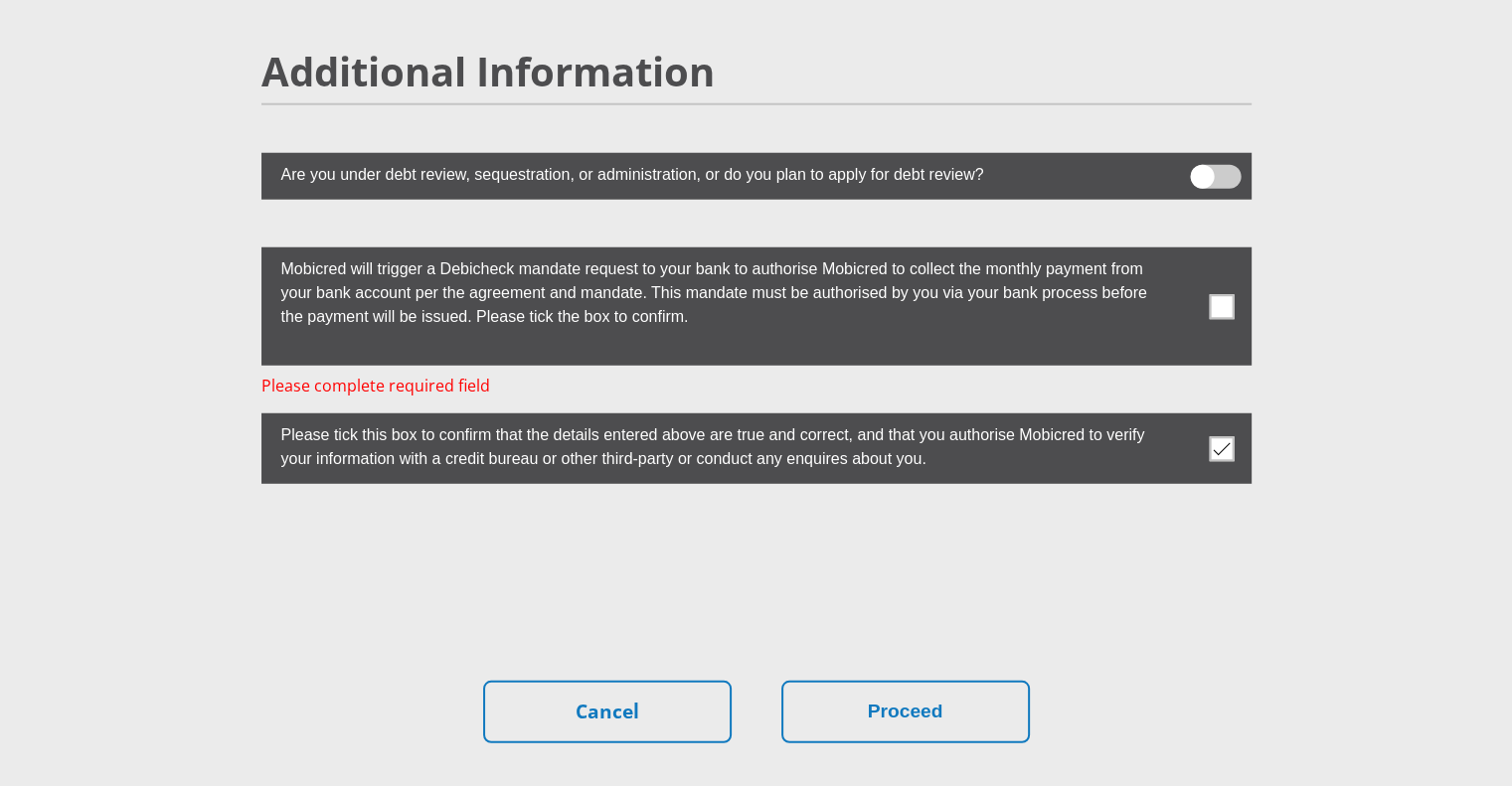 scroll, scrollTop: 5537, scrollLeft: 0, axis: vertical 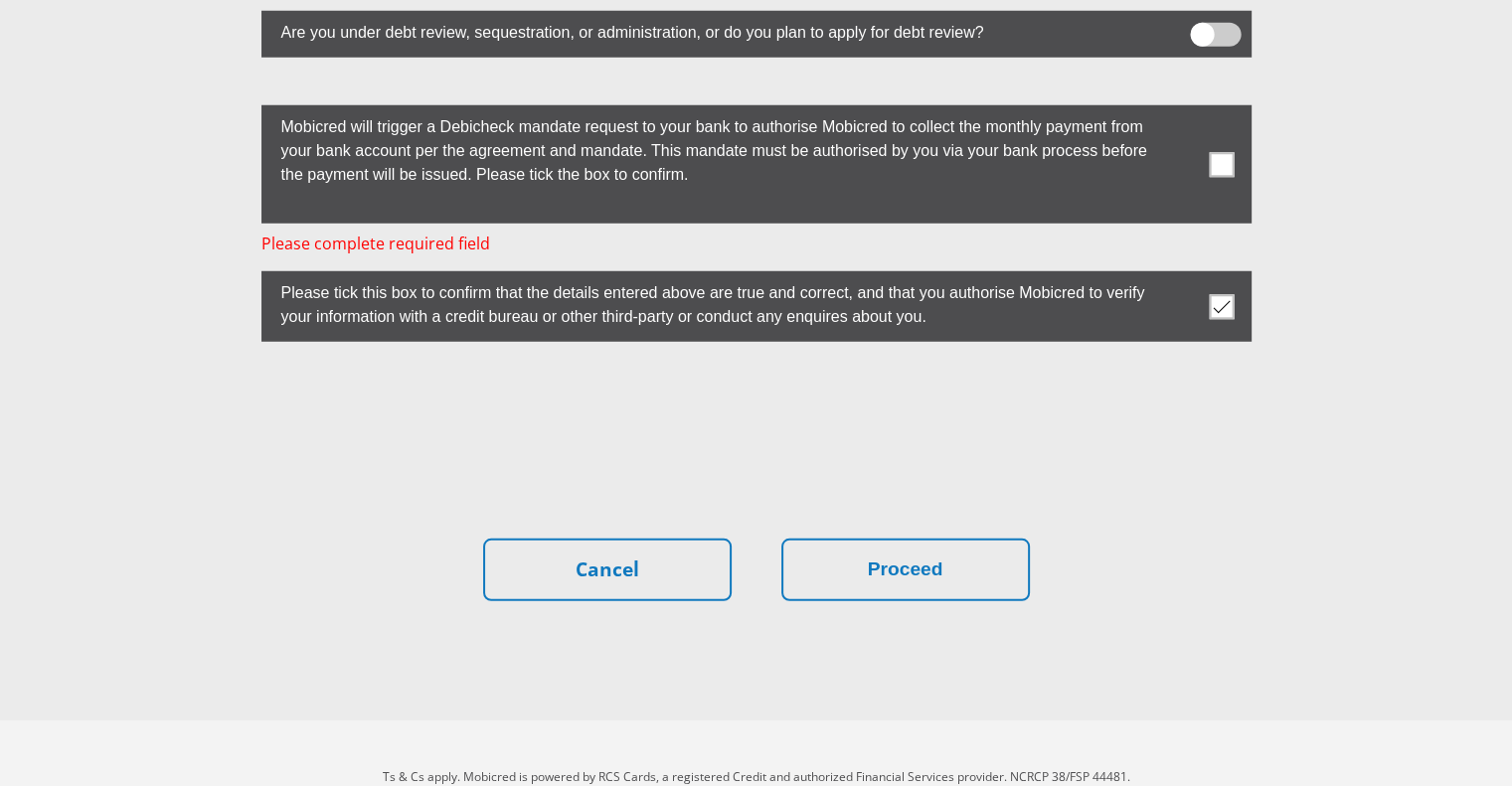 type on "[EMAIL]" 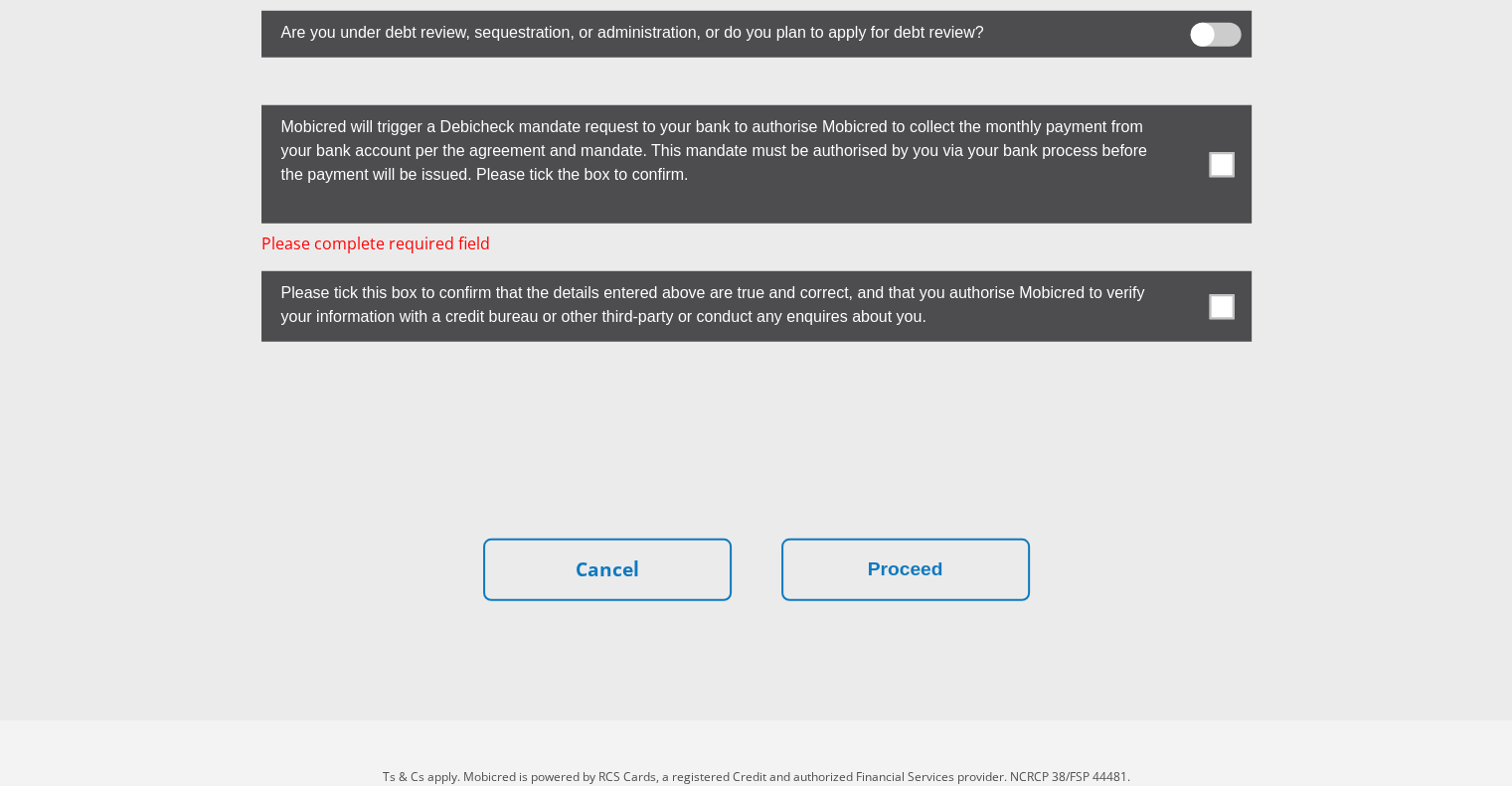 click at bounding box center (1221, 306) 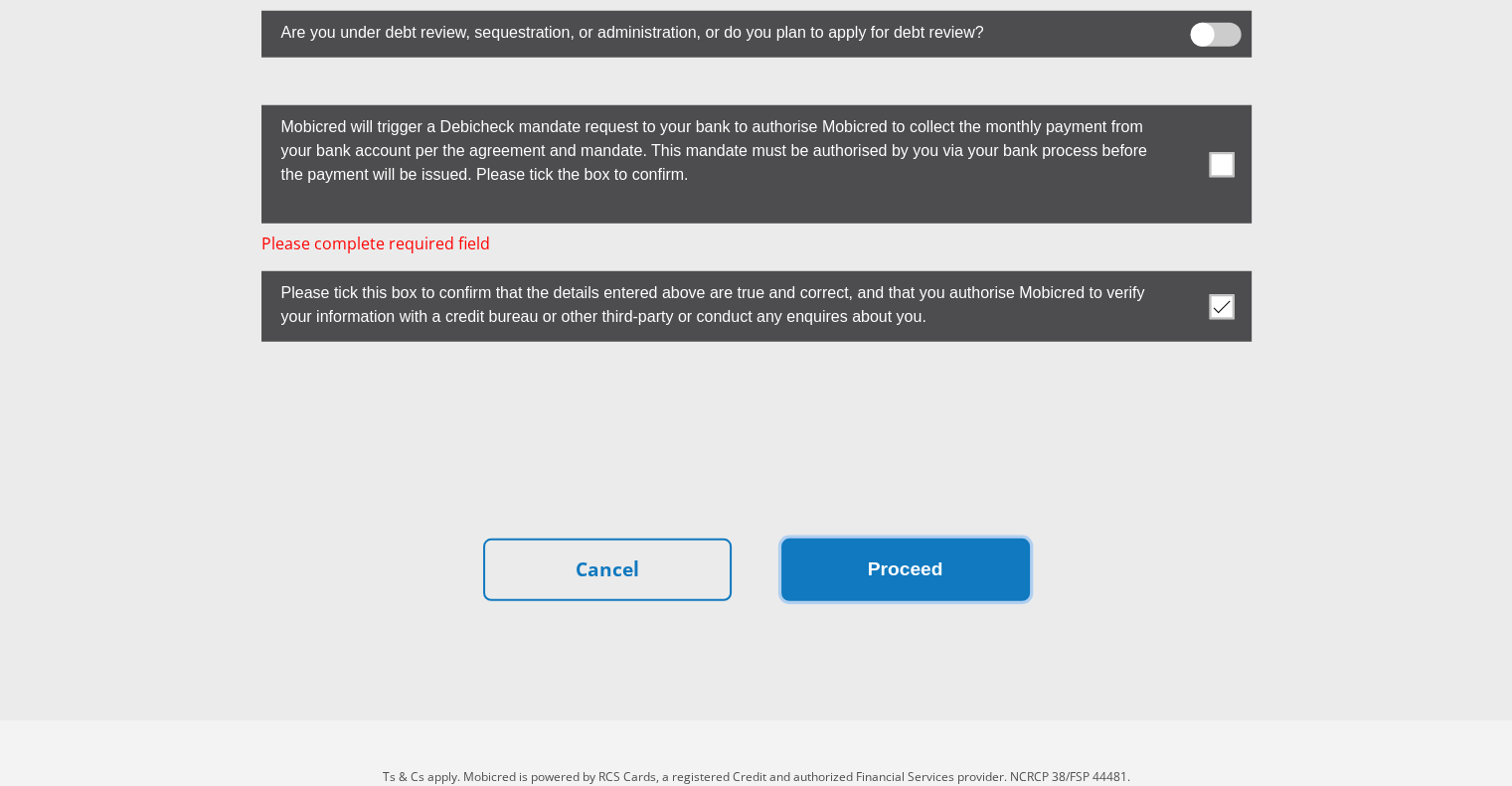 click on "Proceed" at bounding box center [906, 569] 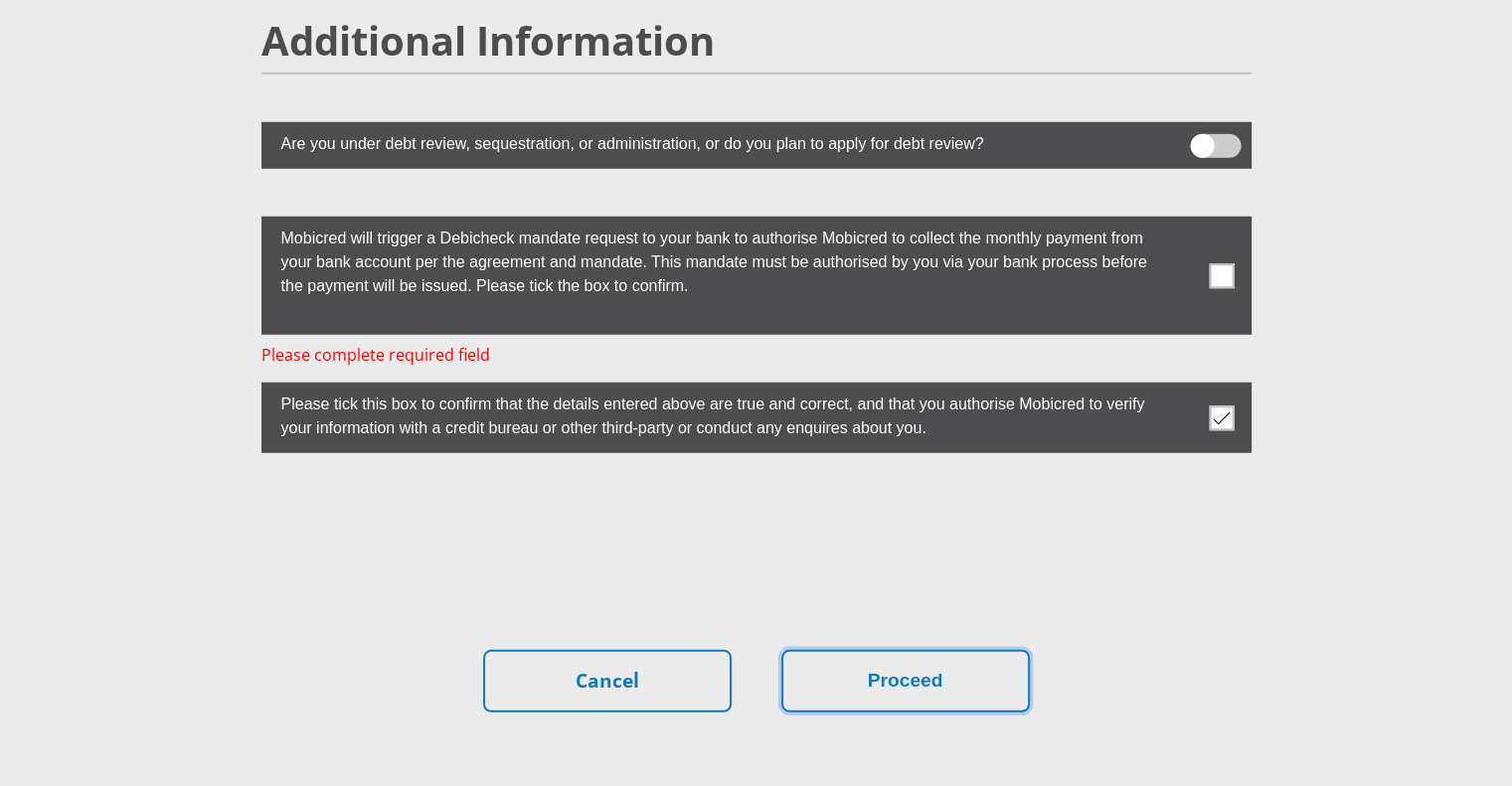 scroll, scrollTop: 5424, scrollLeft: 0, axis: vertical 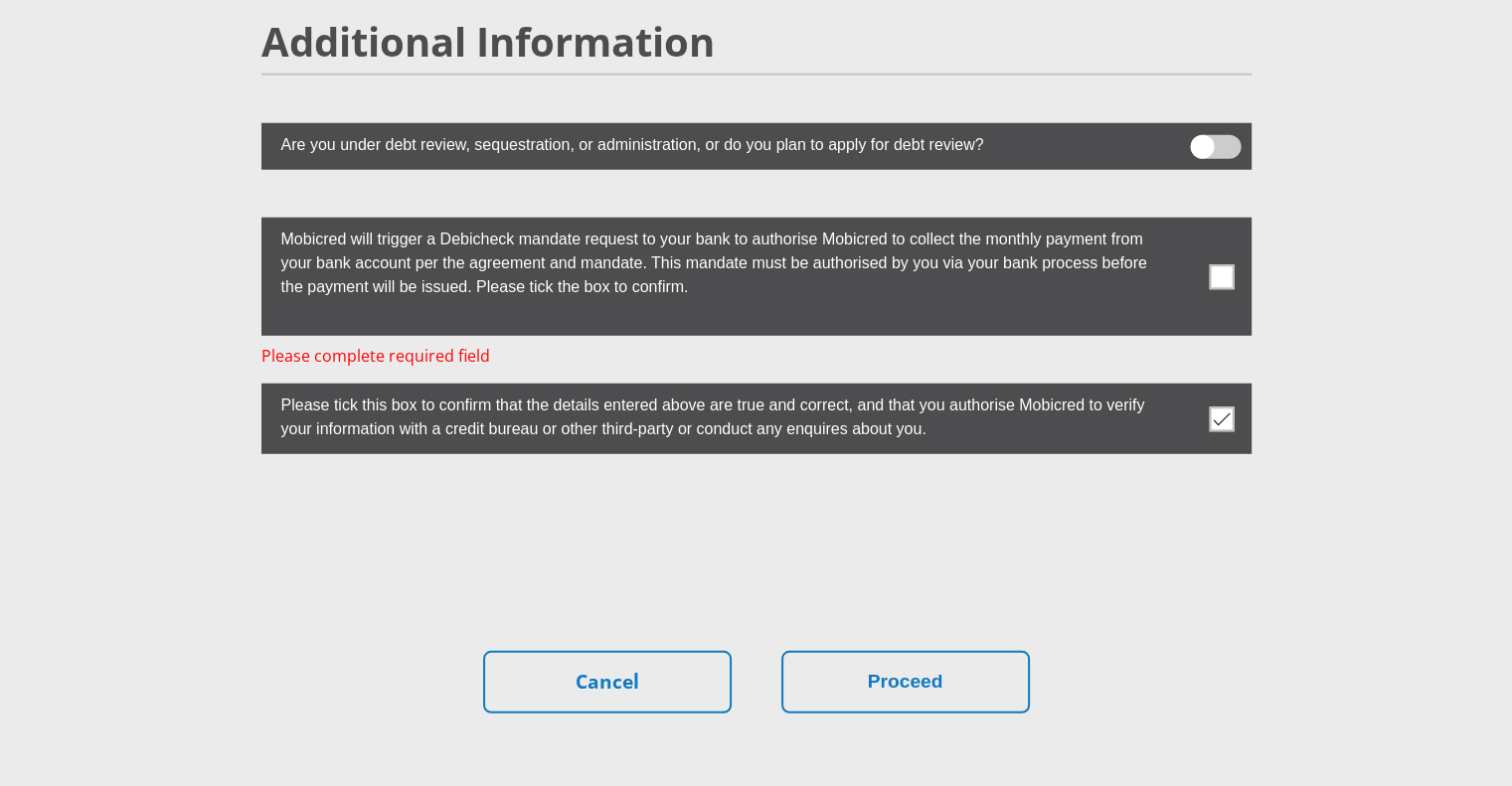 click at bounding box center (1221, 276) 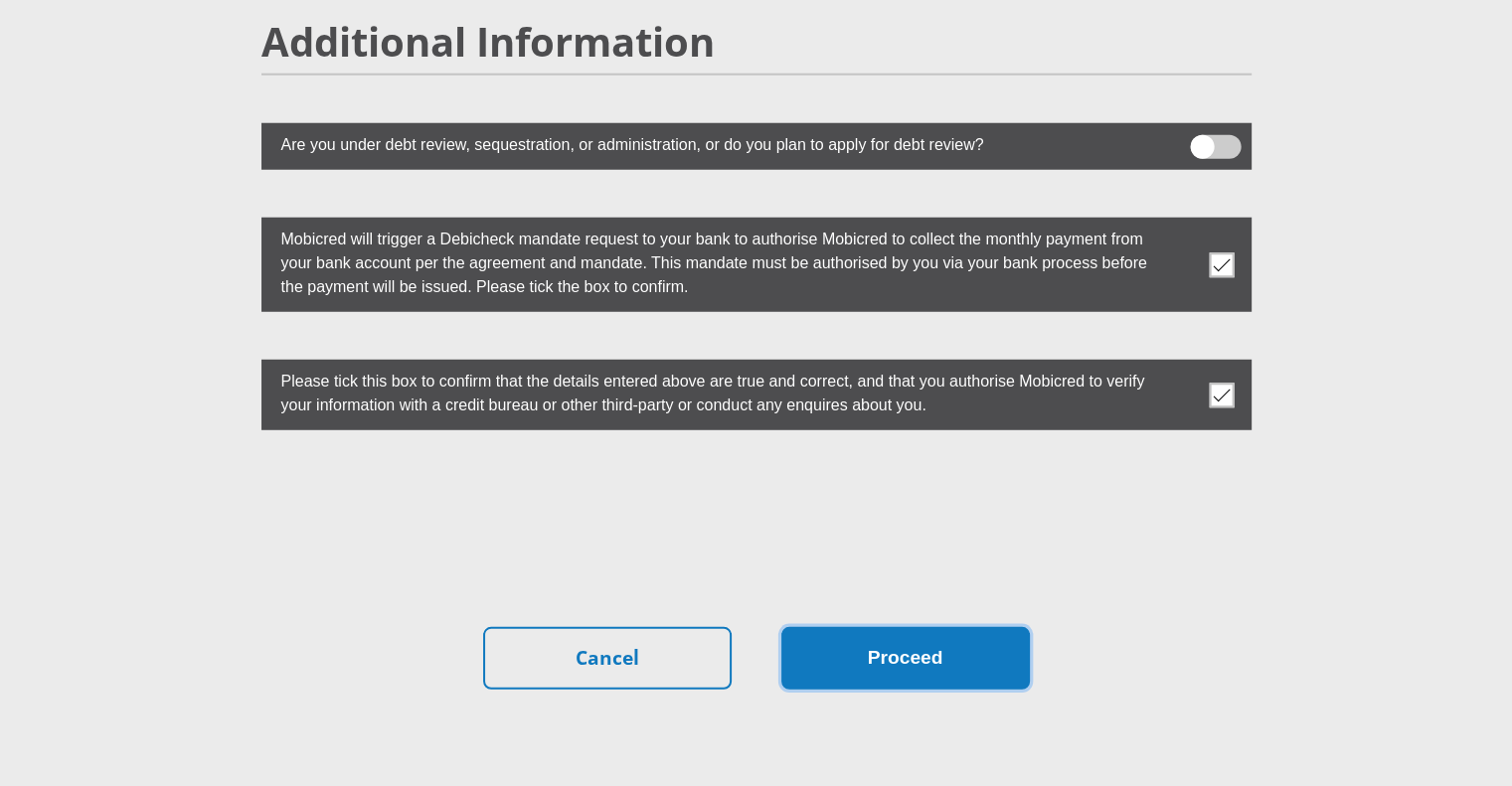 click on "Proceed" at bounding box center [906, 658] 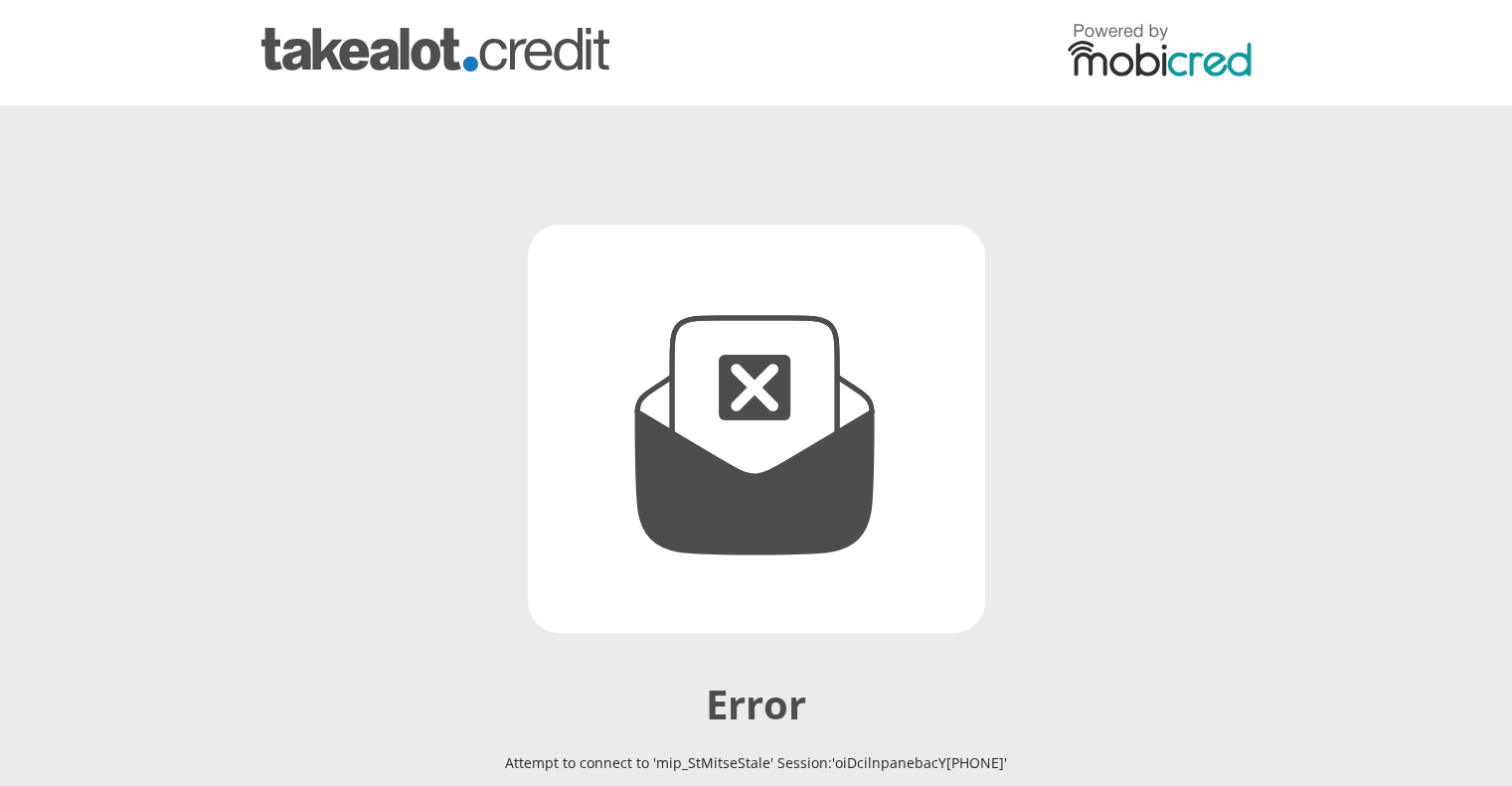scroll, scrollTop: 278, scrollLeft: 0, axis: vertical 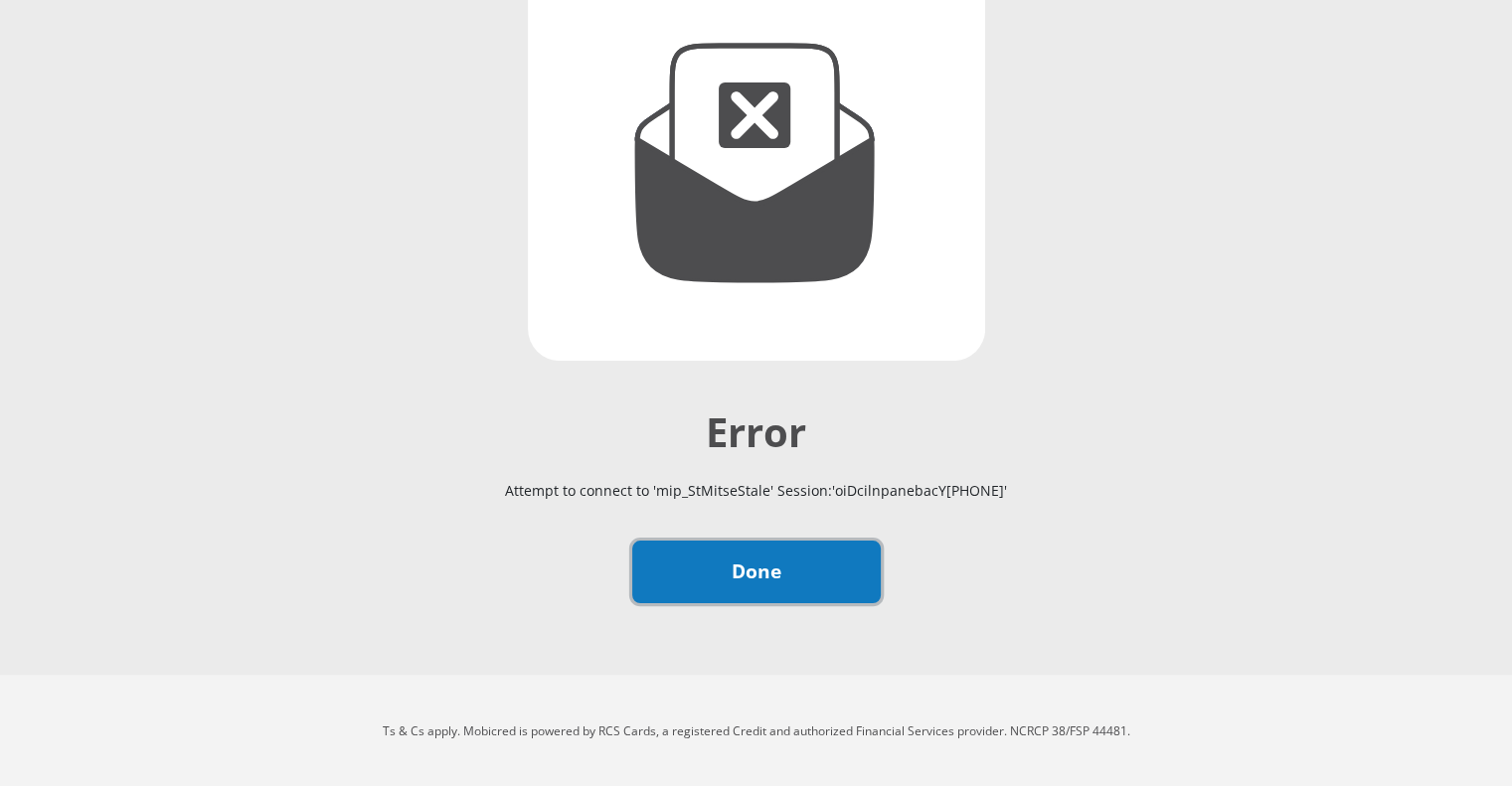 click on "Done" at bounding box center [756, 571] 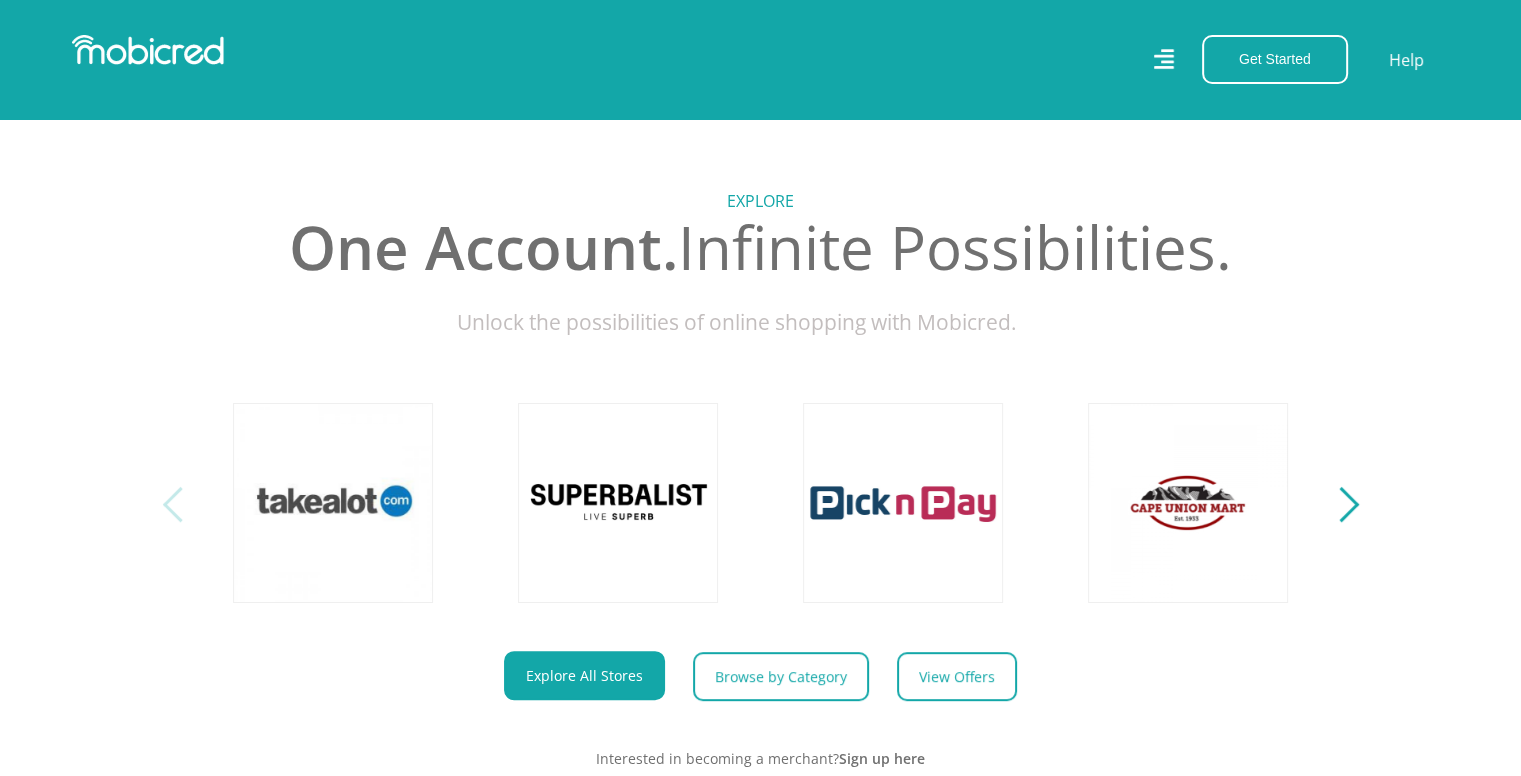 scroll, scrollTop: 700, scrollLeft: 0, axis: vertical 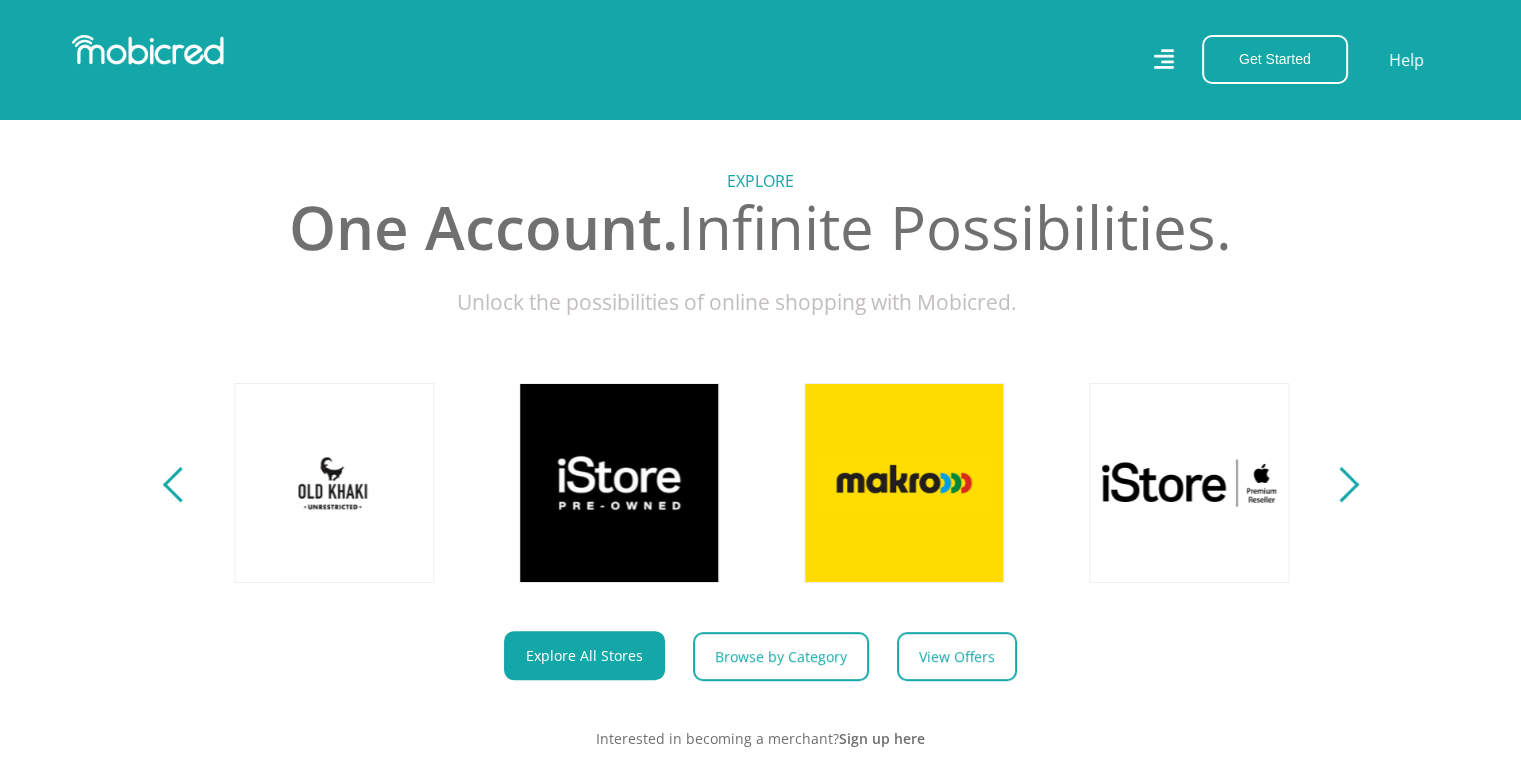 click on "Explore
One Account.  Infinite Possibilities.
Unlock the possibilities of online shopping with Mobicred." at bounding box center (760, 444) 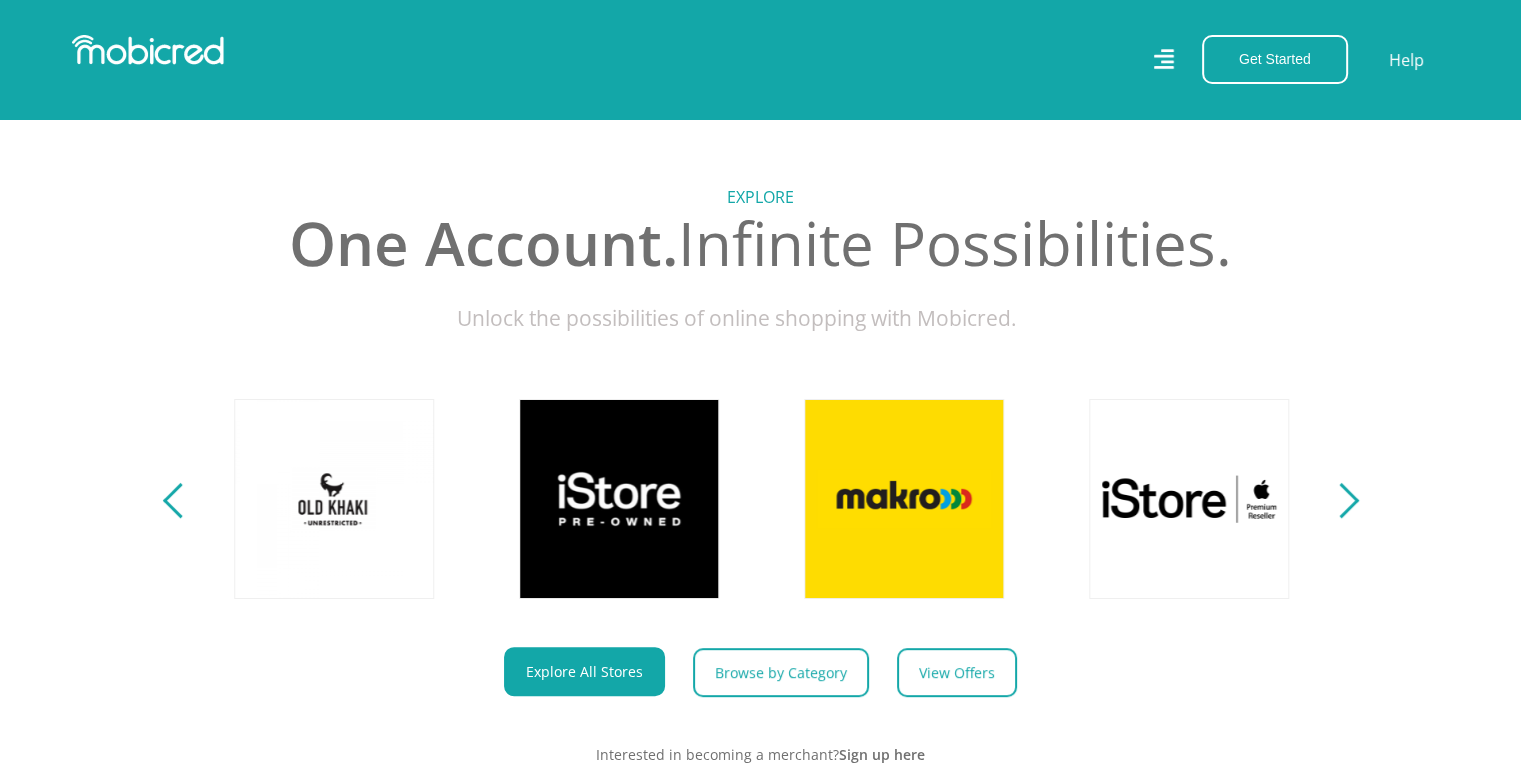 click on "Explore
One Account.  Infinite Possibilities.
Unlock the possibilities of online shopping with Mobicred." at bounding box center [760, 460] 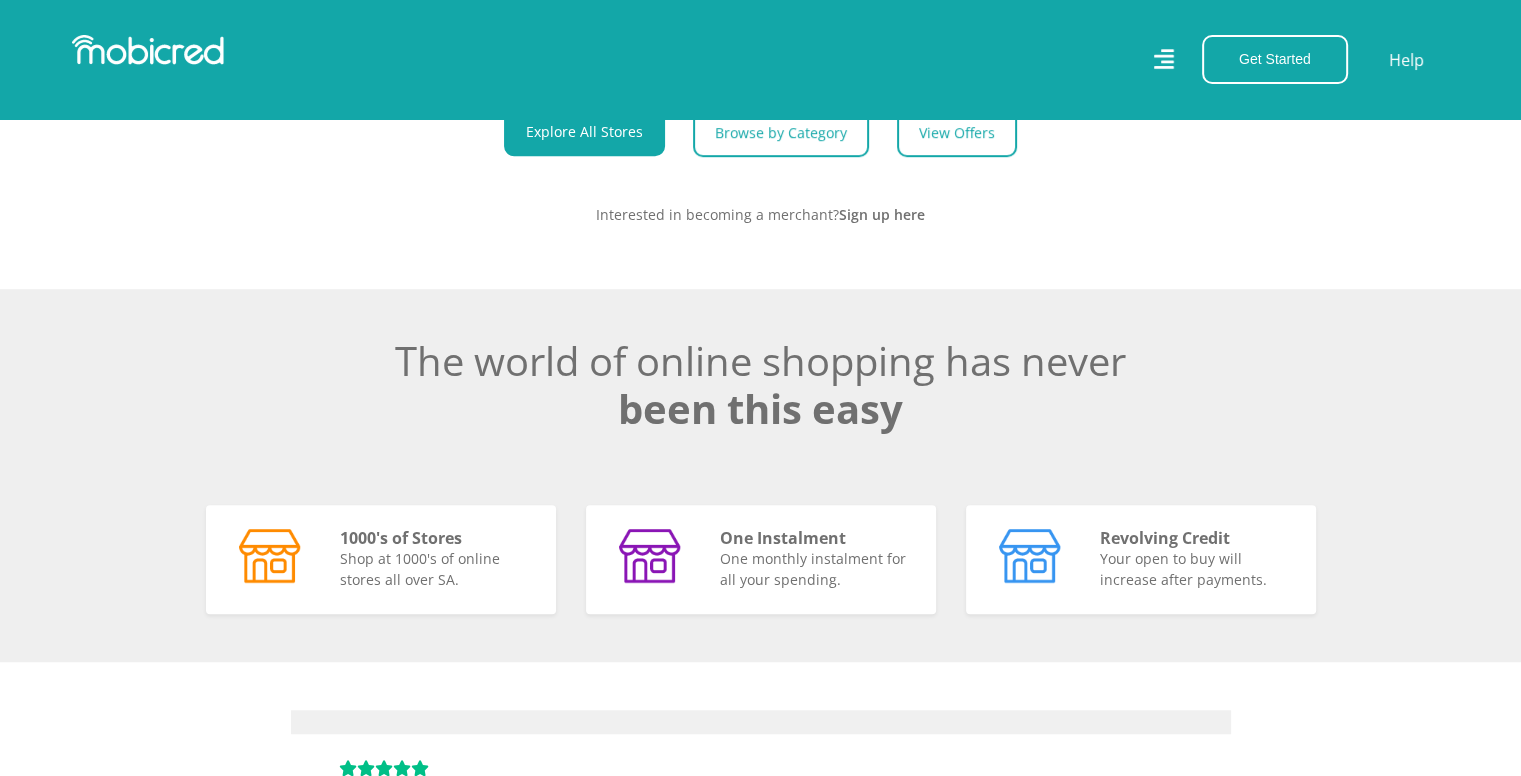 scroll, scrollTop: 1484, scrollLeft: 0, axis: vertical 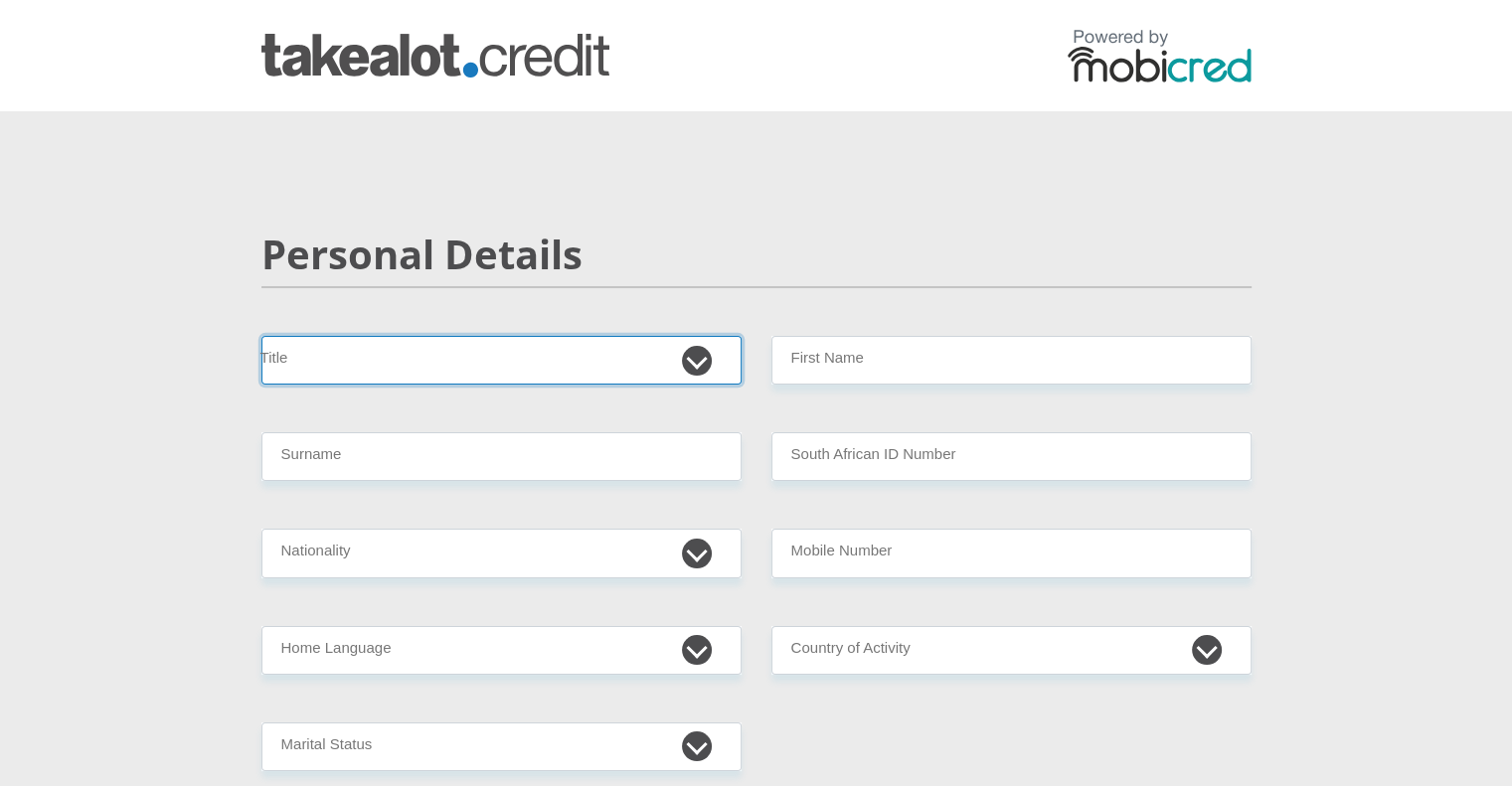 click on "Mr
Ms
Mrs
Dr
Other" at bounding box center [501, 360] 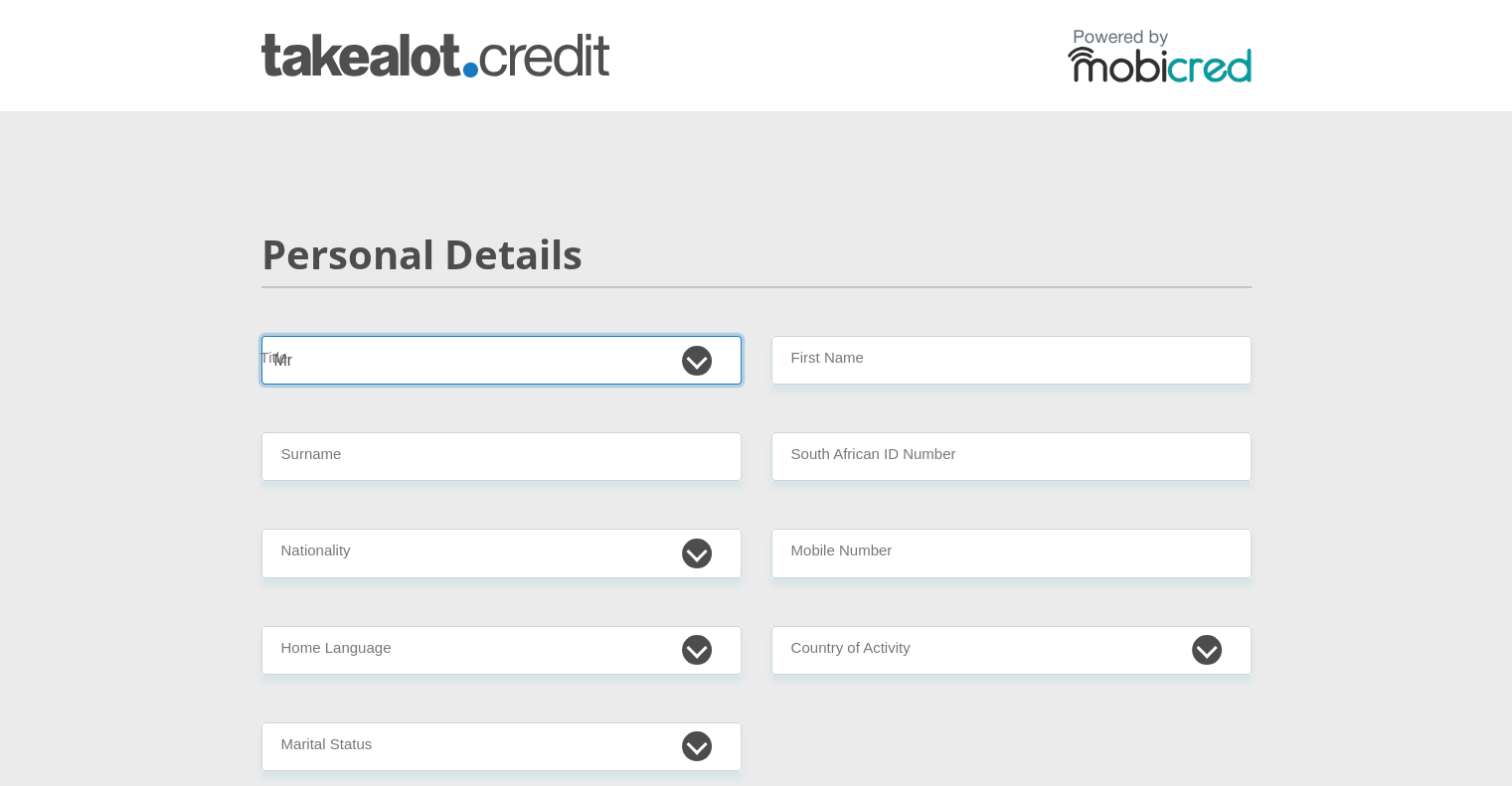 click on "Mr
Ms
Mrs
Dr
Other" at bounding box center [501, 360] 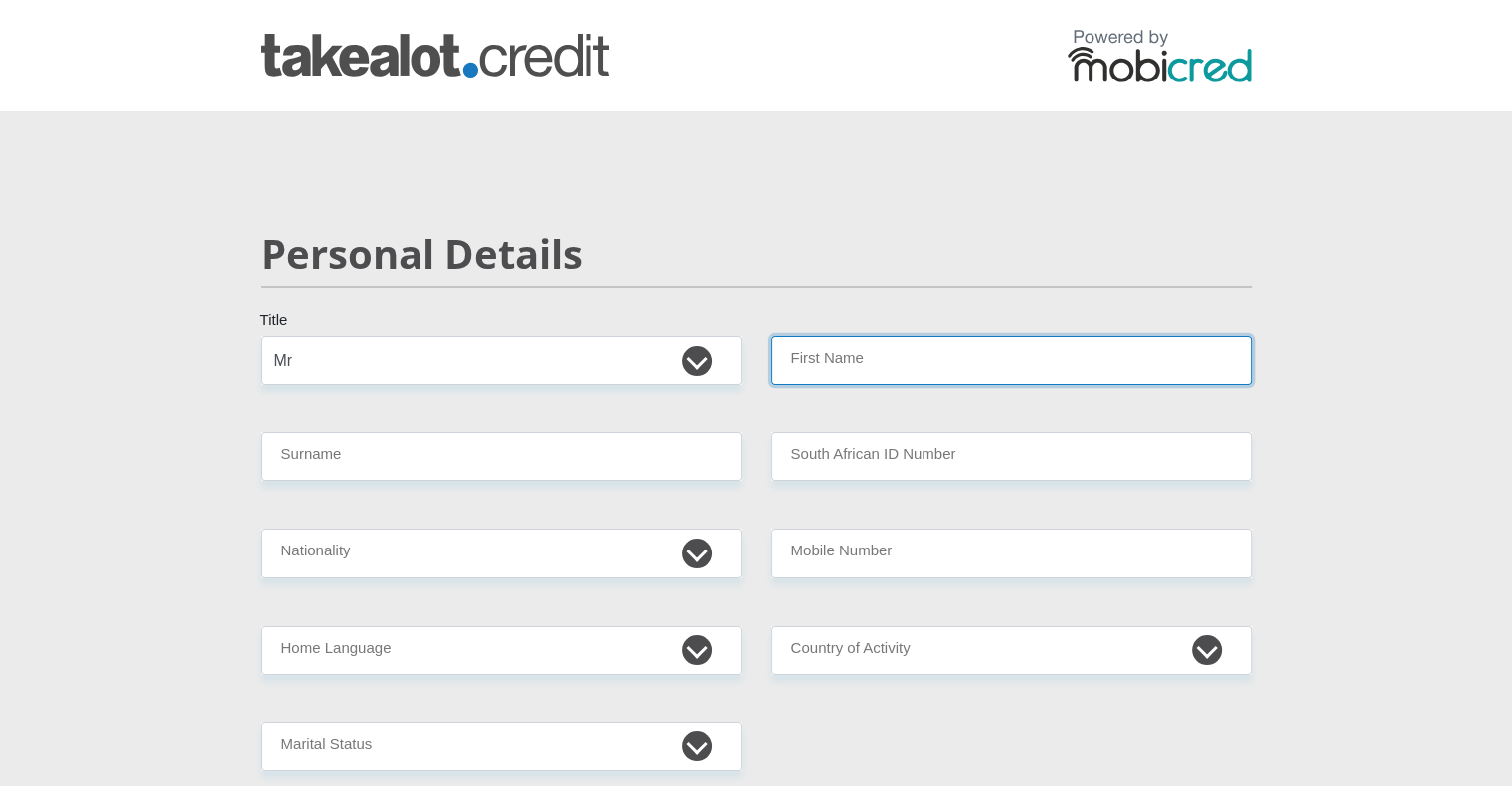 click on "First Name" at bounding box center [1011, 360] 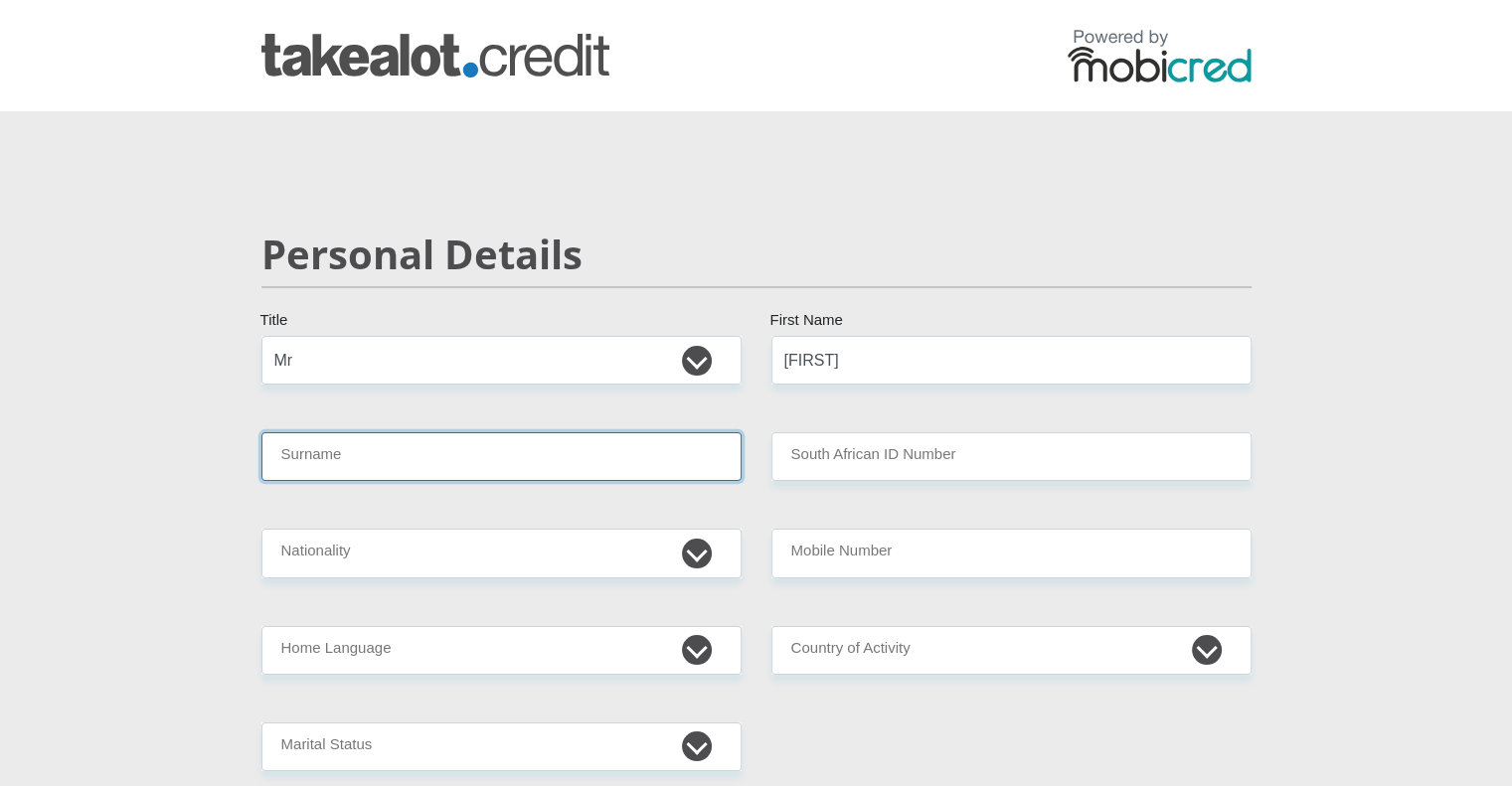 click on "Surname" at bounding box center (501, 456) 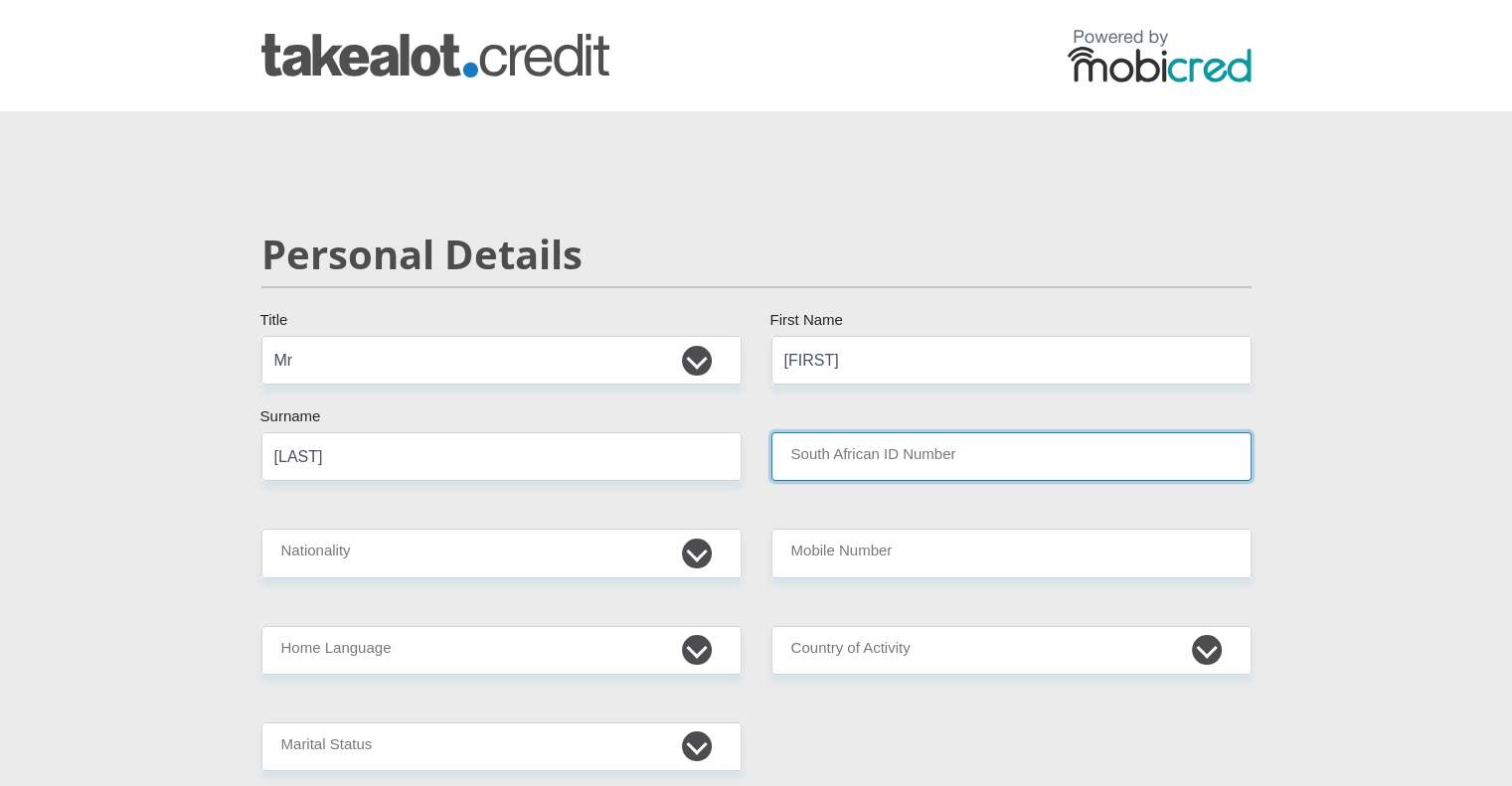 click on "South African ID Number" at bounding box center (1011, 456) 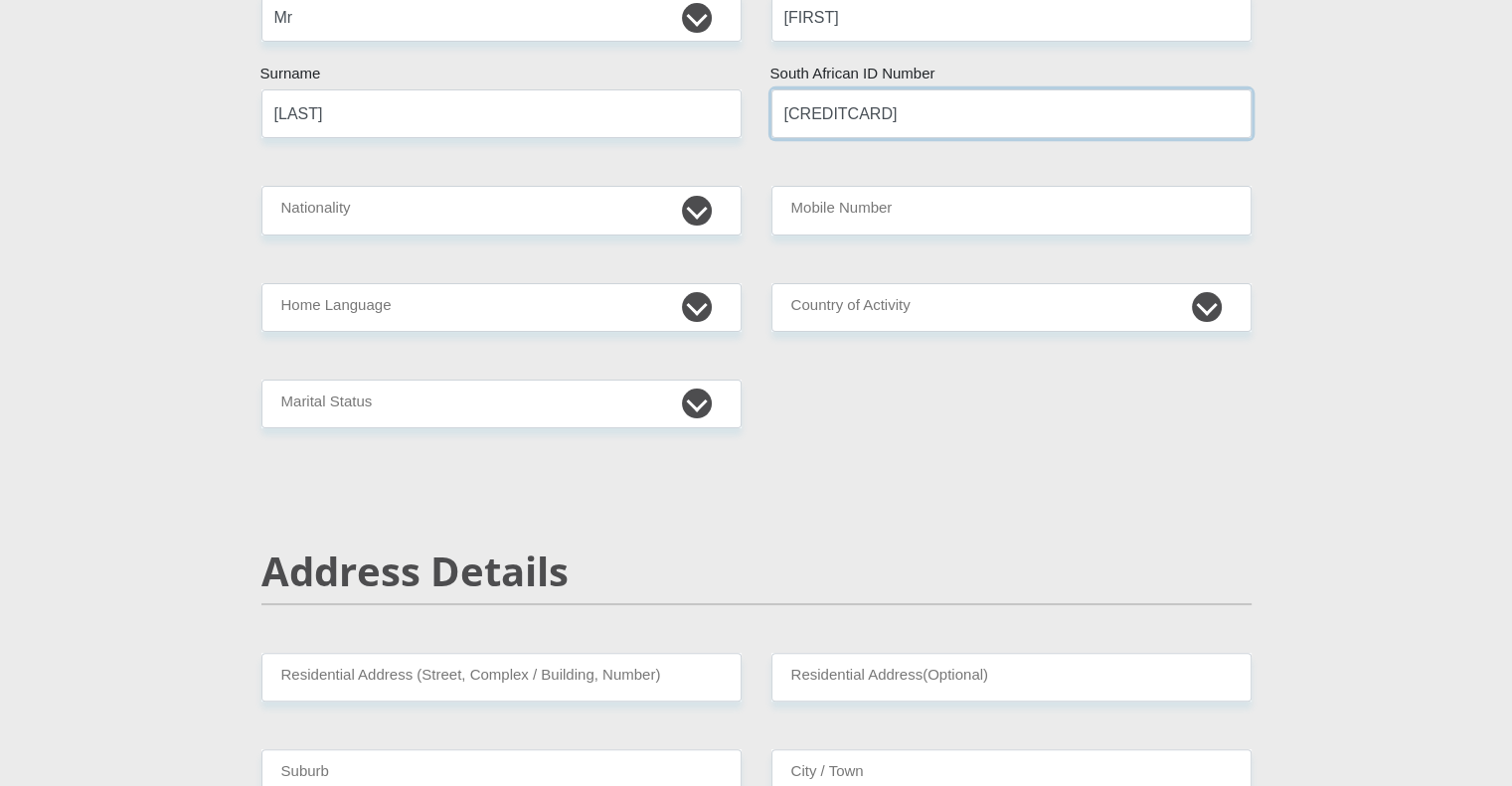 scroll, scrollTop: 298, scrollLeft: 0, axis: vertical 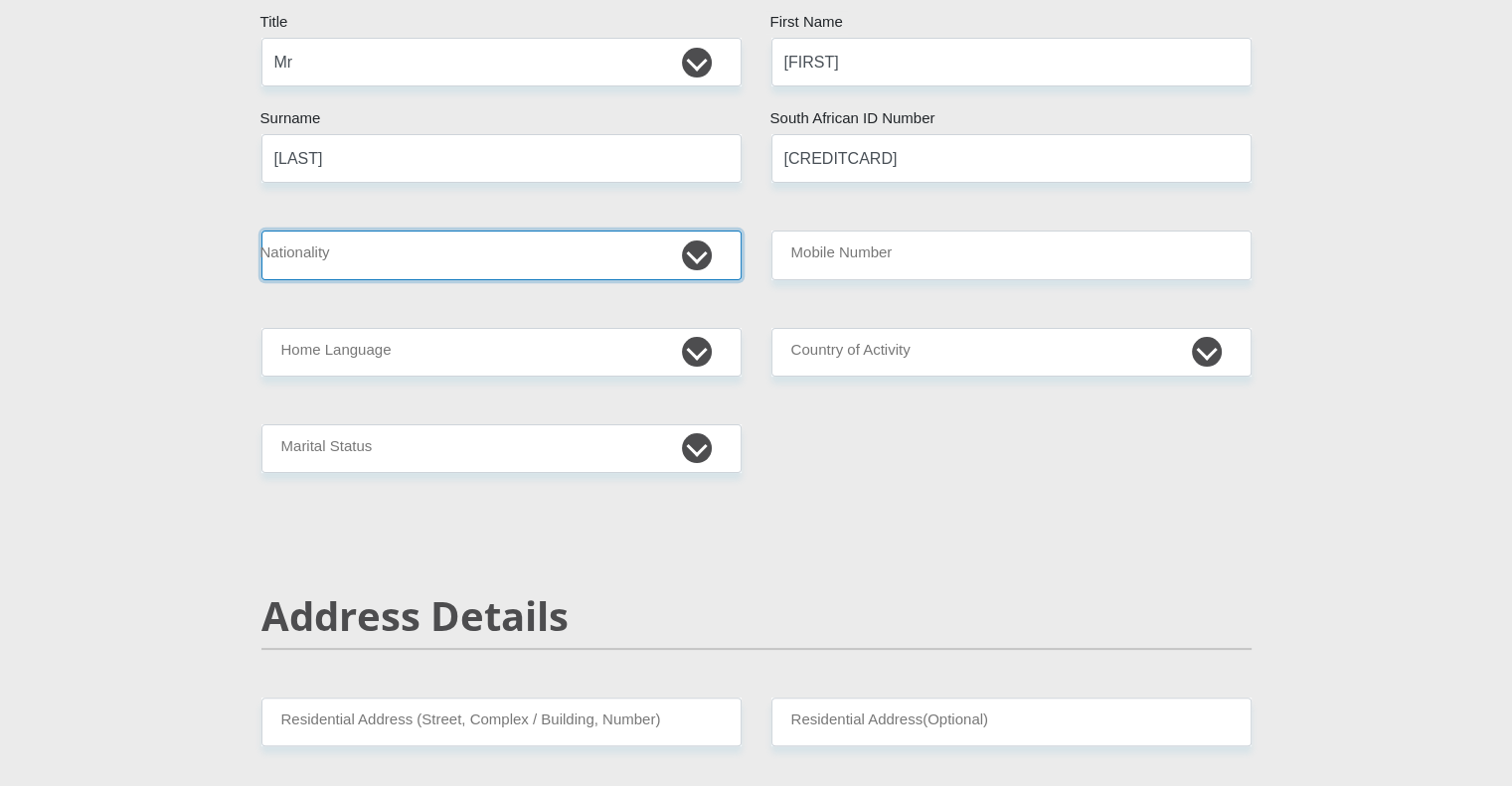 click on "South Africa
Afghanistan
Aland Islands
Albania
Algeria
America Samoa
American Virgin Islands
Andorra
Angola
Anguilla
Antarctica
Antigua and Barbuda
Argentina
Armenia
Aruba
Ascension Island
Australia
Austria
Azerbaijan
Bahamas
Bahrain
Bangladesh
Barbados
Chad" at bounding box center [501, 254] 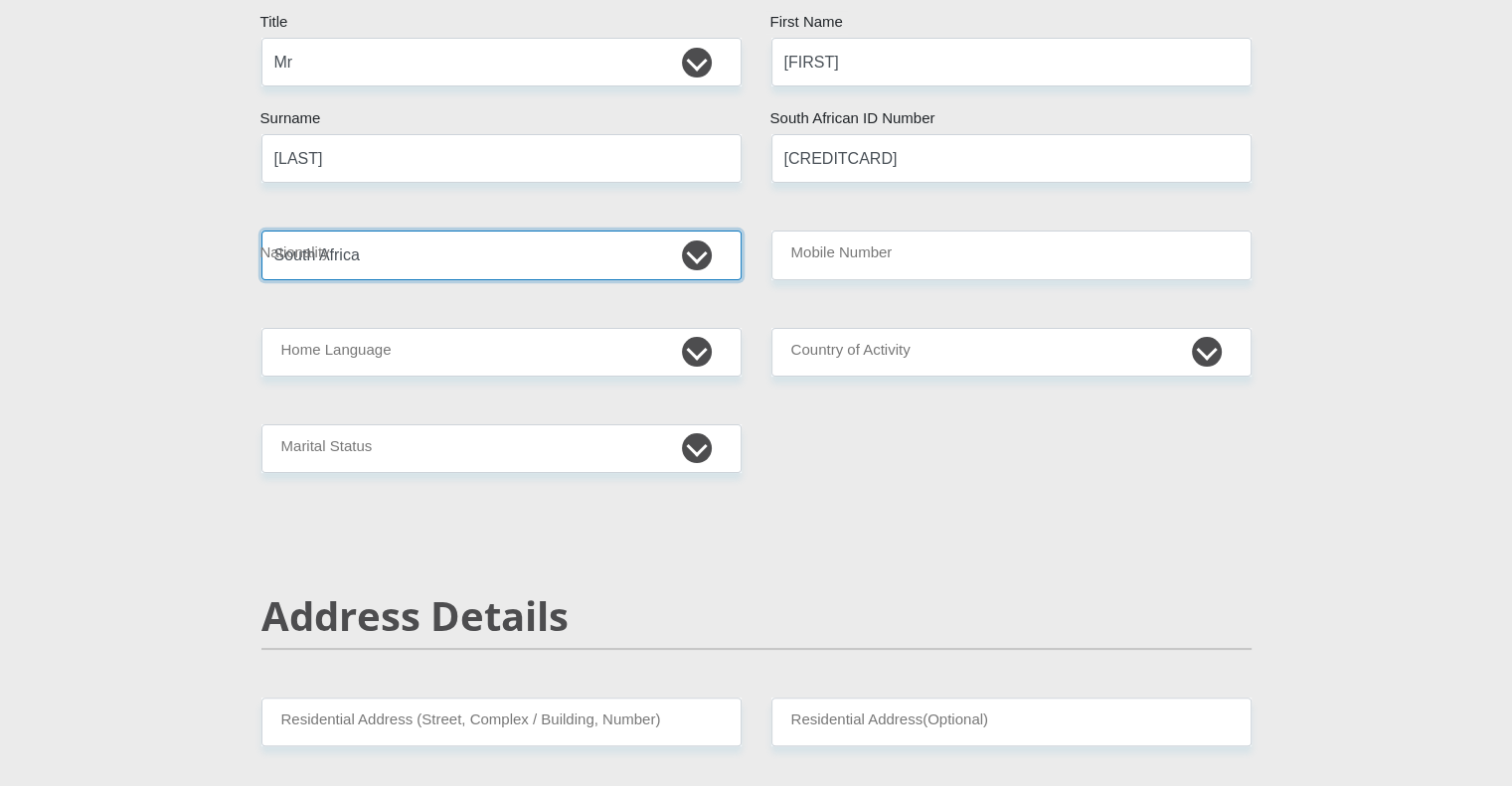 click on "South Africa
Afghanistan
Aland Islands
Albania
Algeria
America Samoa
American Virgin Islands
Andorra
Angola
Anguilla
Antarctica
Antigua and Barbuda
Argentina
Armenia
Aruba
Ascension Island
Australia
Austria
Azerbaijan
Bahamas
Bahrain
Bangladesh
Barbados
Chad" at bounding box center [501, 254] 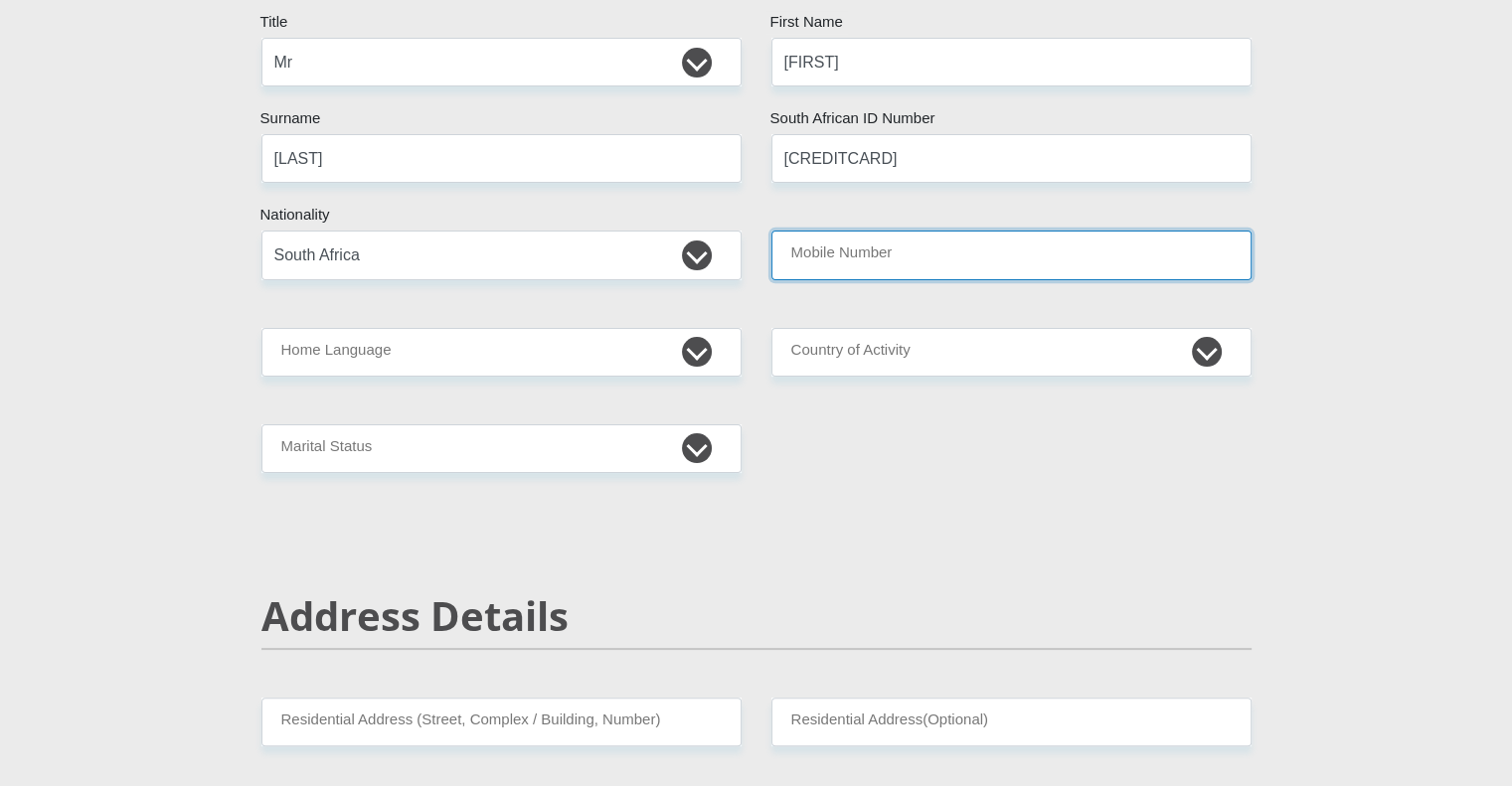 click on "Mobile Number" at bounding box center [1011, 254] 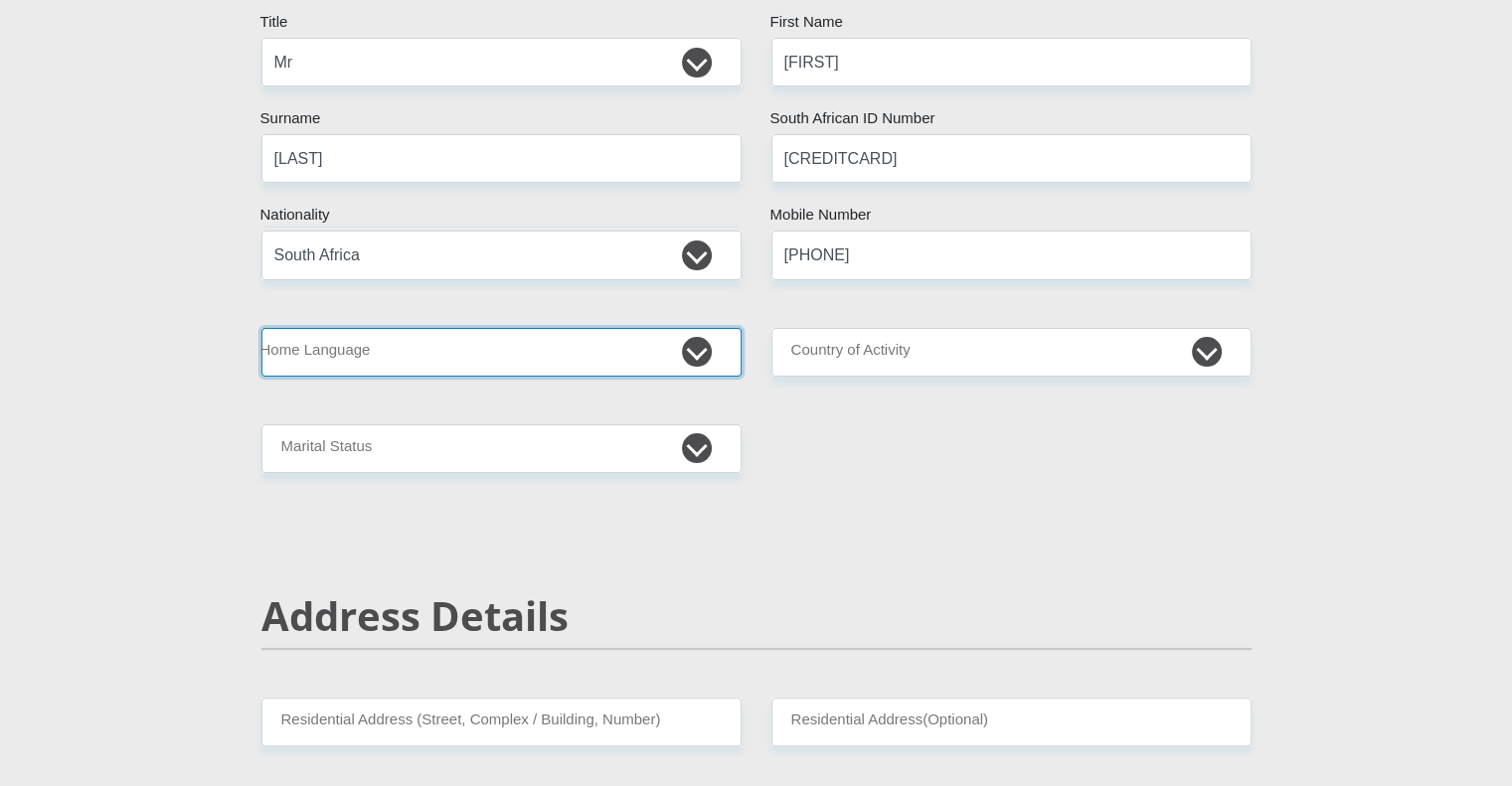 click on "Afrikaans
English
Sepedi
South Ndebele
Southern Sotho
Swati
Tsonga
Tswana
Venda
Xhosa
Zulu
Other" at bounding box center (501, 352) 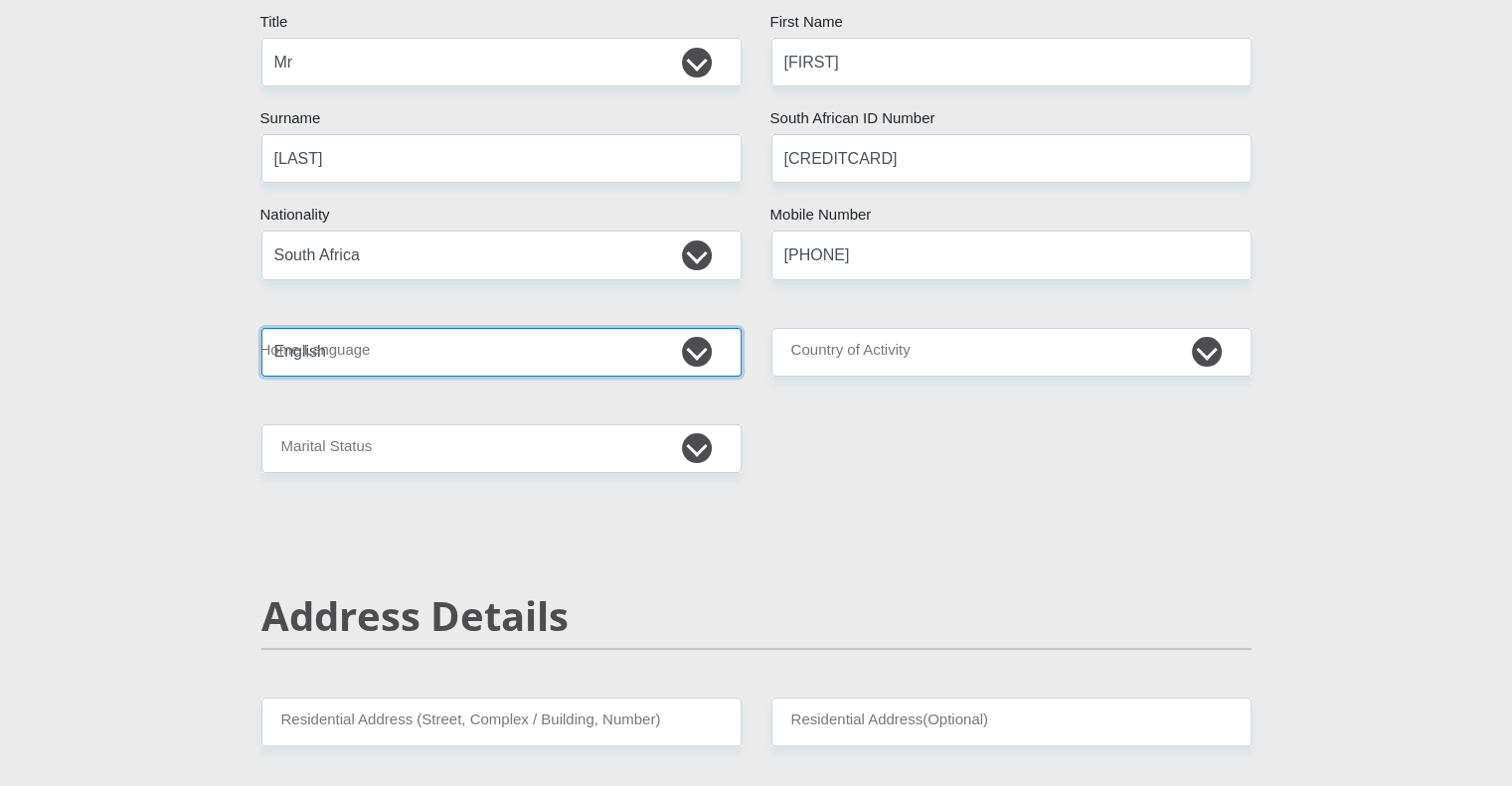 click on "Afrikaans
English
Sepedi
South Ndebele
Southern Sotho
Swati
Tsonga
Tswana
Venda
Xhosa
Zulu
Other" at bounding box center (501, 352) 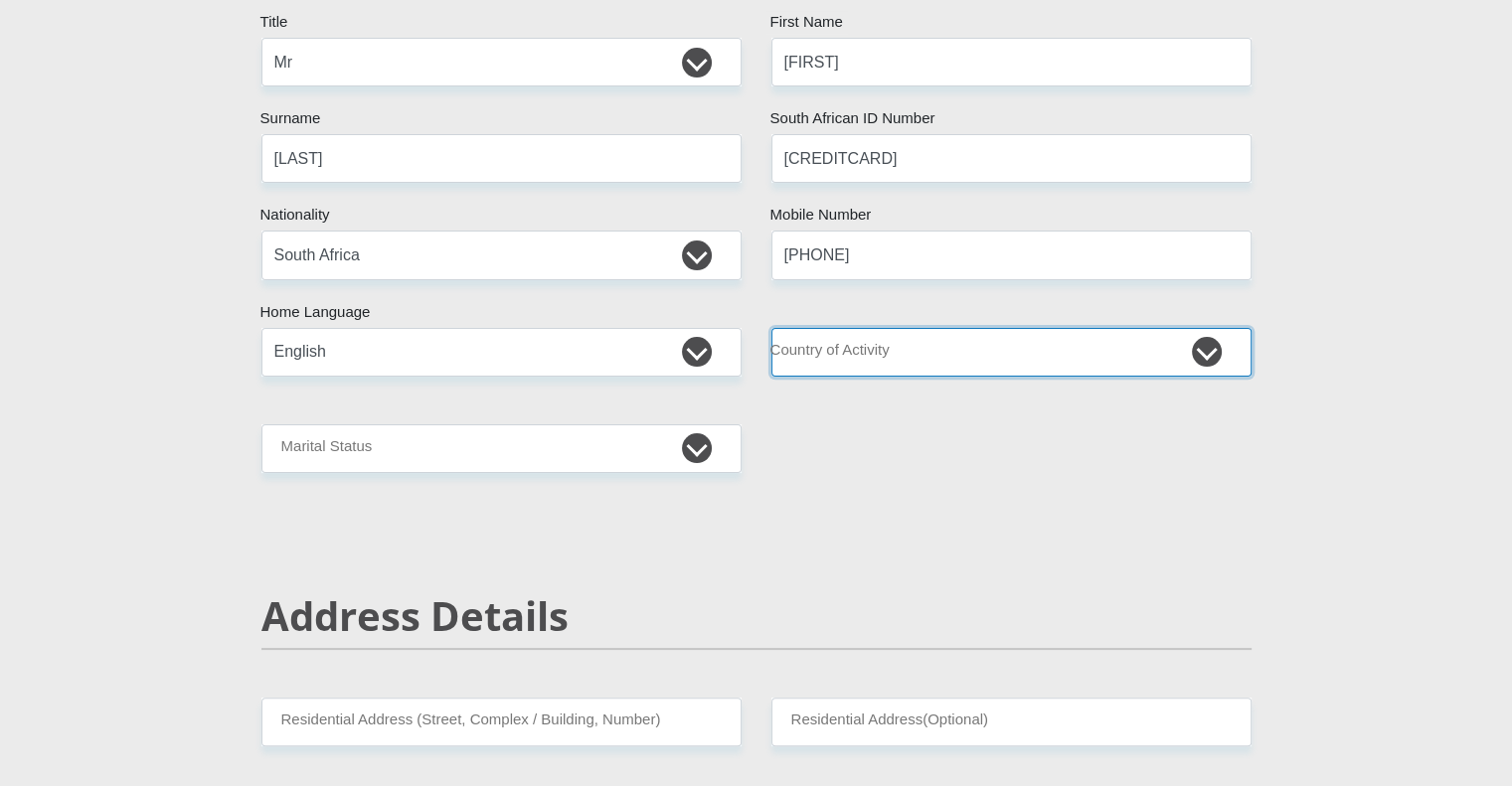 drag, startPoint x: 907, startPoint y: 347, endPoint x: 896, endPoint y: 365, distance: 21.095023 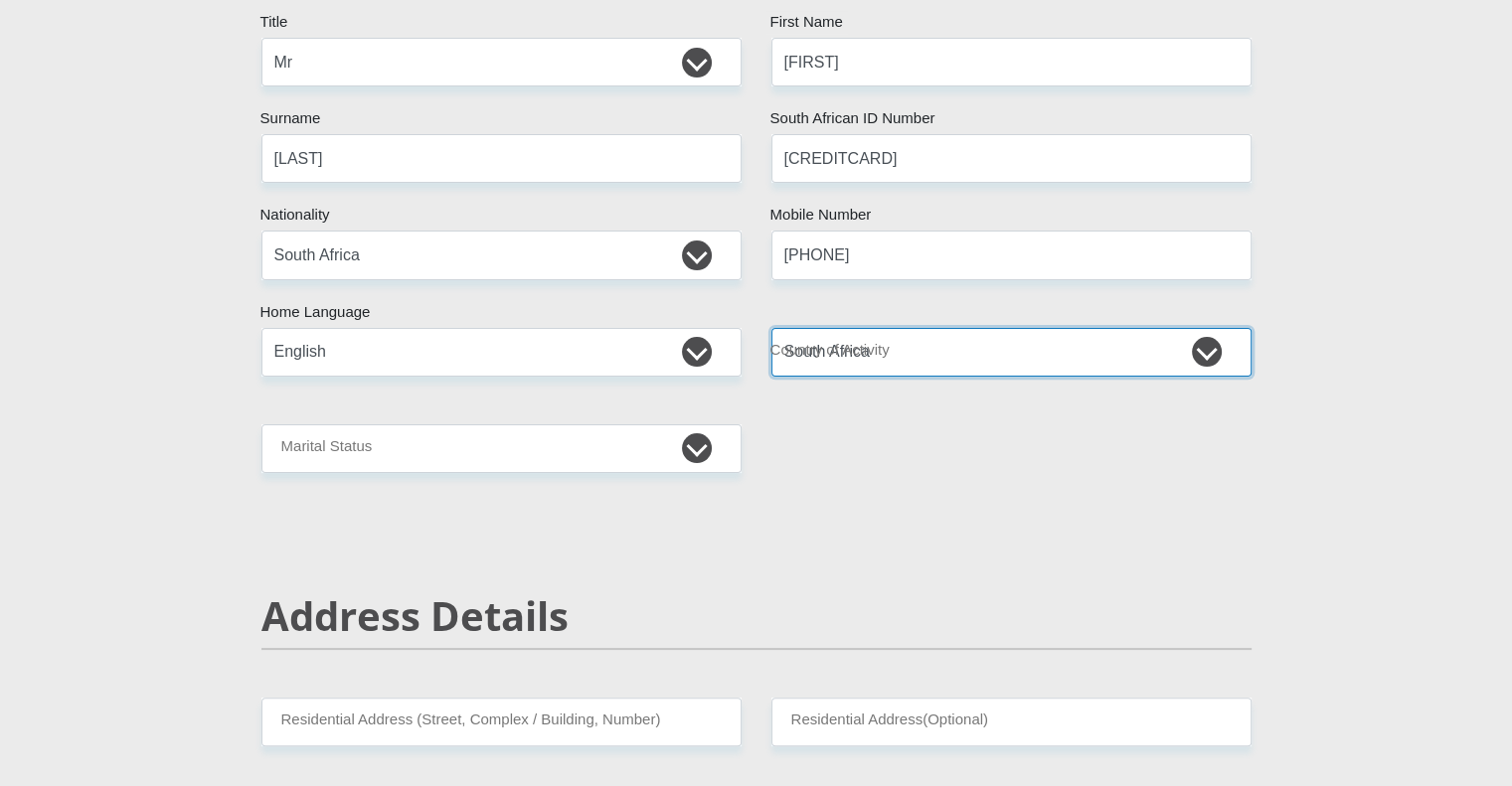 click on "South Africa
Afghanistan
Aland Islands
Albania
Algeria
America Samoa
American Virgin Islands
Andorra
Angola
Anguilla
Antarctica
Antigua and Barbuda
Argentina
Armenia
Aruba
Ascension Island
Australia
Austria
Azerbaijan
Chad" at bounding box center (1011, 352) 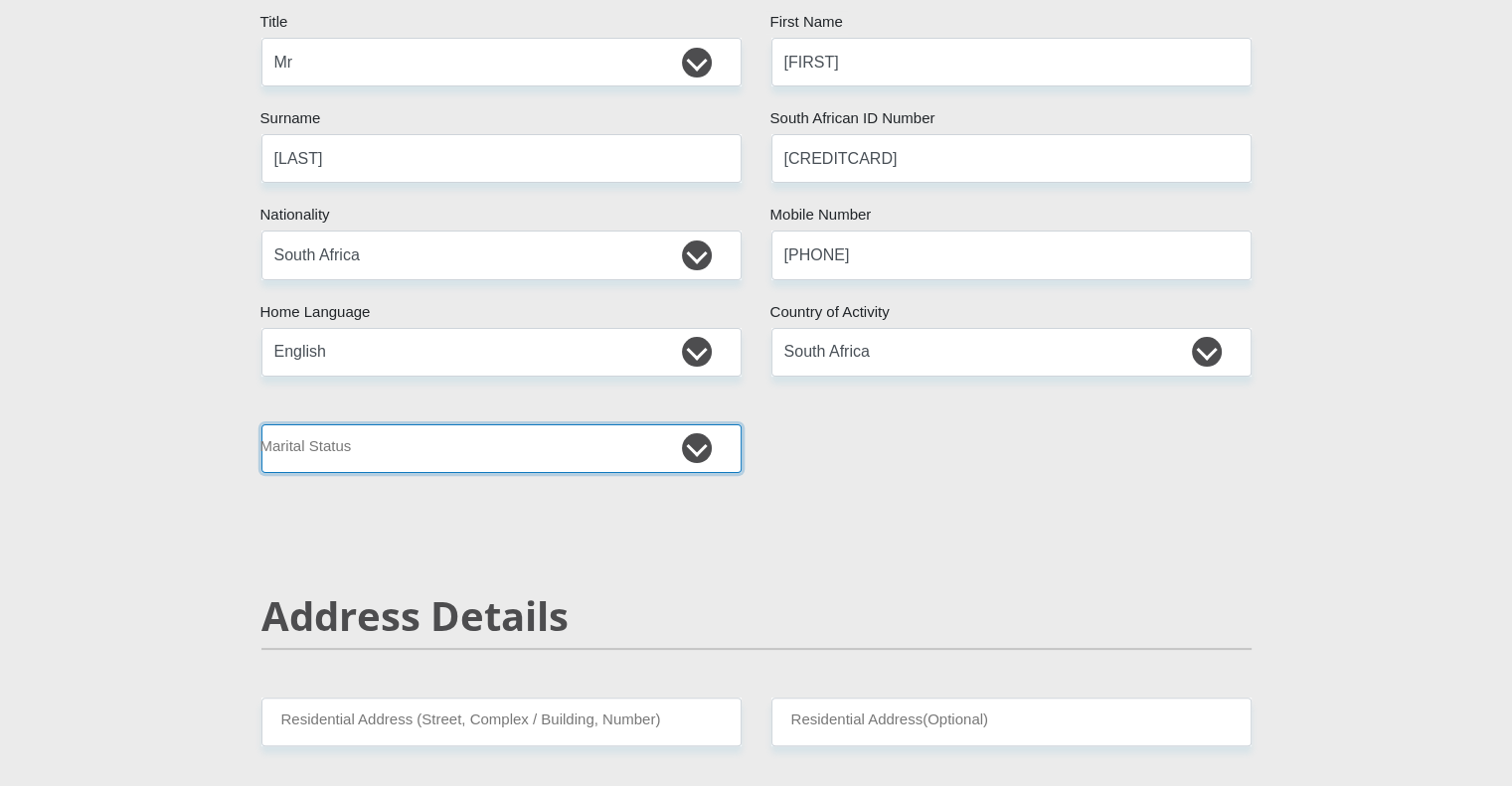 click on "Married ANC
Single
Divorced
Widowed
Married COP or Customary Law" at bounding box center (501, 448) 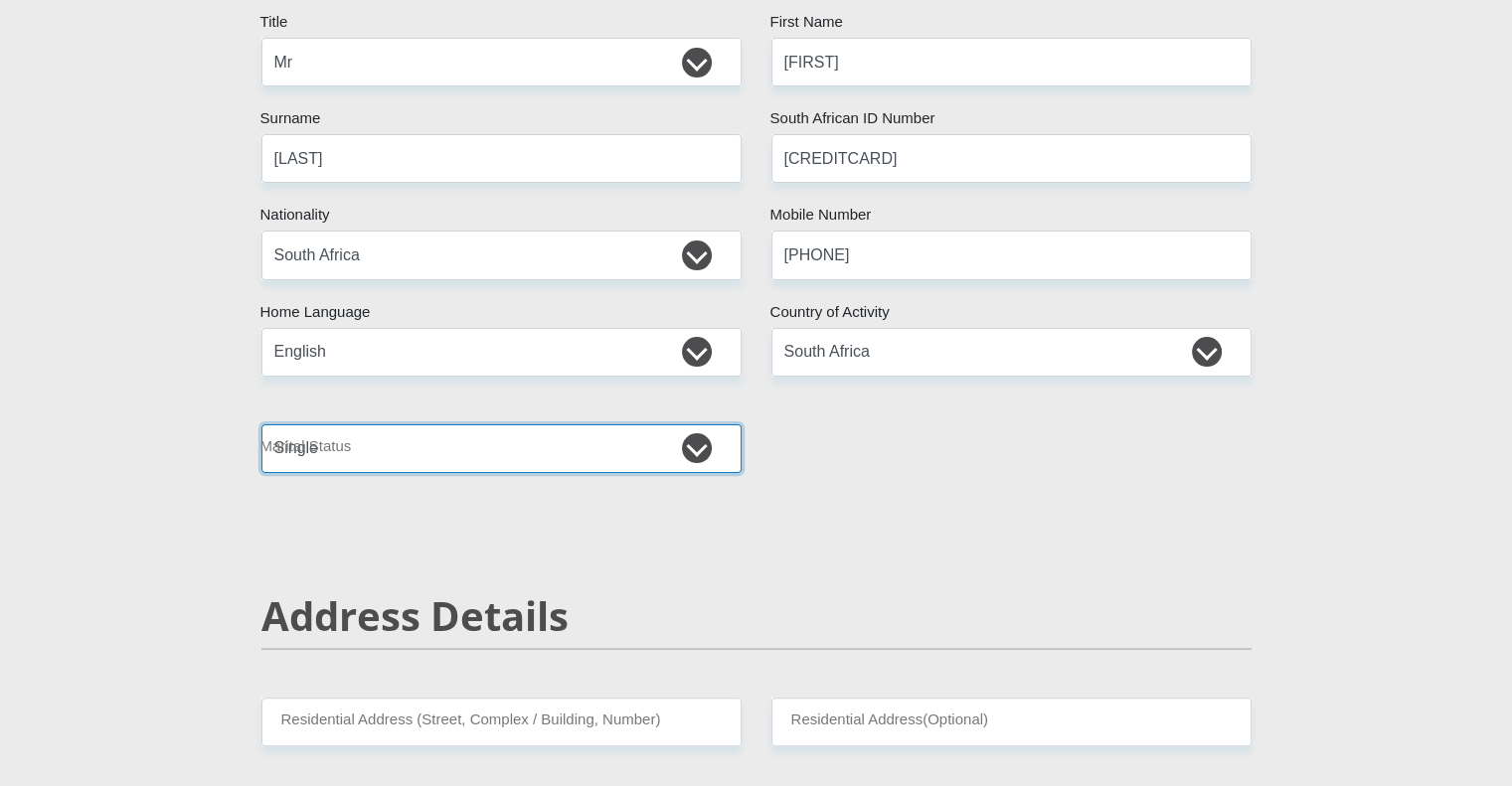 click on "Married ANC
Single
Divorced
Widowed
Married COP or Customary Law" at bounding box center (501, 448) 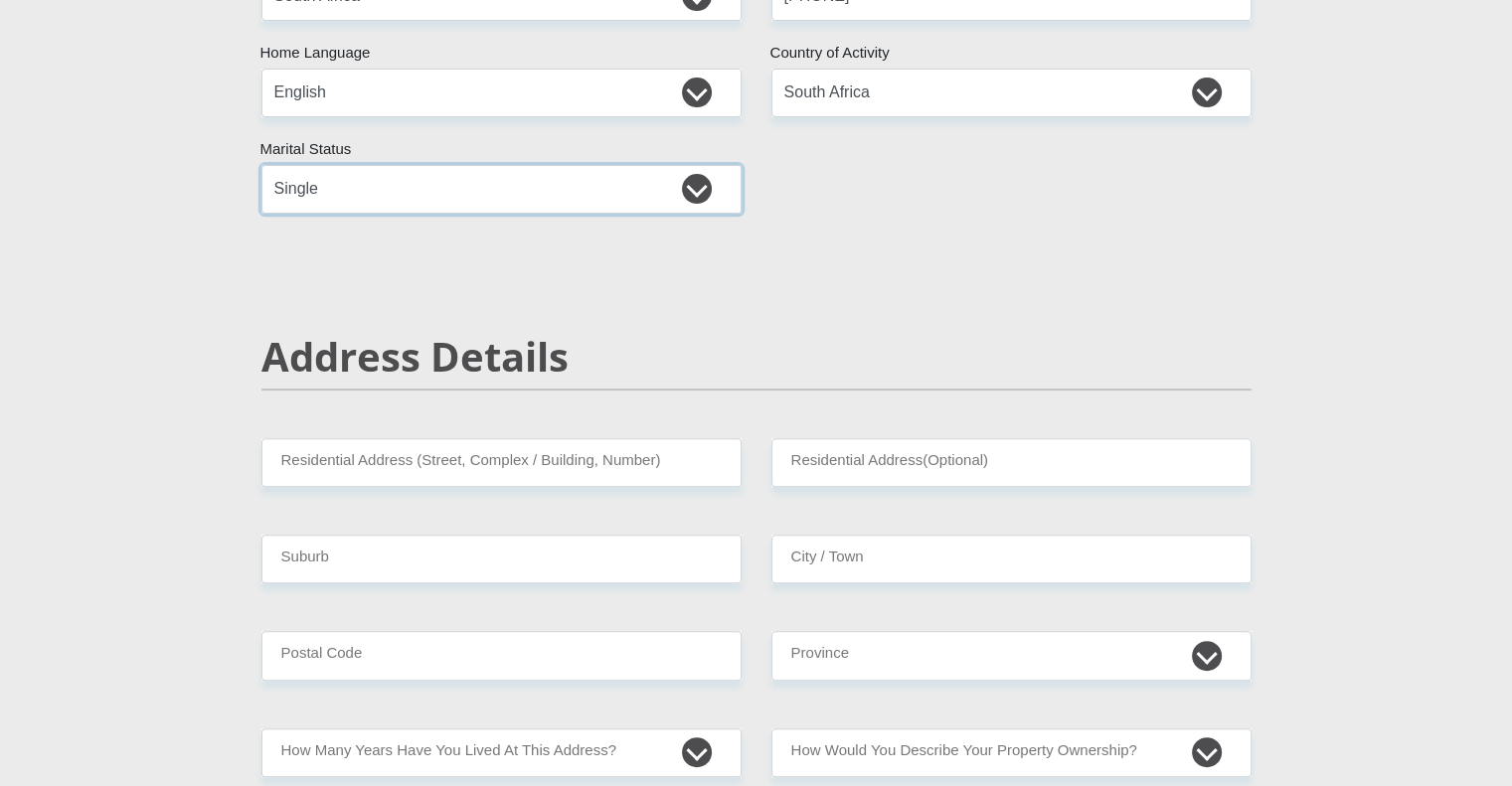 scroll, scrollTop: 696, scrollLeft: 0, axis: vertical 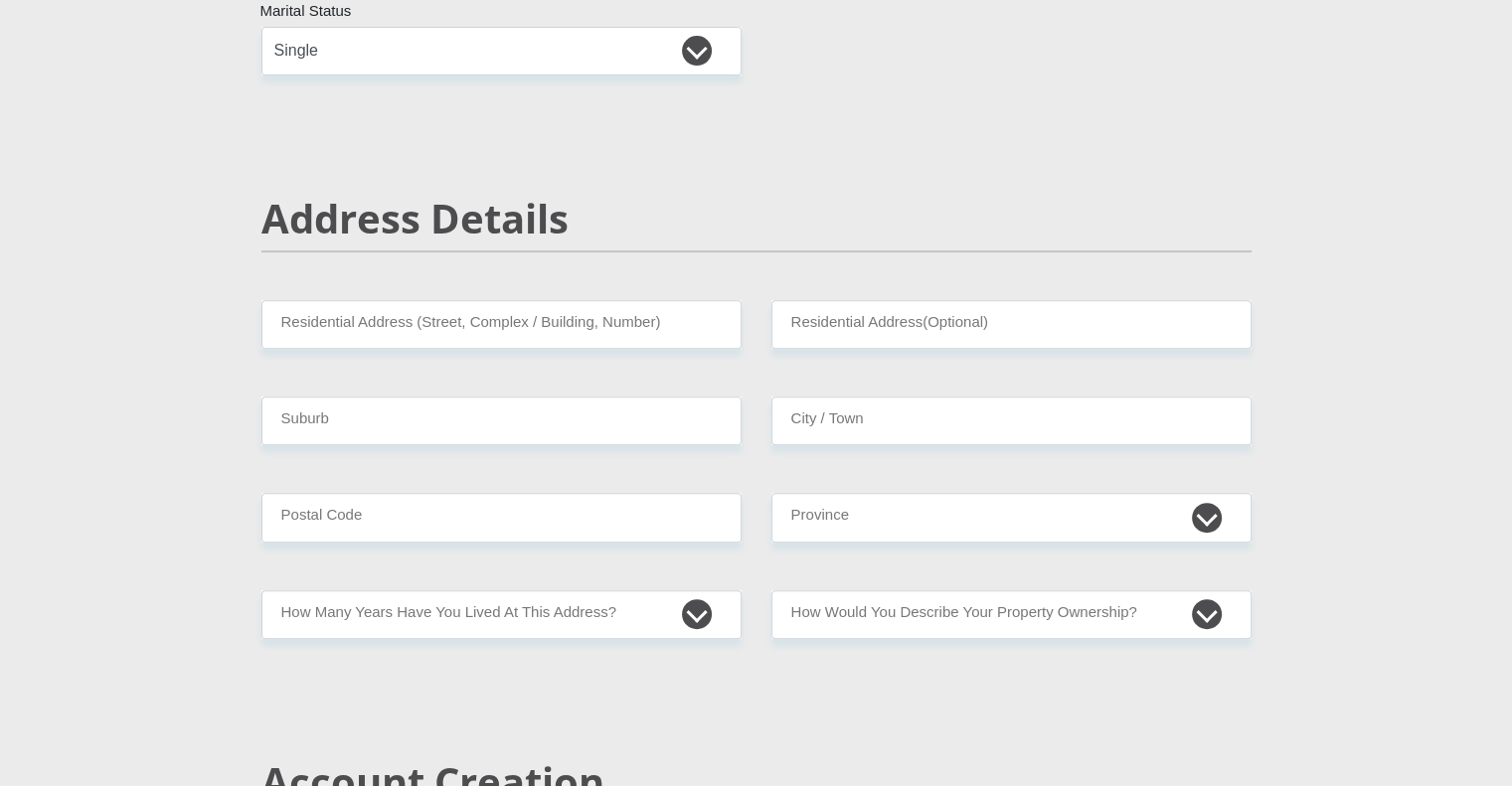 click on "Address Details" at bounding box center (756, 247) 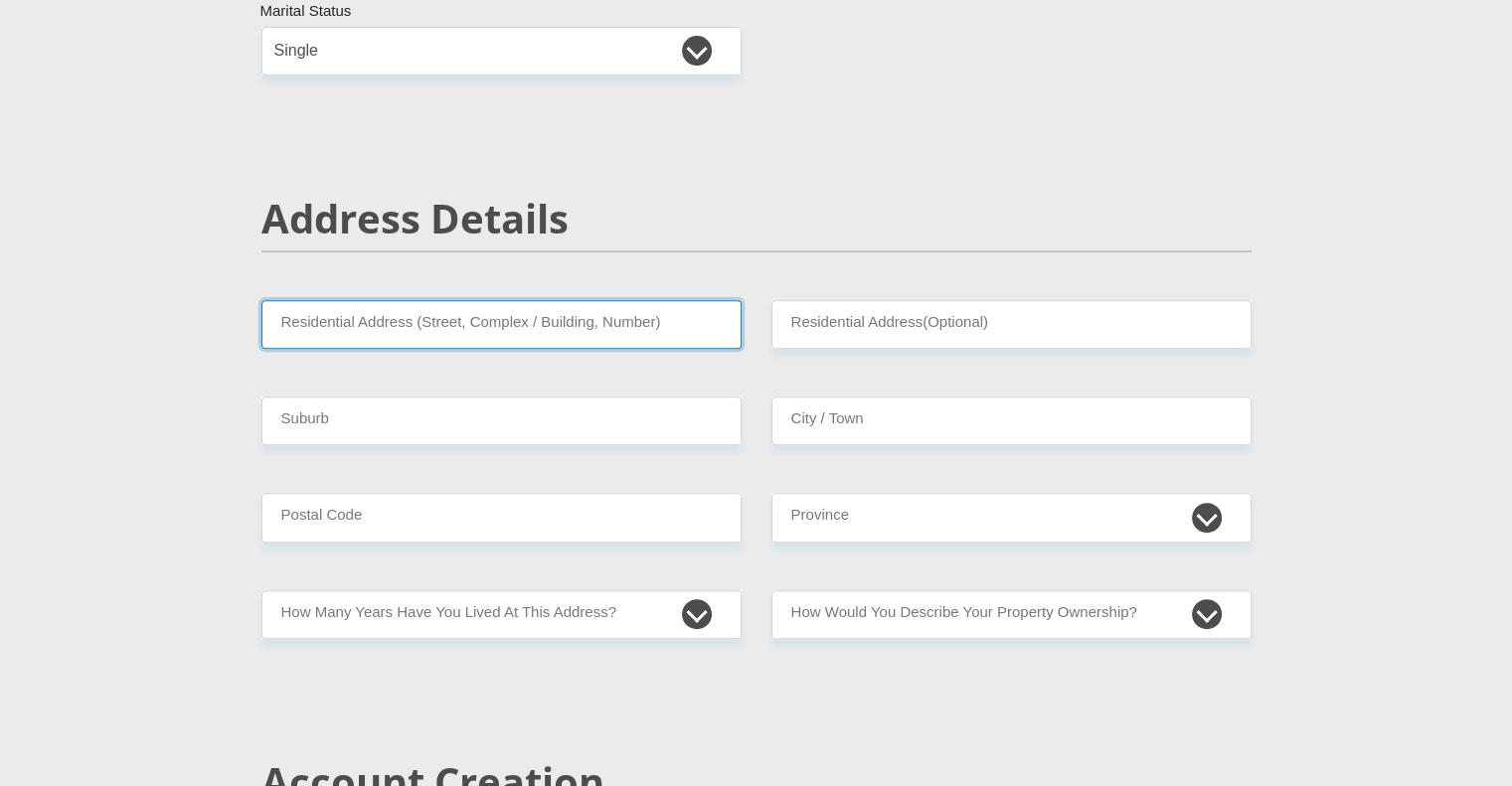 click on "Residential Address (Street, Complex / Building, Number)" at bounding box center [501, 324] 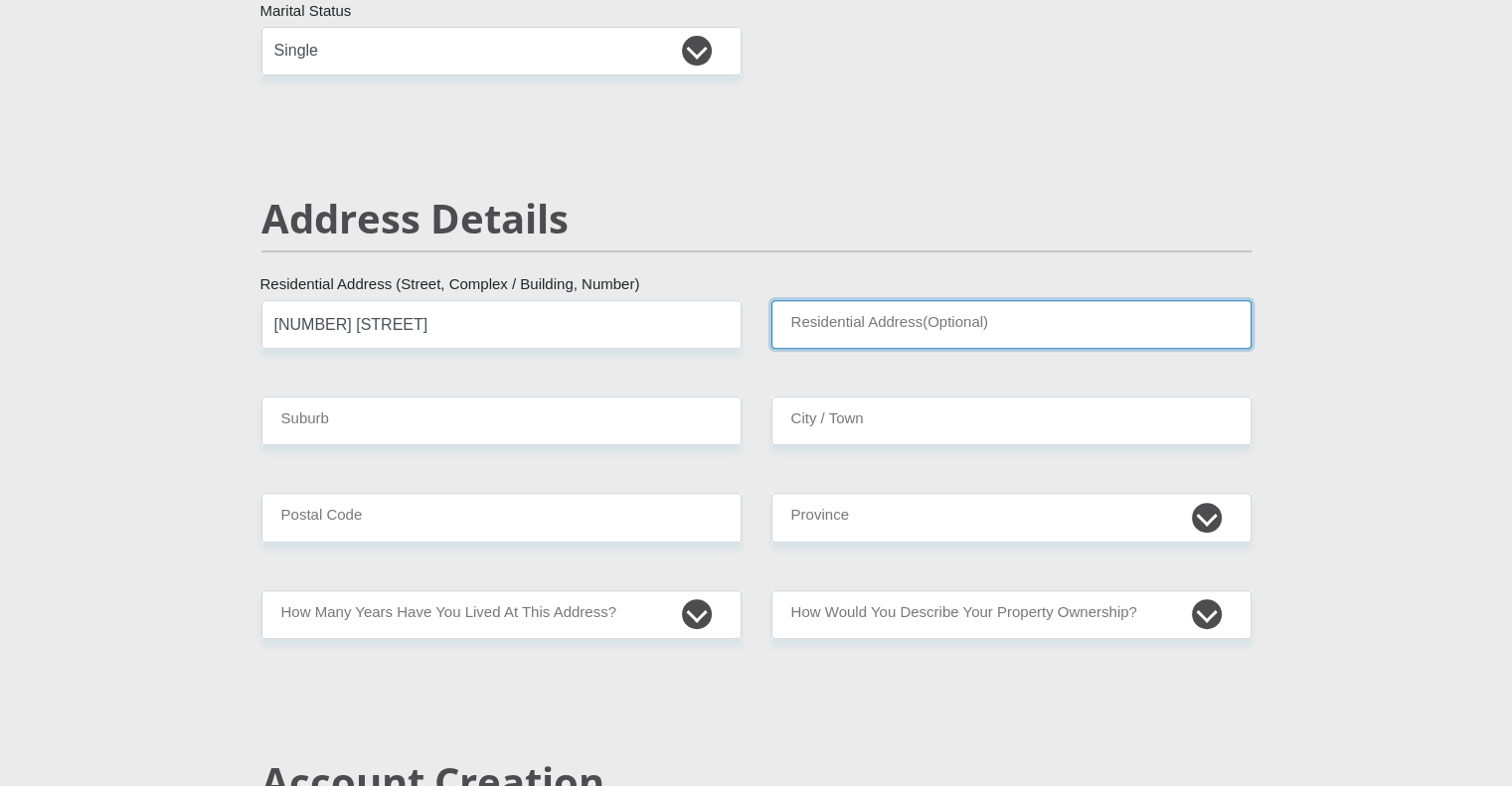 click on "Residential Address(Optional)" at bounding box center [1011, 324] 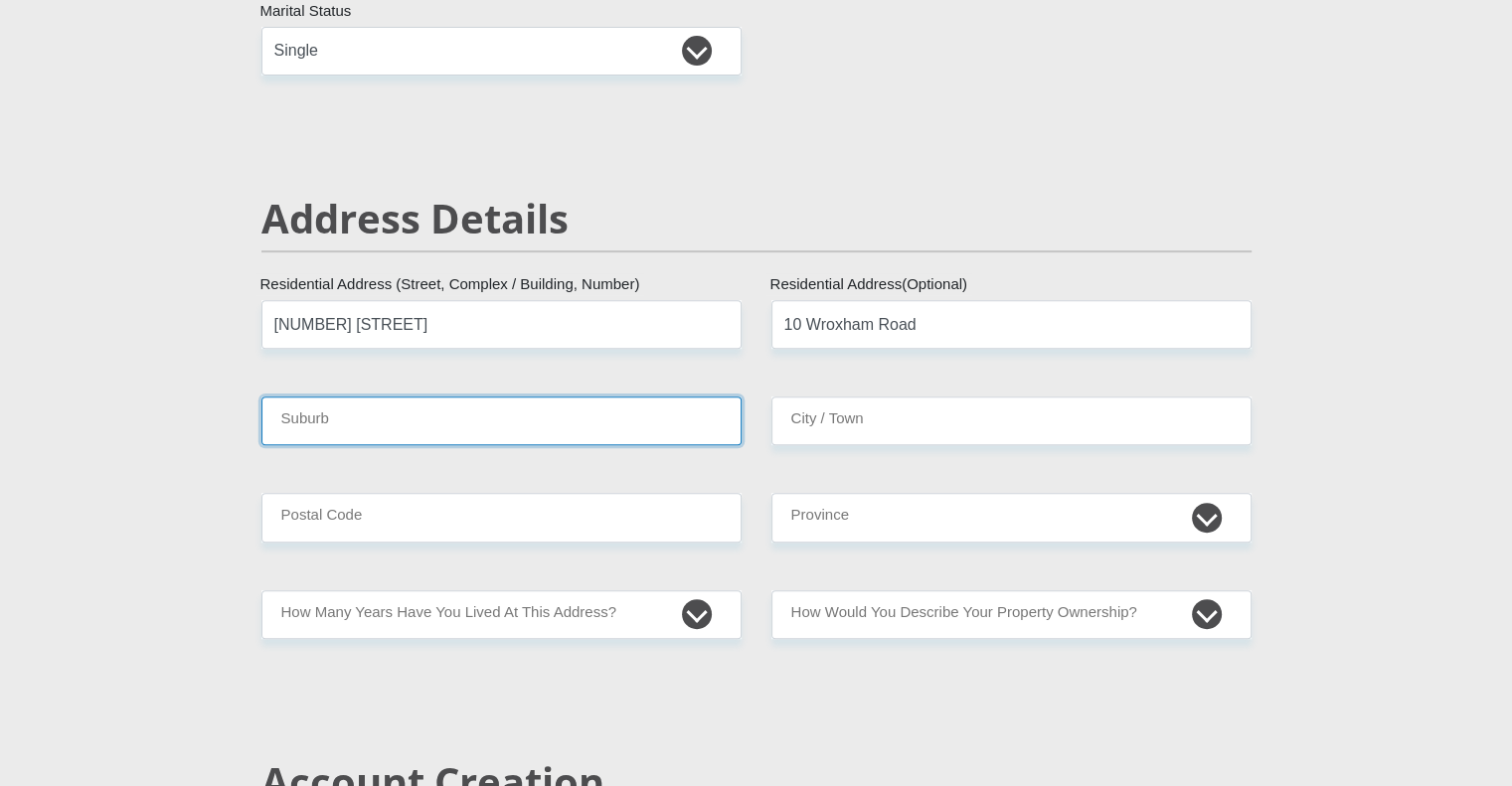 click on "Suburb" at bounding box center (501, 420) 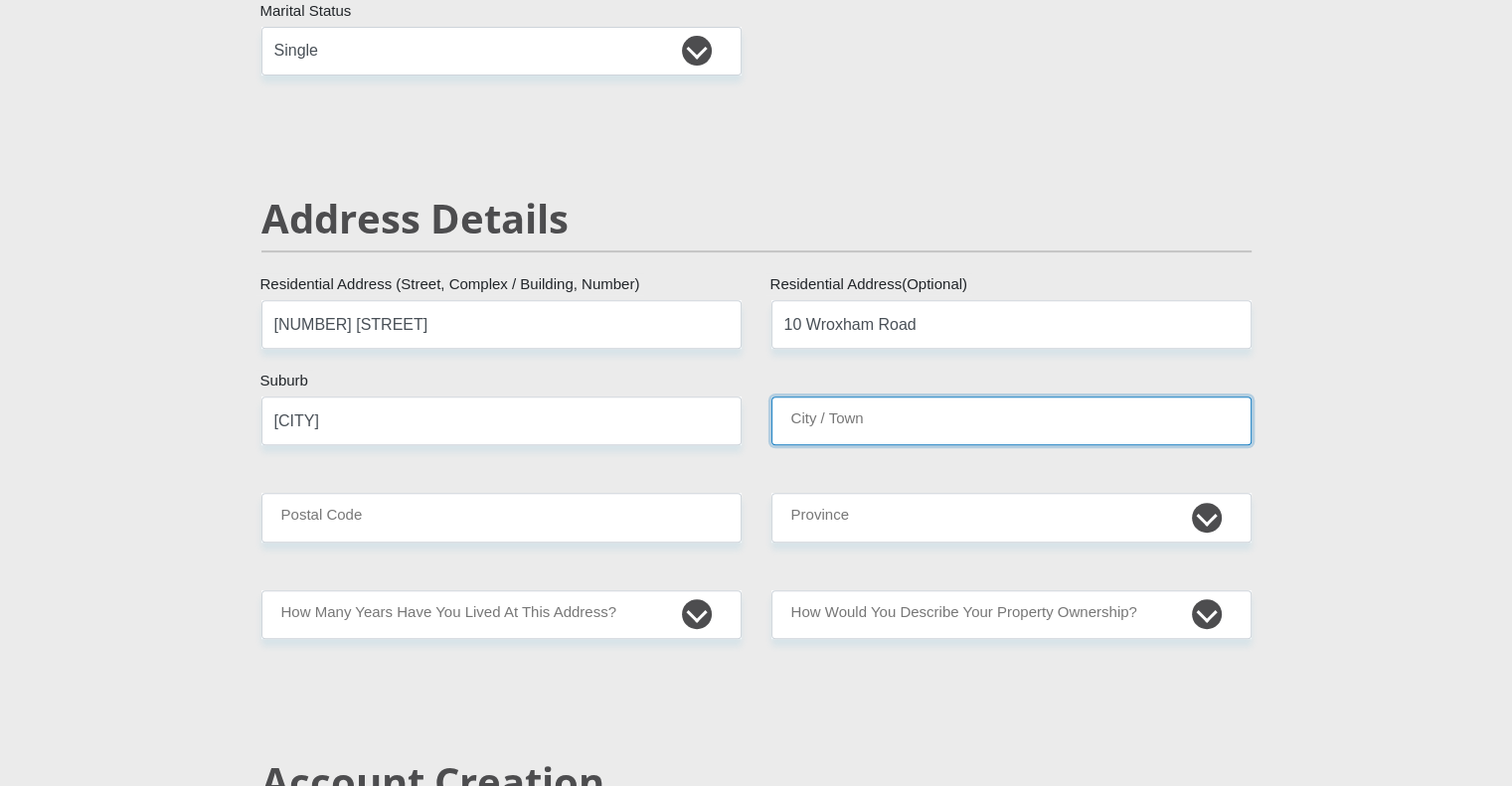 click on "City / Town" at bounding box center [1011, 420] 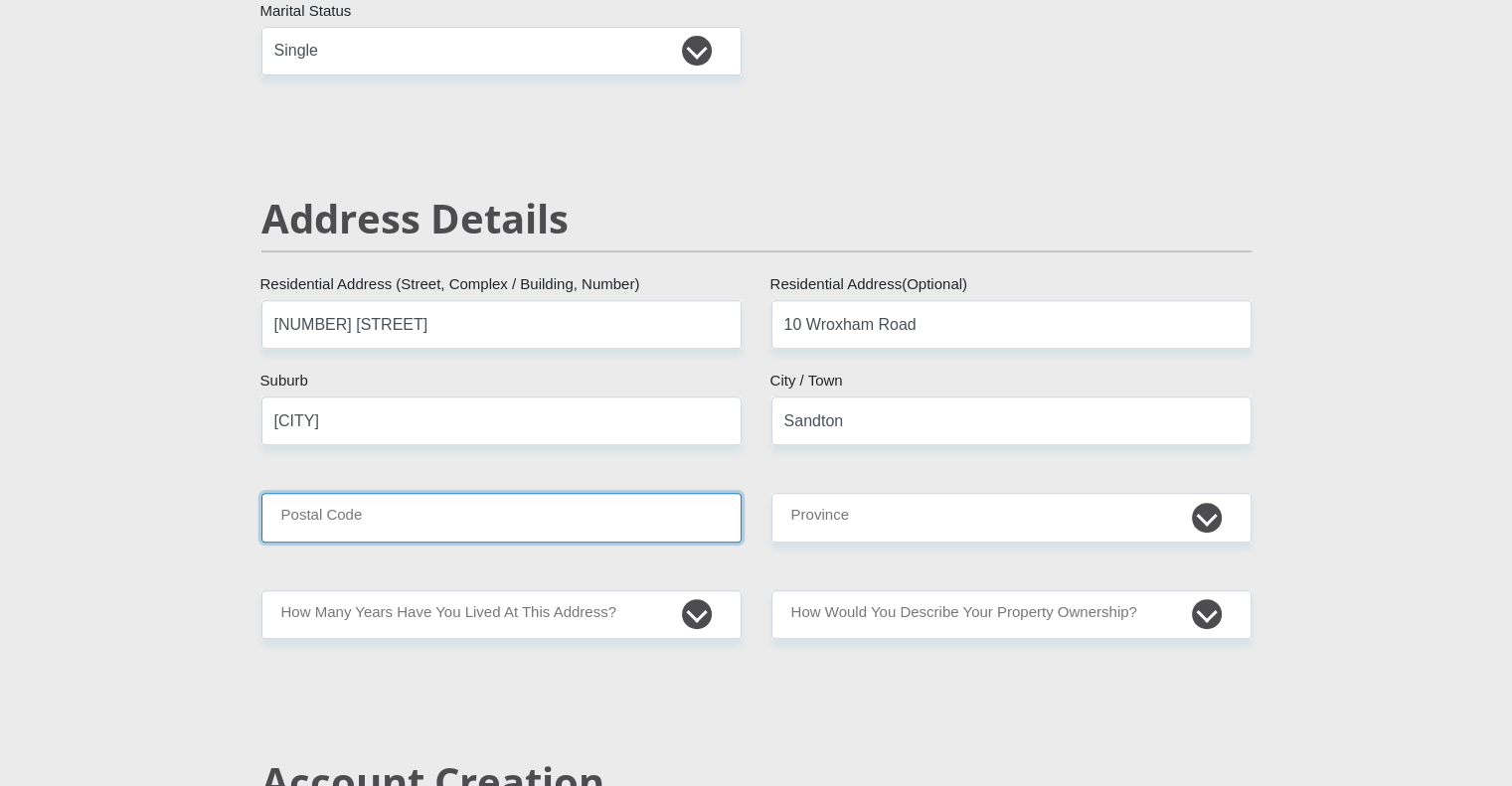 click on "Postal Code" at bounding box center (501, 517) 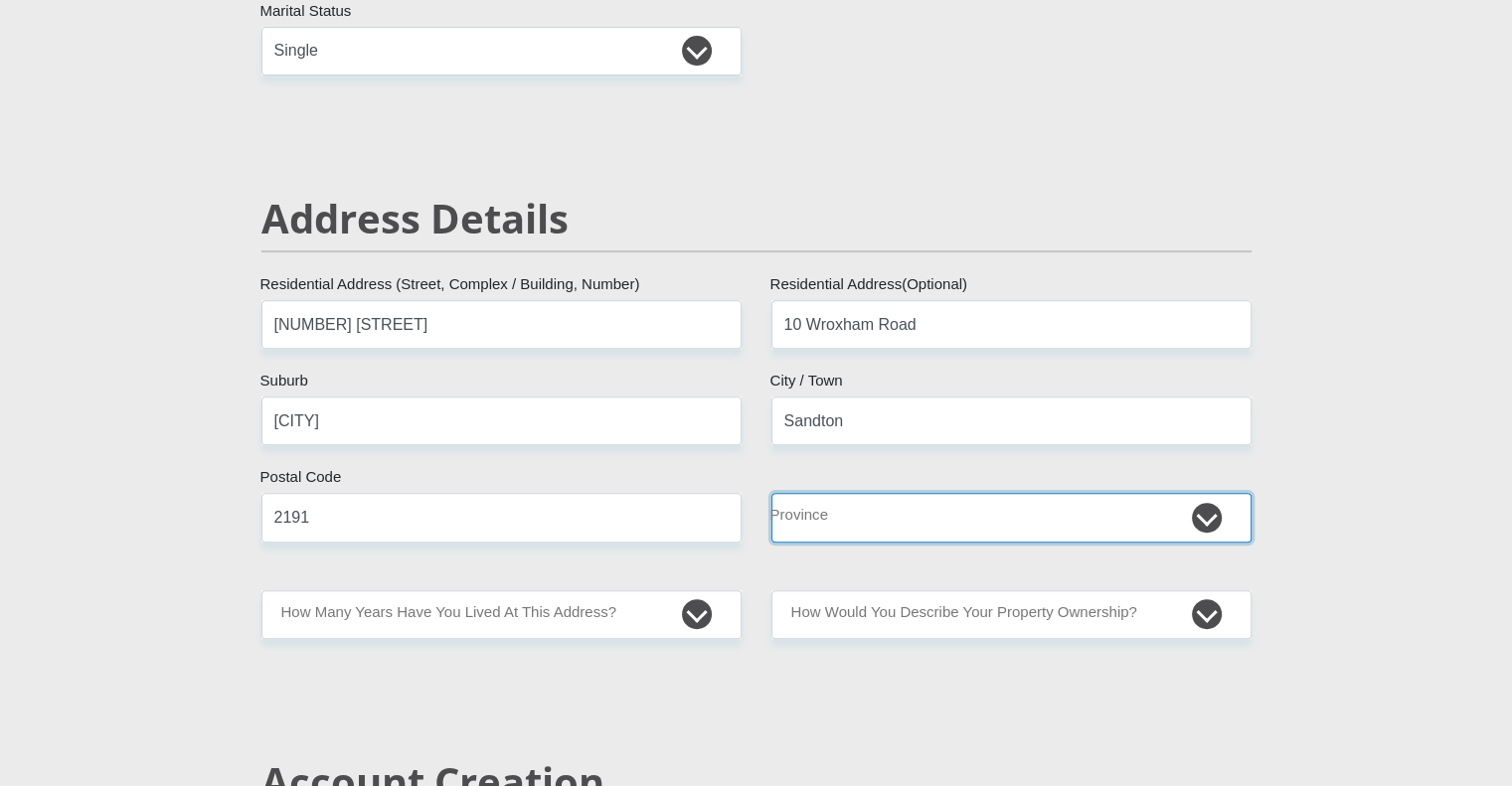click on "Eastern Cape
Free State
Gauteng
KwaZulu-Natal
Limpopo
Mpumalanga
Northern Cape
North West
Western Cape" at bounding box center (1011, 517) 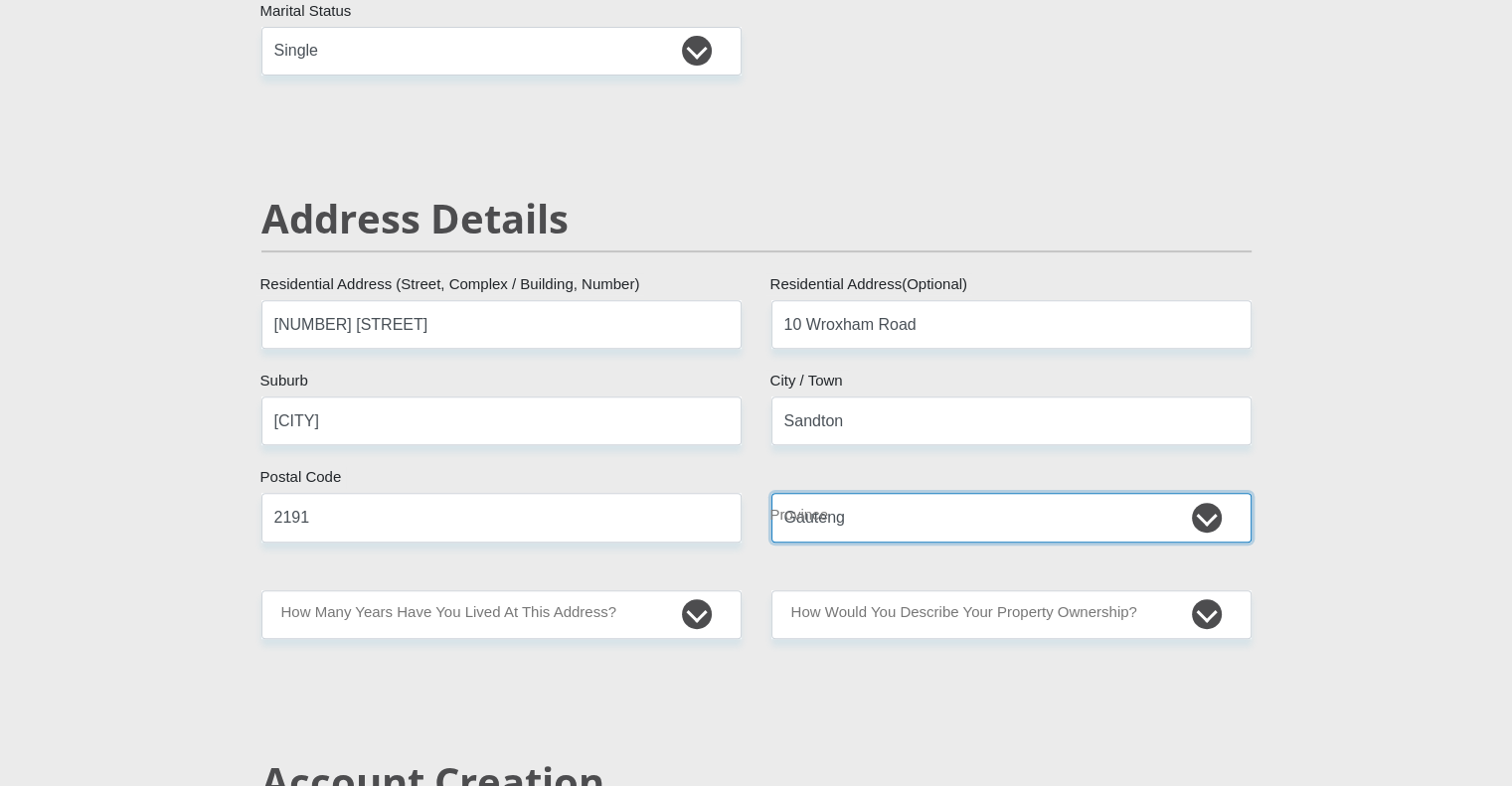 click on "Eastern Cape
Free State
Gauteng
KwaZulu-Natal
Limpopo
Mpumalanga
Northern Cape
North West
Western Cape" at bounding box center (1011, 517) 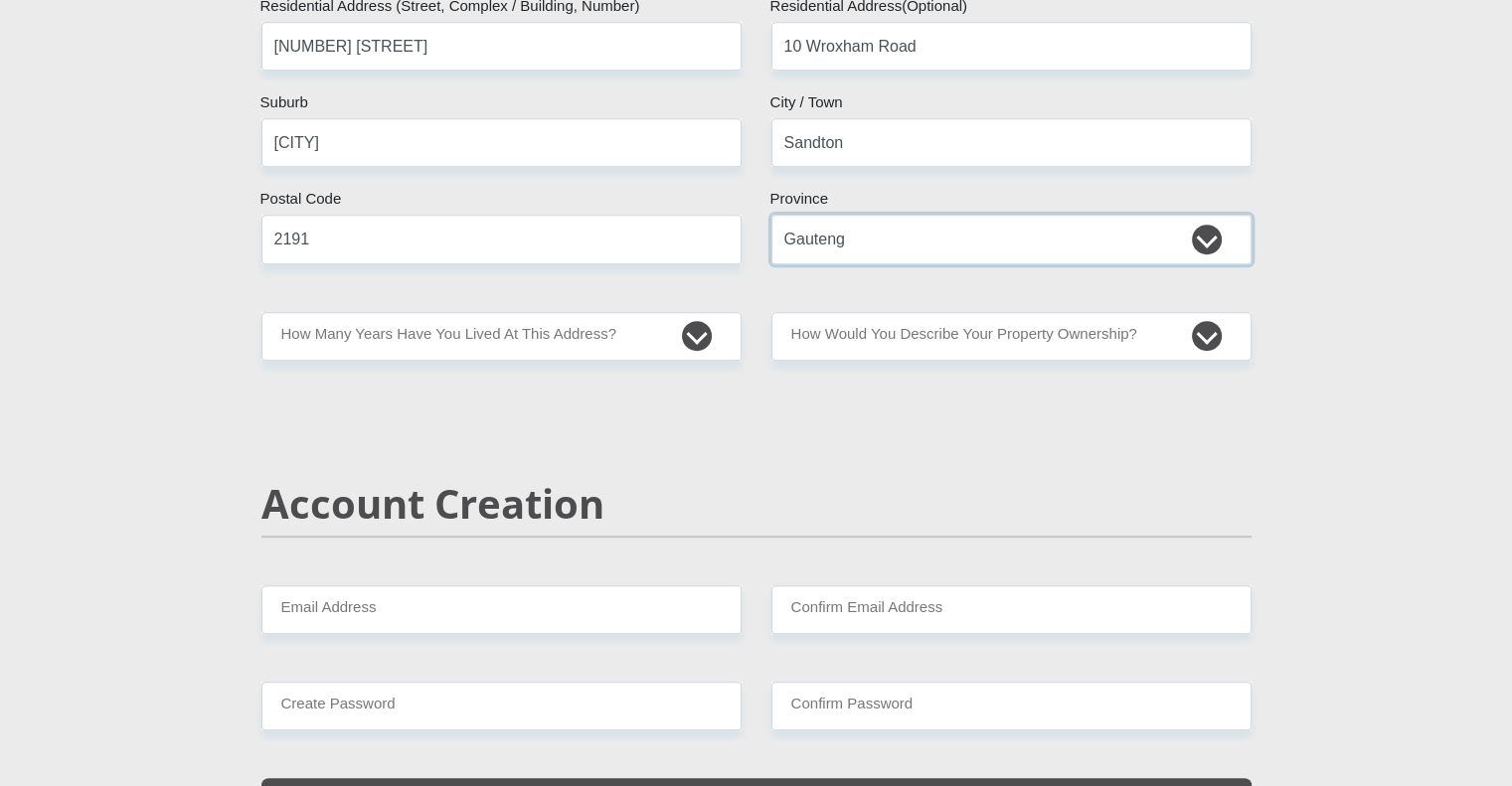 scroll, scrollTop: 1093, scrollLeft: 0, axis: vertical 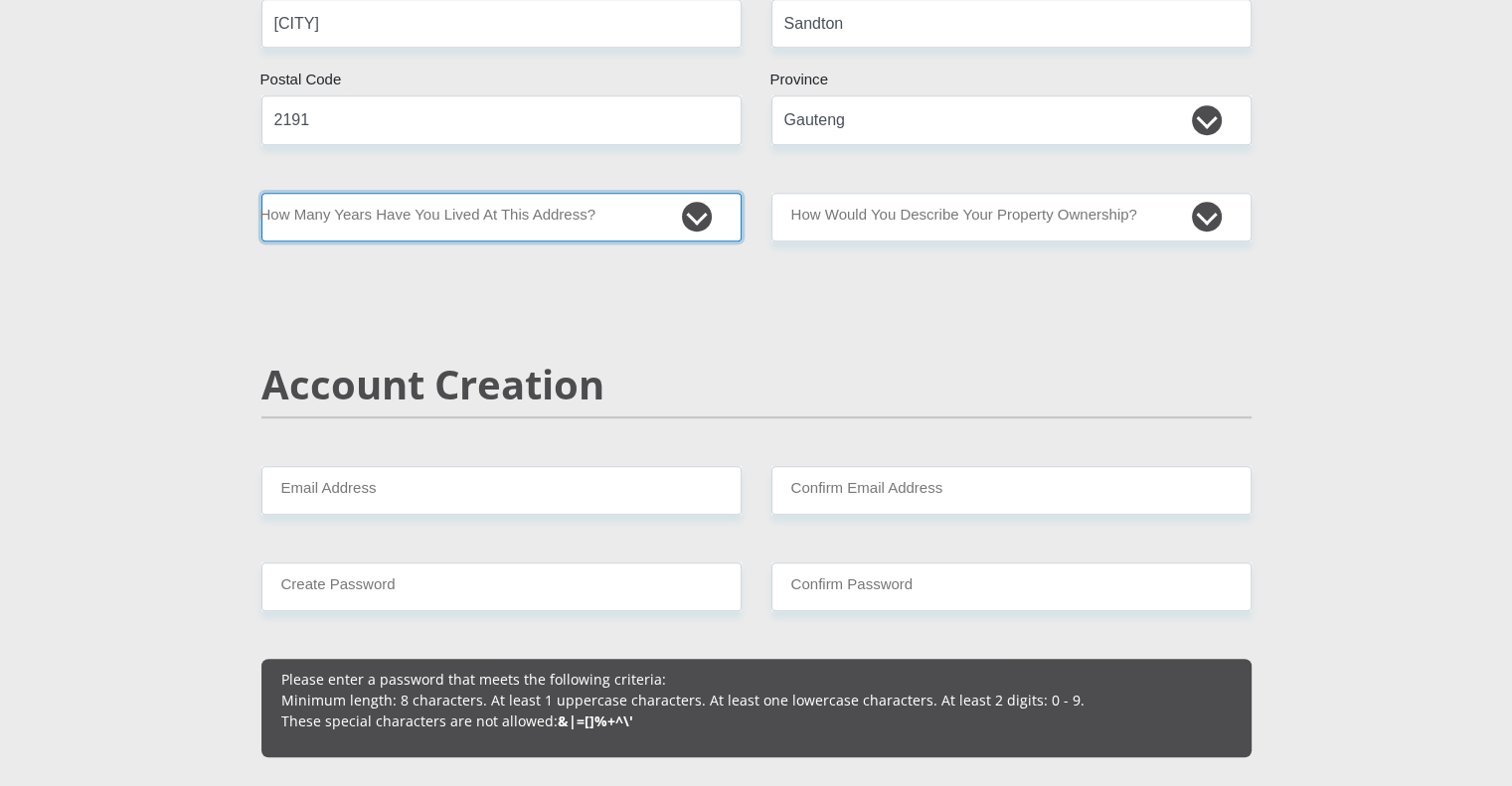 click on "less than 1 year
1-3 years
3-5 years
5+ years" at bounding box center [501, 217] 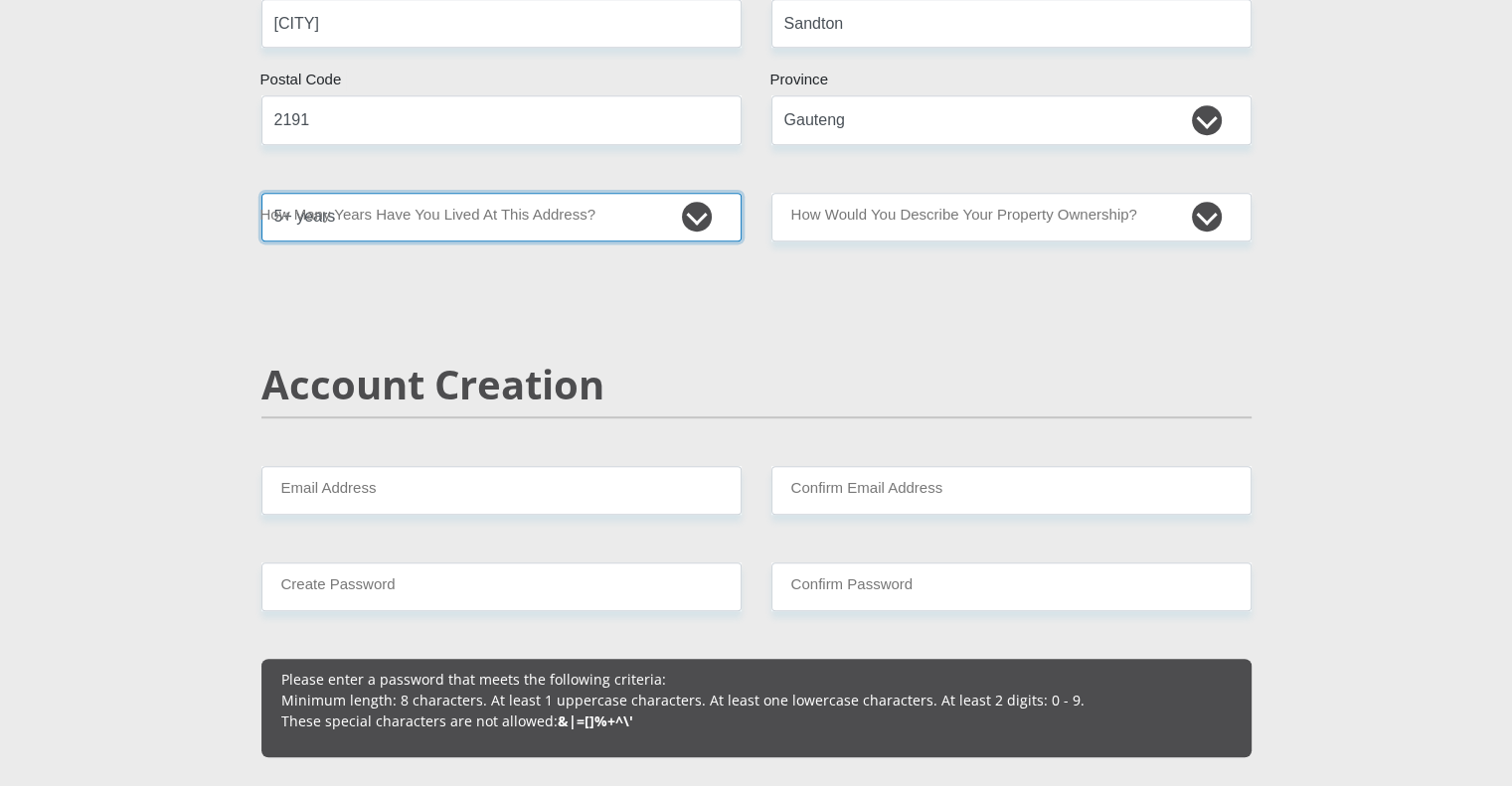 click on "less than 1 year
1-3 years
3-5 years
5+ years" at bounding box center (501, 217) 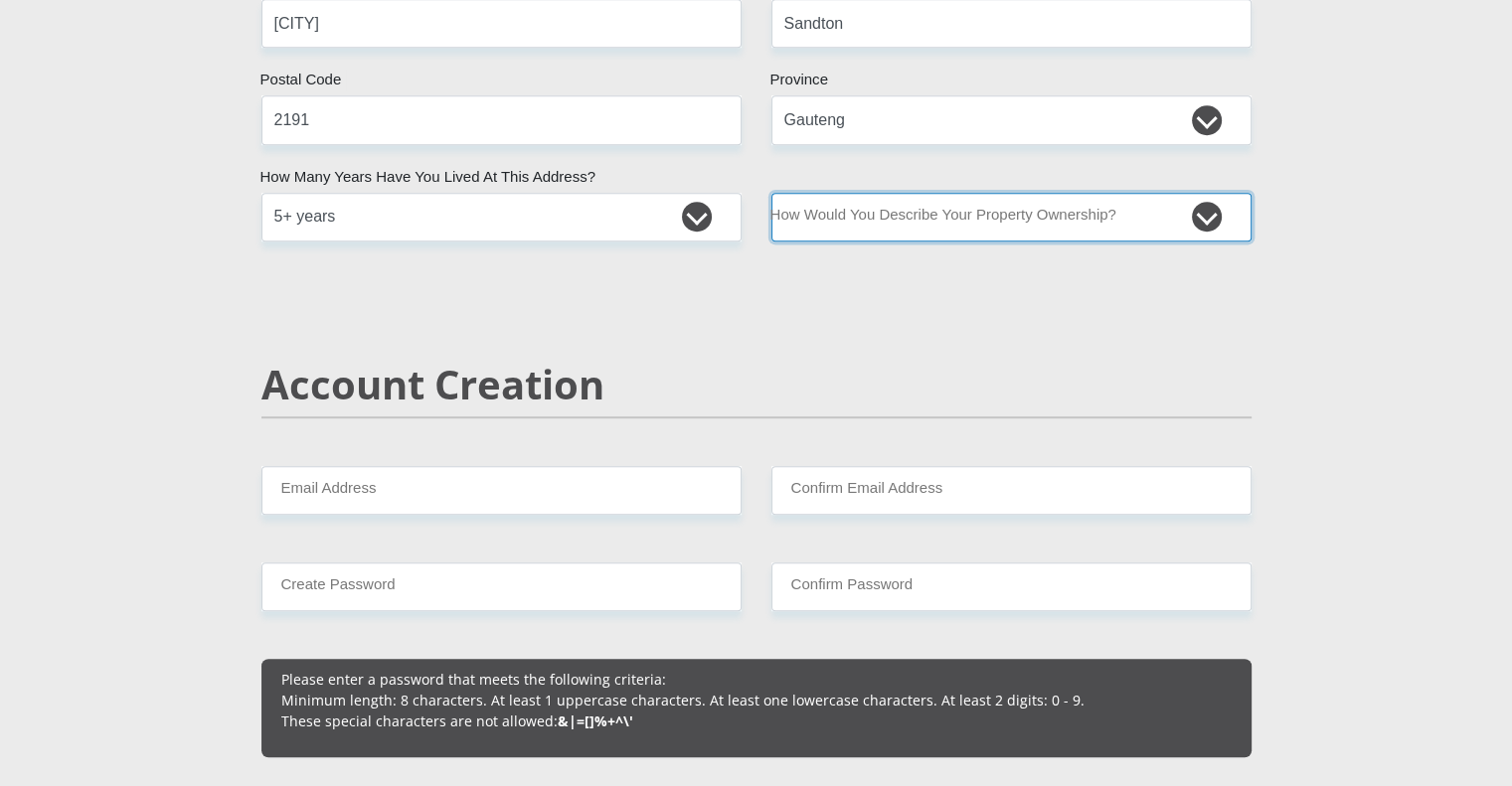 click on "Owned
Rented
Family Owned
Company Dwelling" at bounding box center [1011, 217] 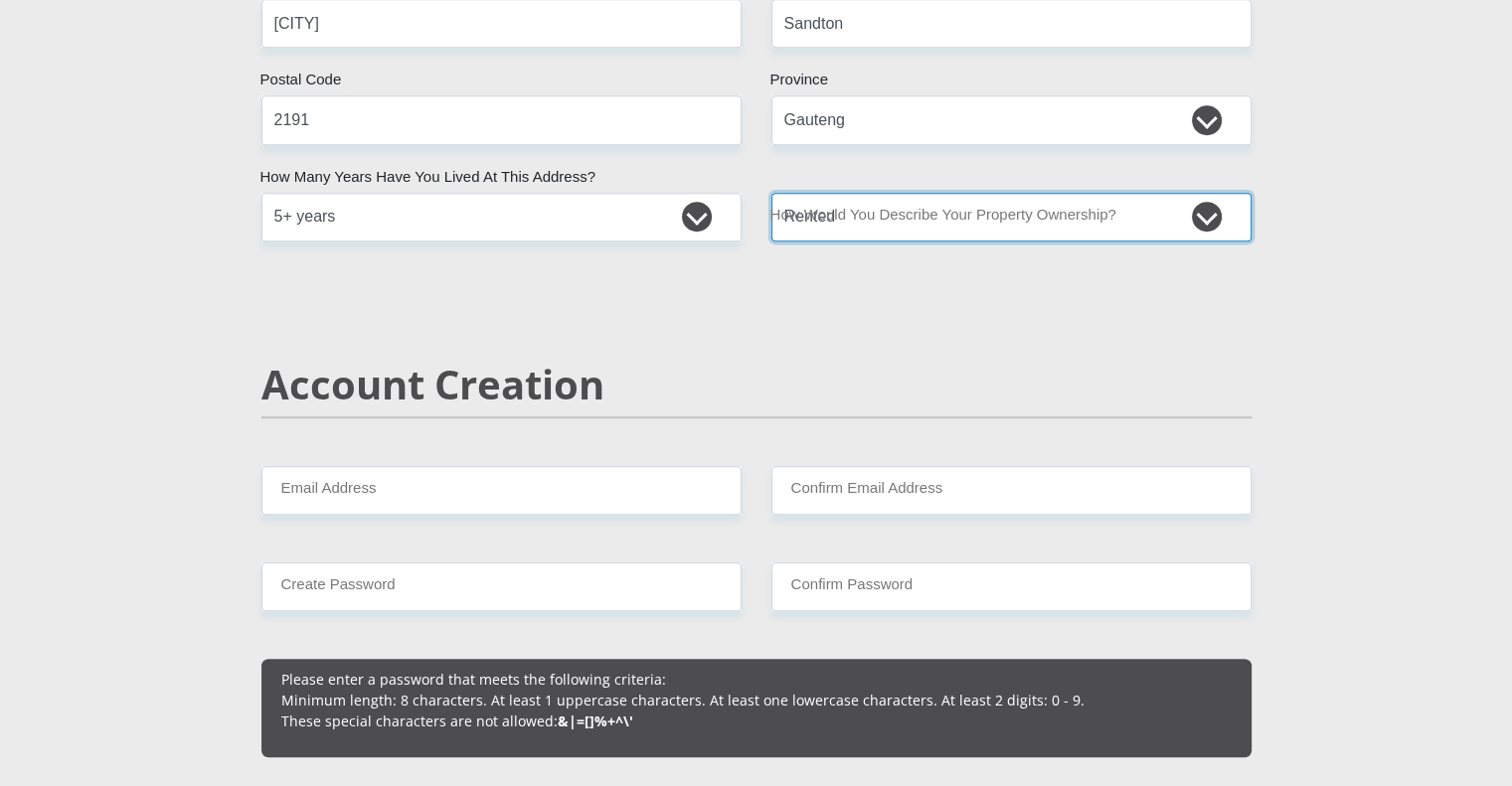 click on "Owned
Rented
Family Owned
Company Dwelling" at bounding box center [1011, 217] 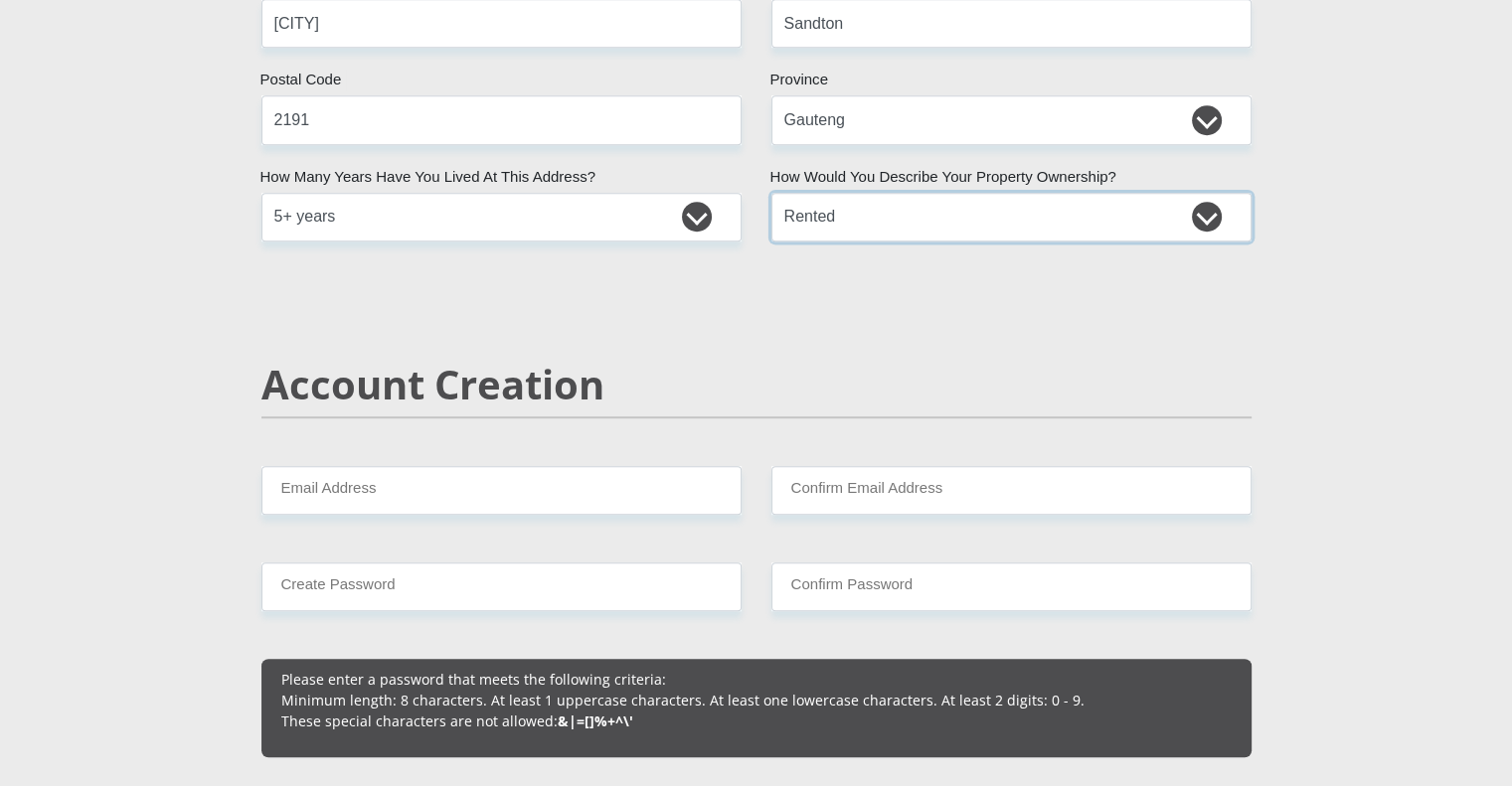 scroll, scrollTop: 1391, scrollLeft: 0, axis: vertical 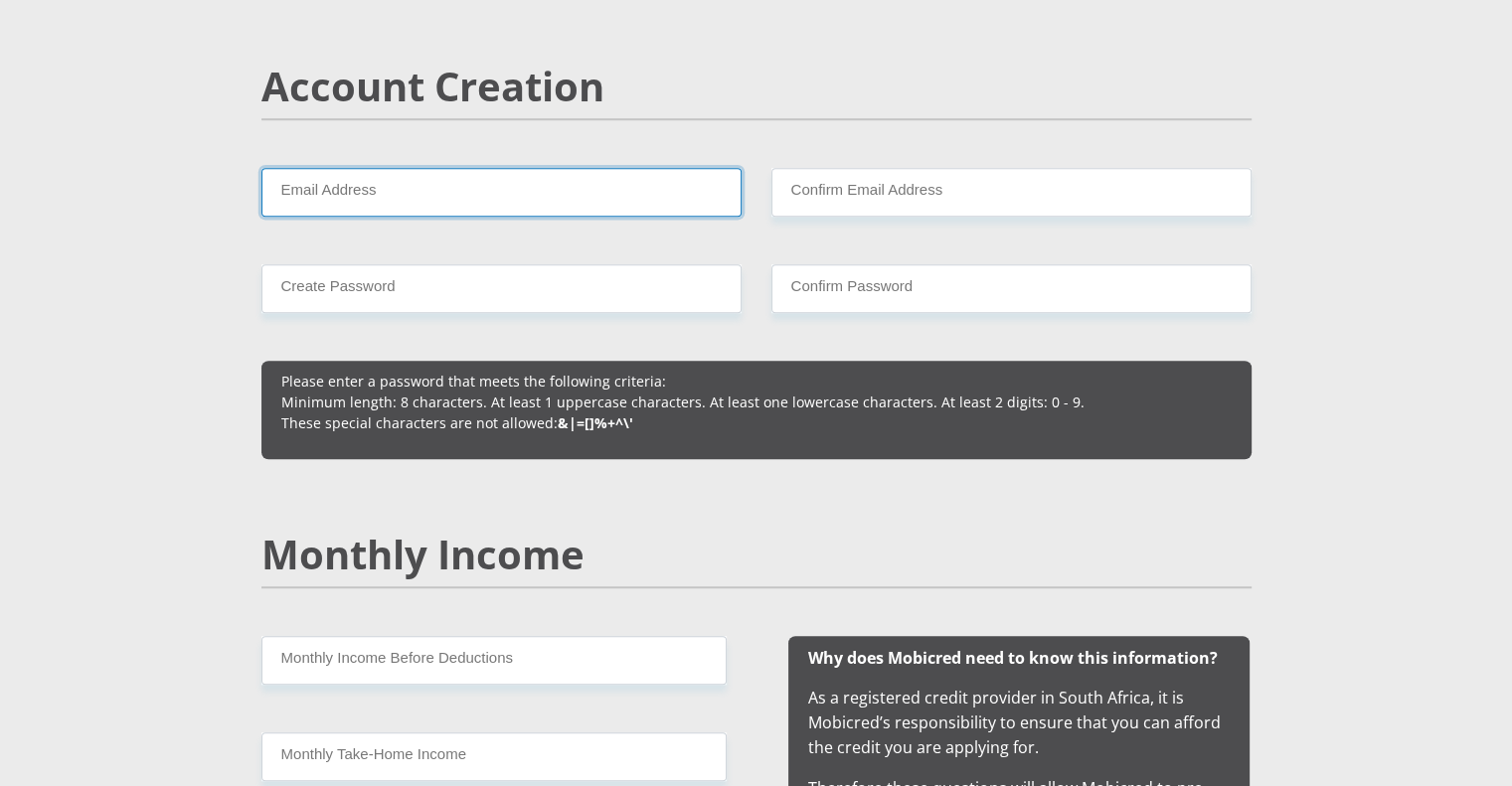 click on "Email Address" at bounding box center [501, 192] 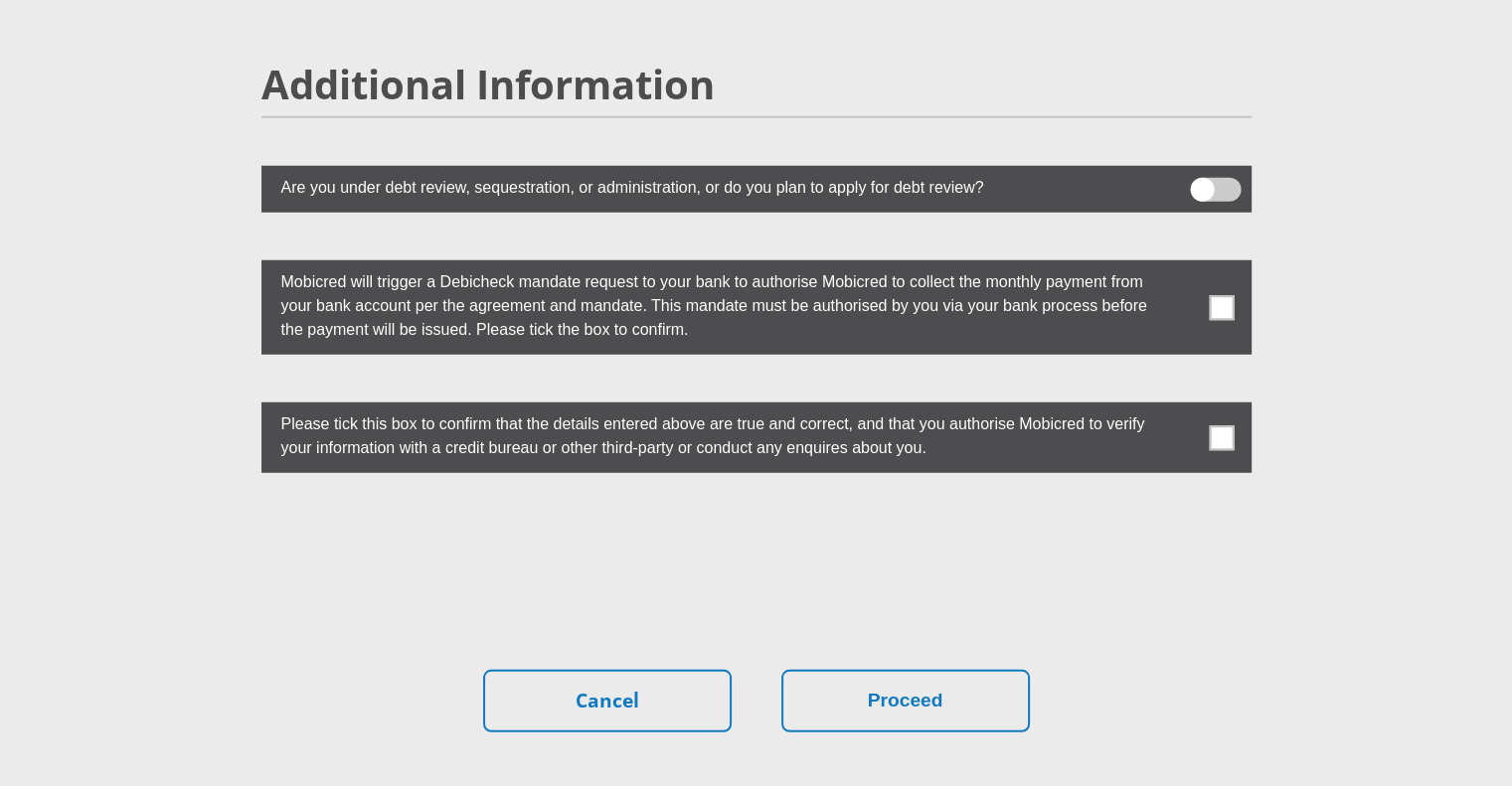 scroll, scrollTop: 5535, scrollLeft: 0, axis: vertical 